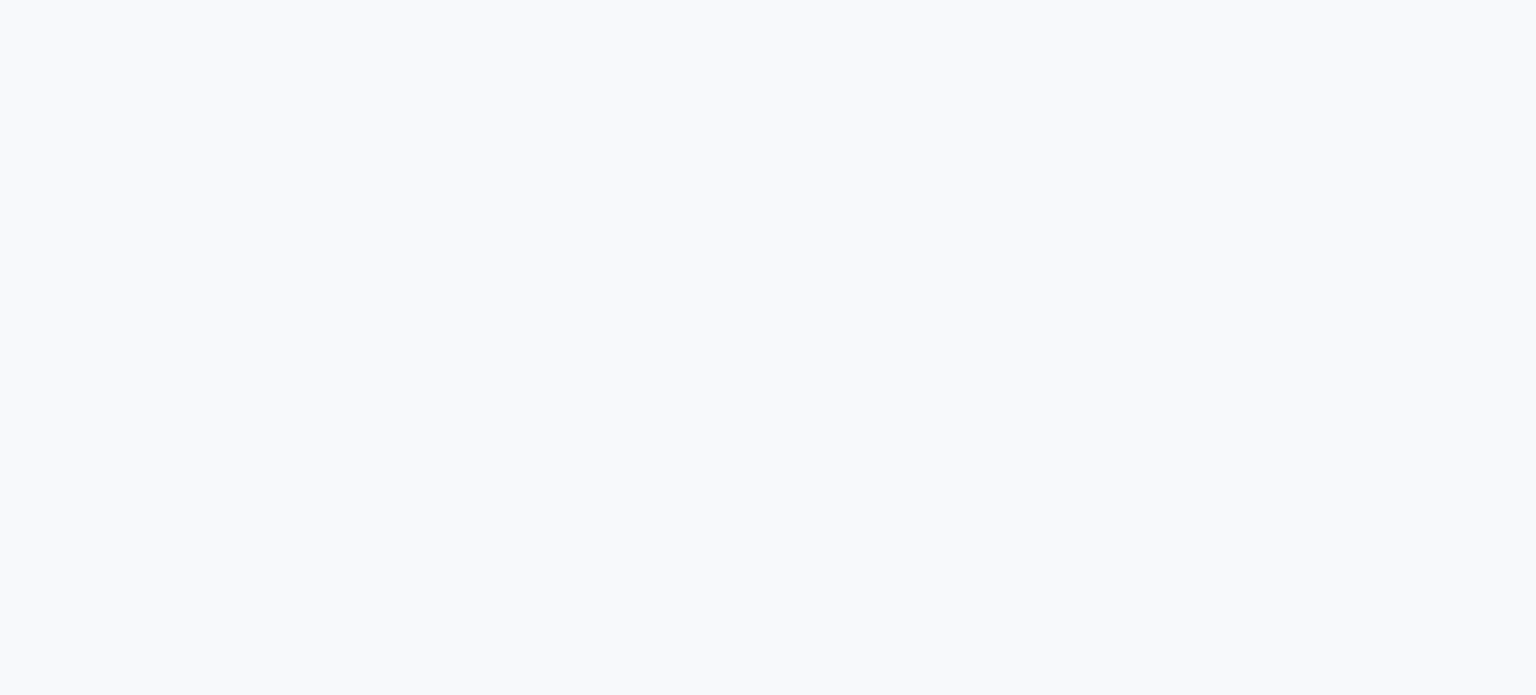 scroll, scrollTop: 0, scrollLeft: 0, axis: both 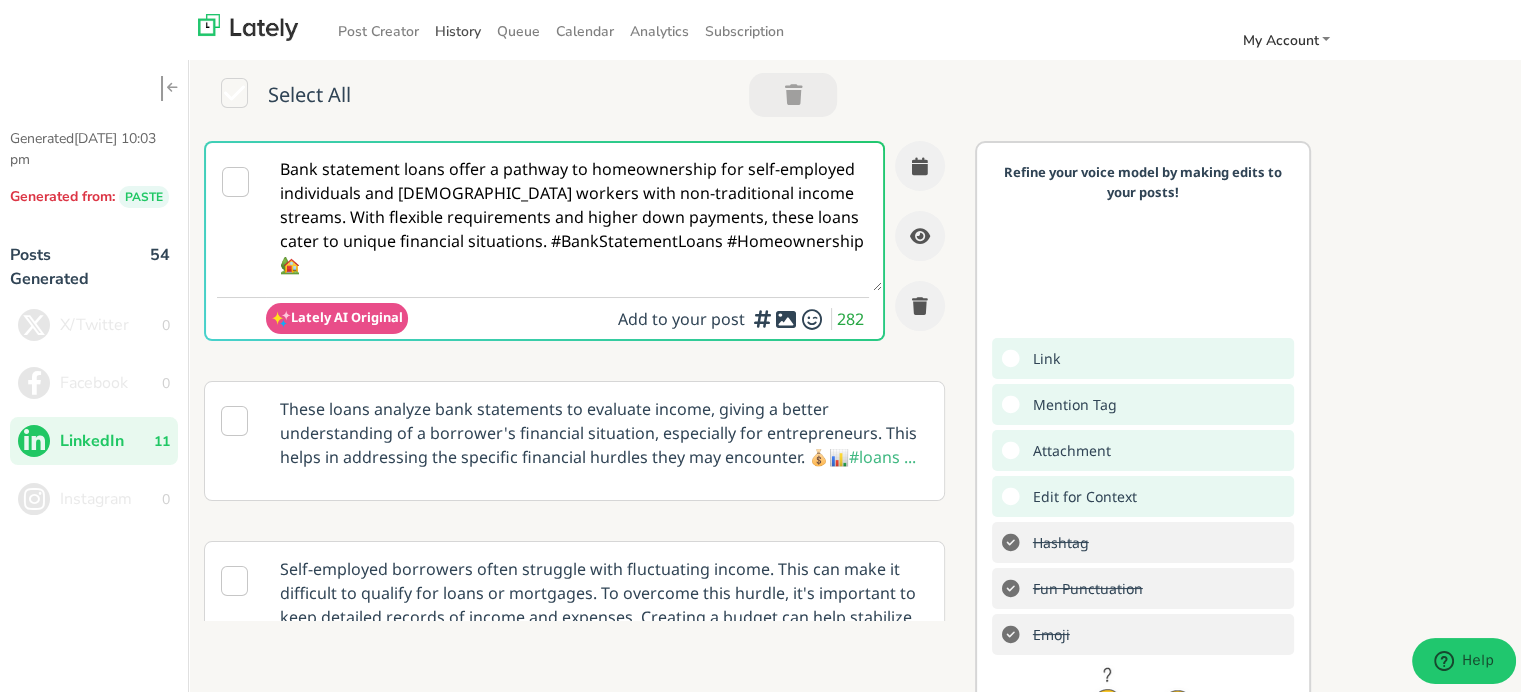 click on "History" at bounding box center (458, 28) 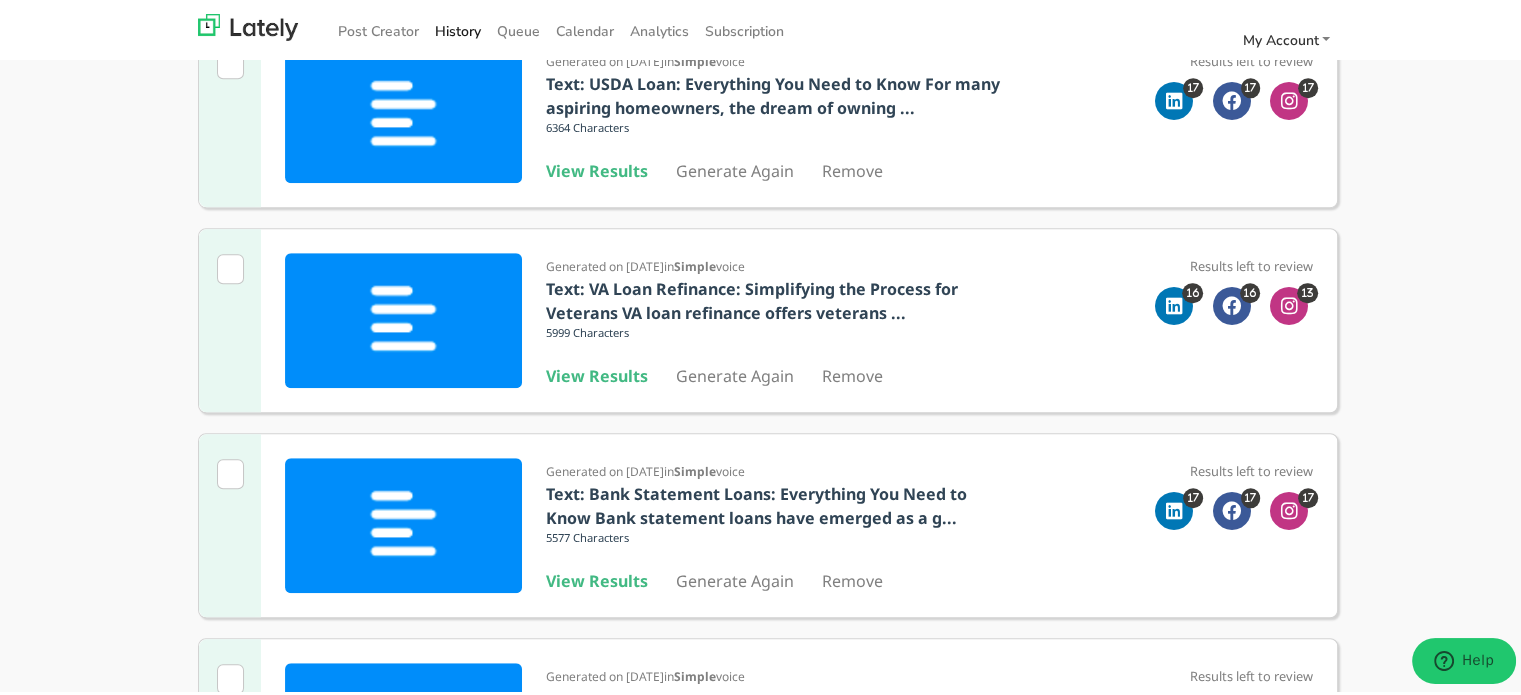 scroll, scrollTop: 1300, scrollLeft: 0, axis: vertical 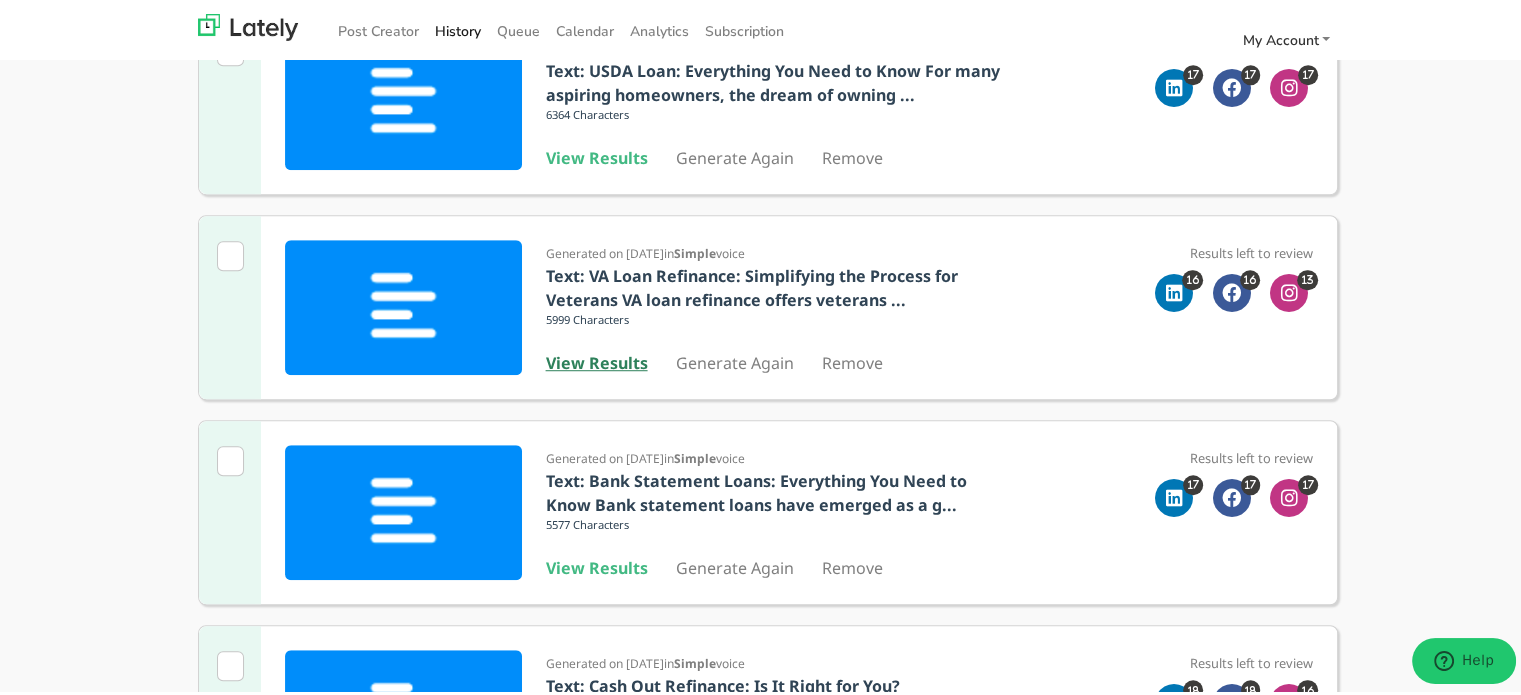 click on "View Results" at bounding box center (597, 360) 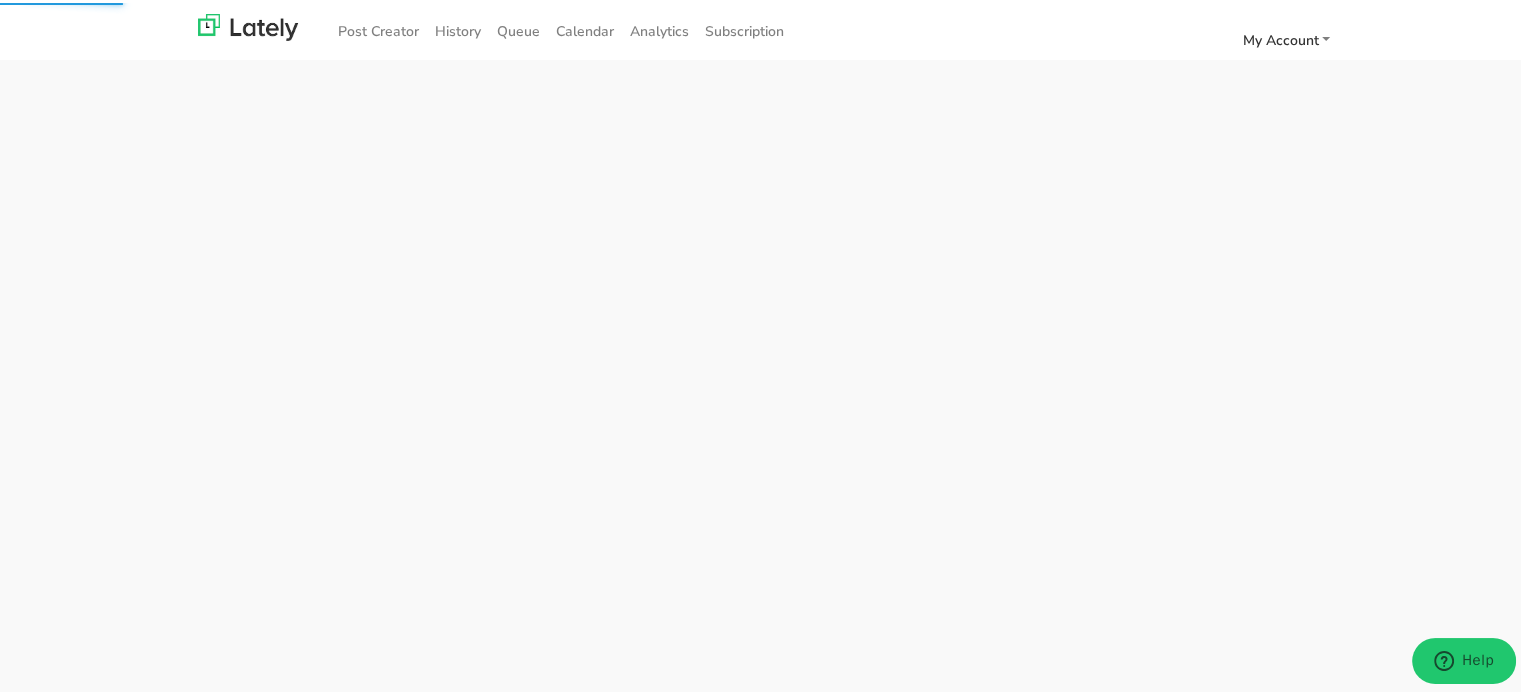 scroll, scrollTop: 0, scrollLeft: 0, axis: both 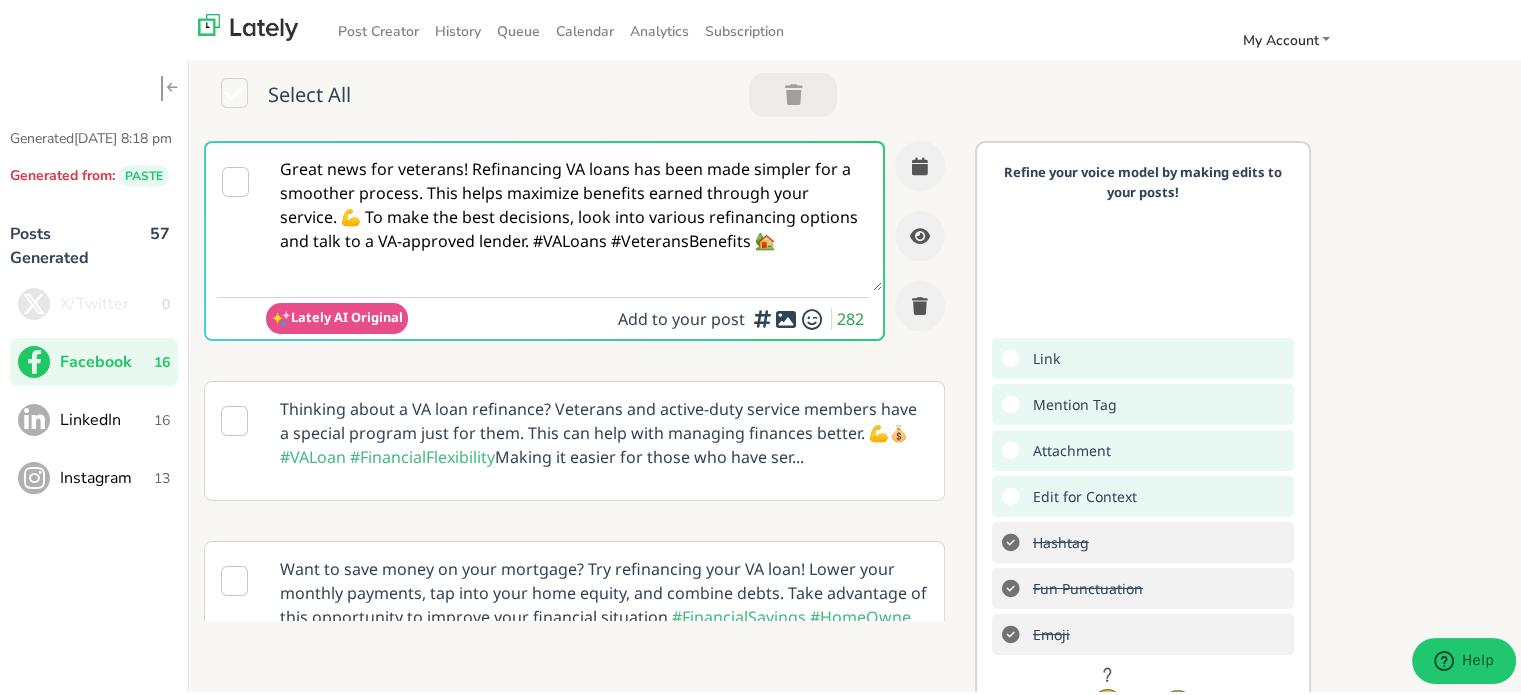 click on "Great news for veterans! Refinancing VA loans has been made simpler for a smoother process. This helps maximize benefits earned through your service. 💪 To make the best decisions, look into various refinancing options and talk to a VA-approved lender. #VALoans #VeteransBenefits 🏡" at bounding box center (574, 214) 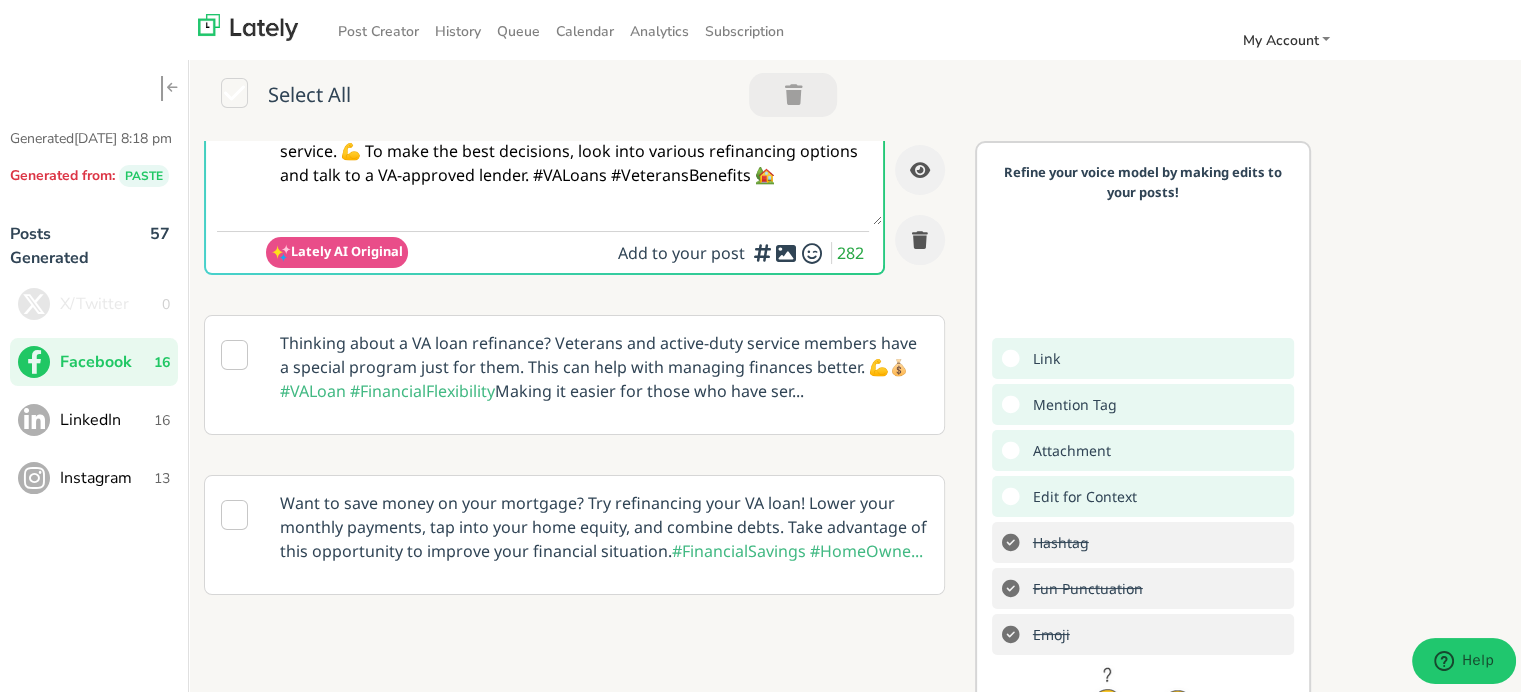 scroll, scrollTop: 100, scrollLeft: 0, axis: vertical 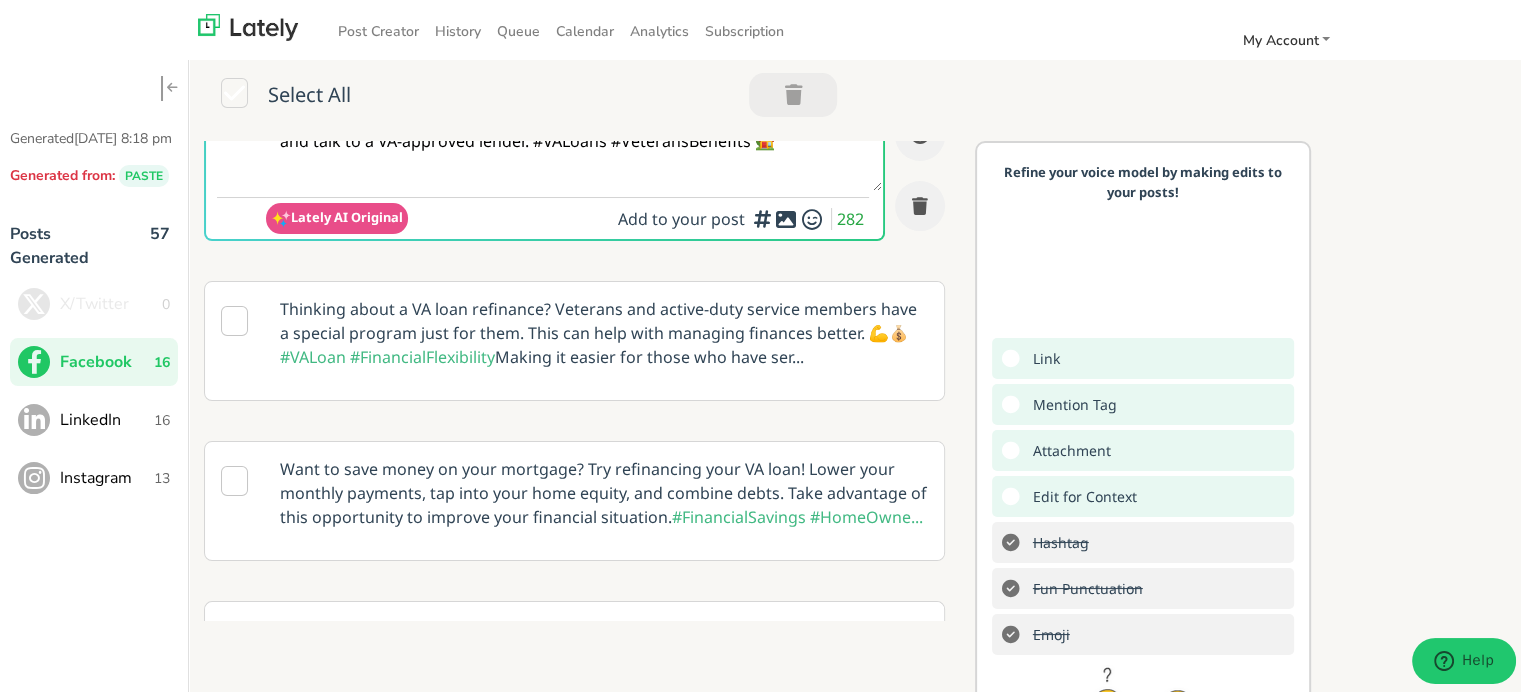 click on "16" at bounding box center [162, 417] 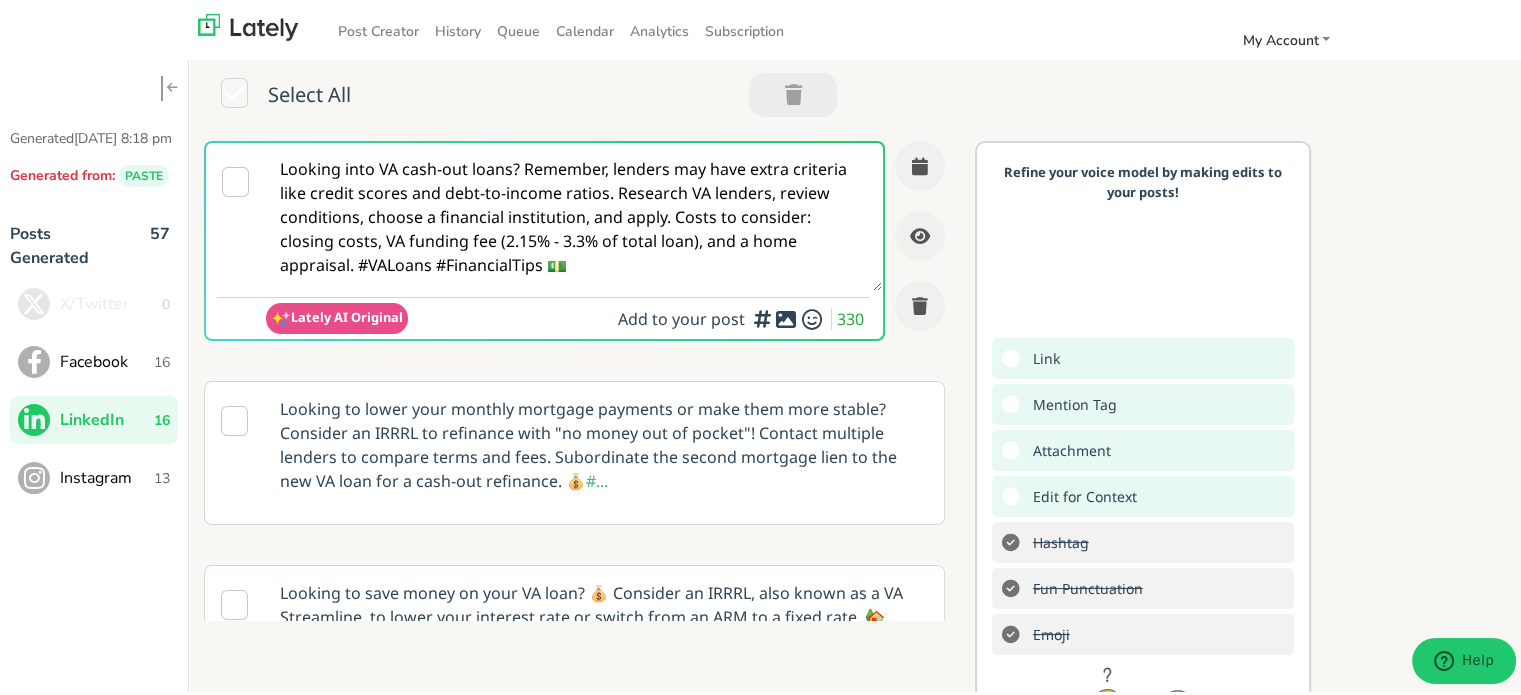 scroll, scrollTop: 0, scrollLeft: 0, axis: both 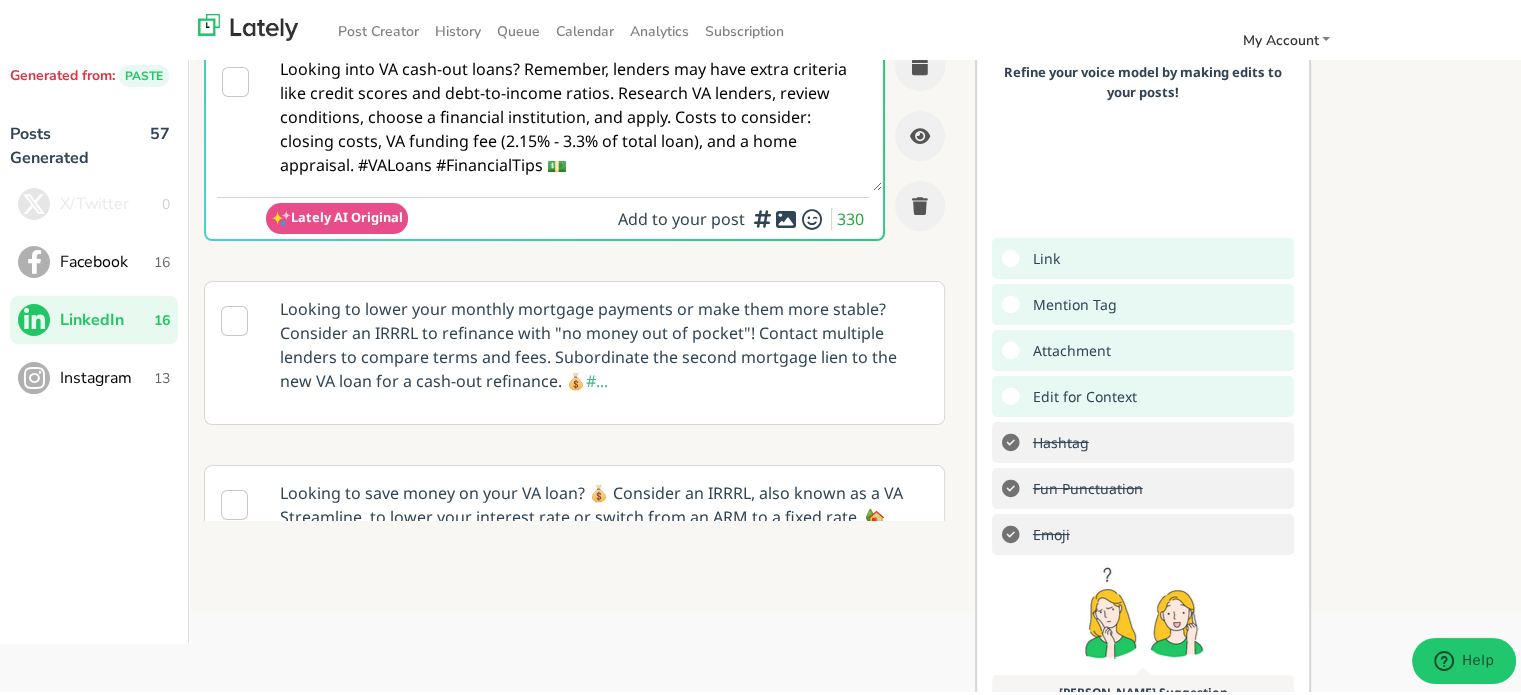 click on "Looking into VA cash-out loans? Remember, lenders may have extra criteria like credit scores and debt-to-income ratios. Research VA lenders, review conditions, choose a financial institution, and apply. Costs to consider: closing costs, VA funding fee (2.15% - 3.3% of total loan), and a home appraisal. #VALoans #FinancialTips 💵" at bounding box center (574, 114) 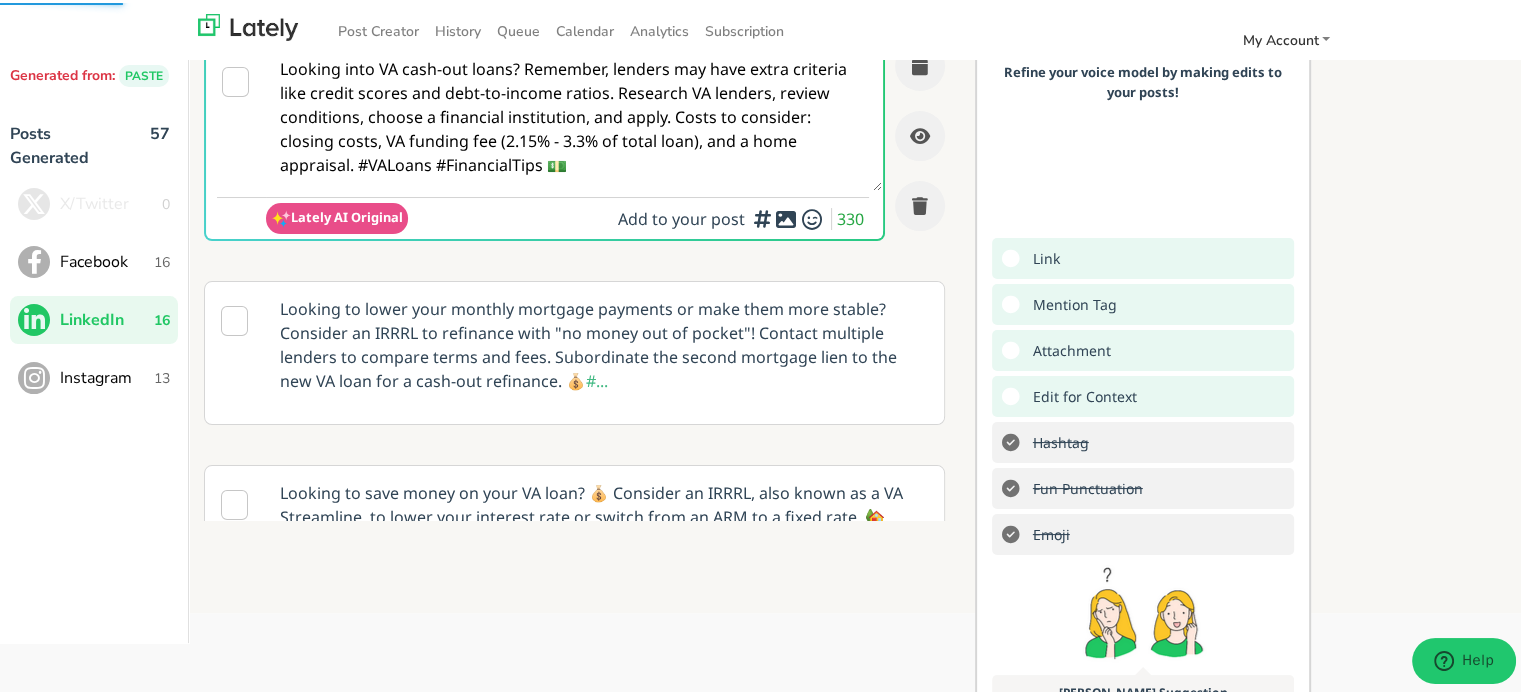 click on "Looking into VA cash-out loans? Remember, lenders may have extra criteria like credit scores and debt-to-income ratios. Research VA lenders, review conditions, choose a financial institution, and apply. Costs to consider: closing costs, VA funding fee (2.15% - 3.3% of total loan), and a home appraisal. #VALoans #FinancialTips 💵" at bounding box center (574, 114) 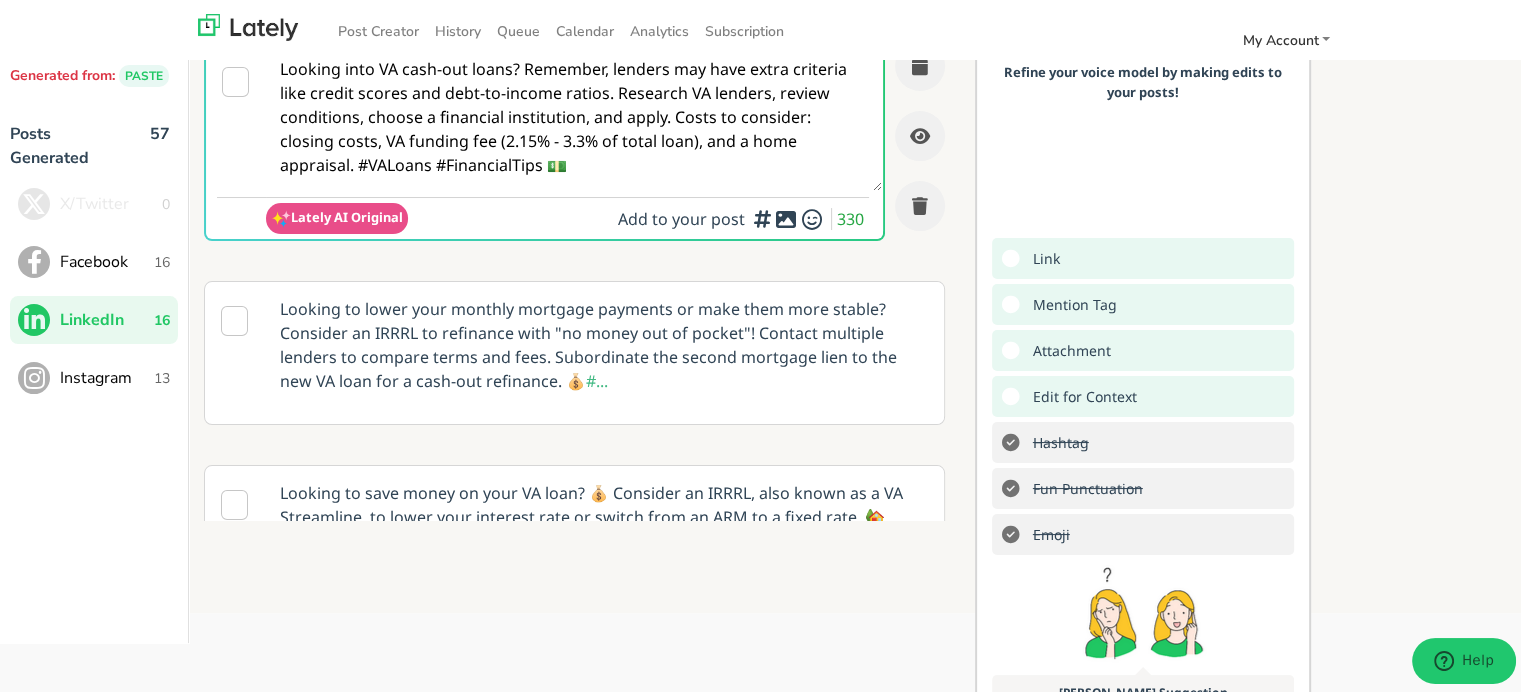 click on "Instagram" at bounding box center (107, 375) 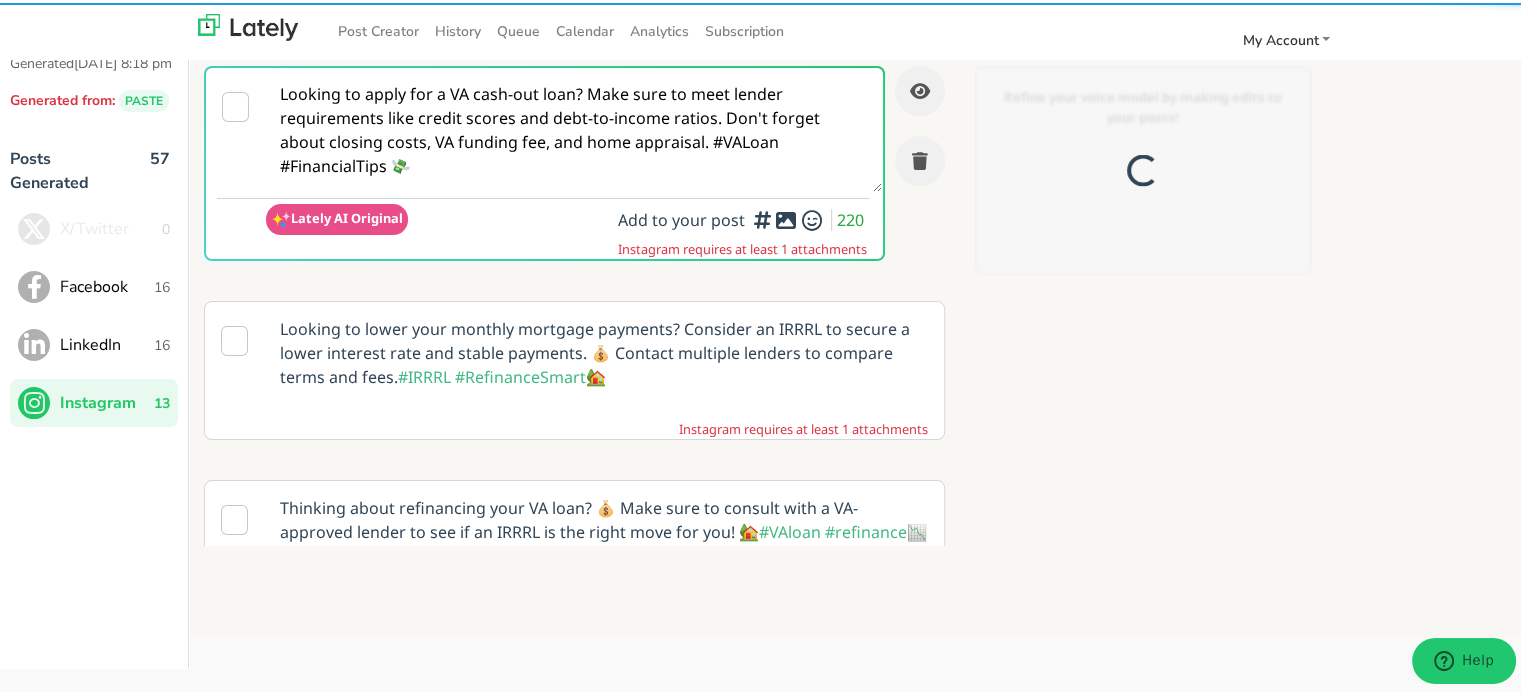 scroll, scrollTop: 0, scrollLeft: 0, axis: both 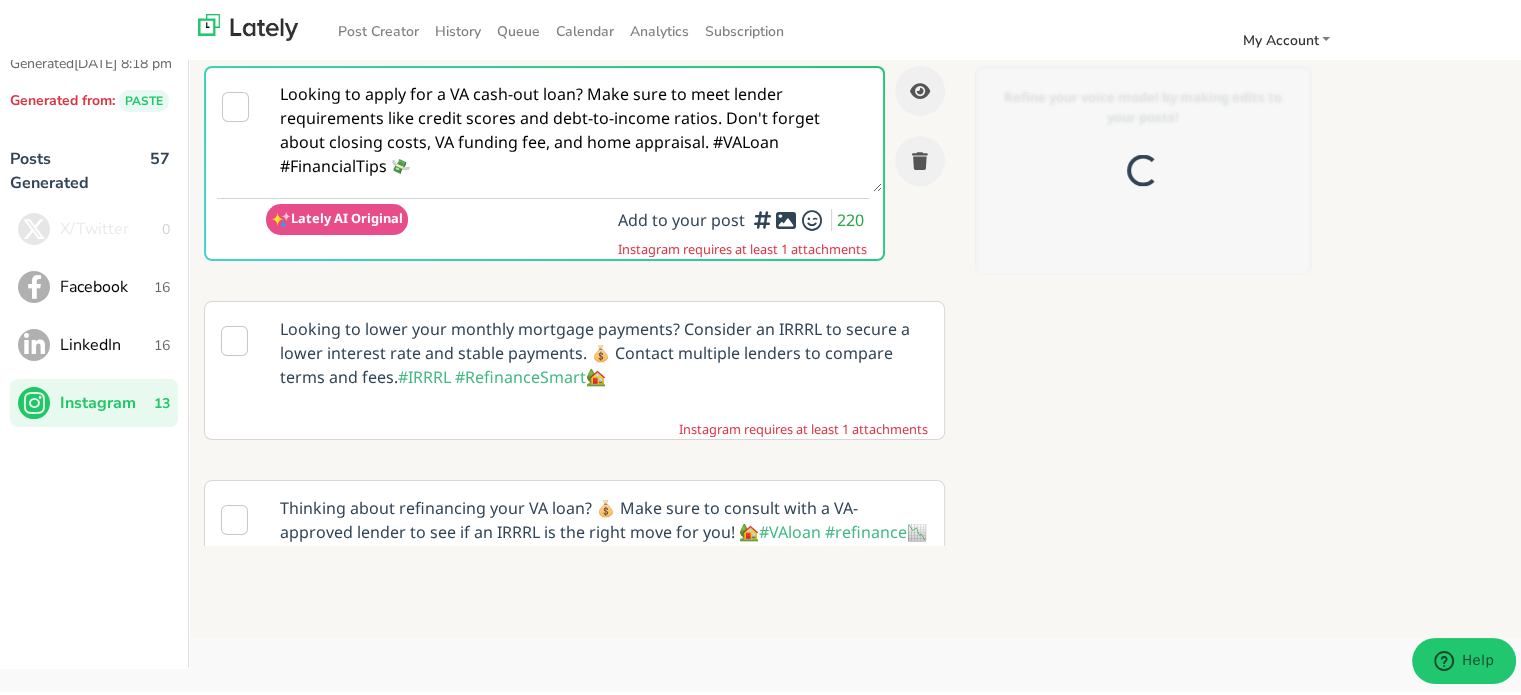 click on "Looking to apply for a VA cash-out loan? Make sure to meet lender requirements like credit scores and debt-to-income ratios. Don't forget about closing costs, VA funding fee, and home appraisal. #VALoan #FinancialTips 💸" at bounding box center [574, 127] 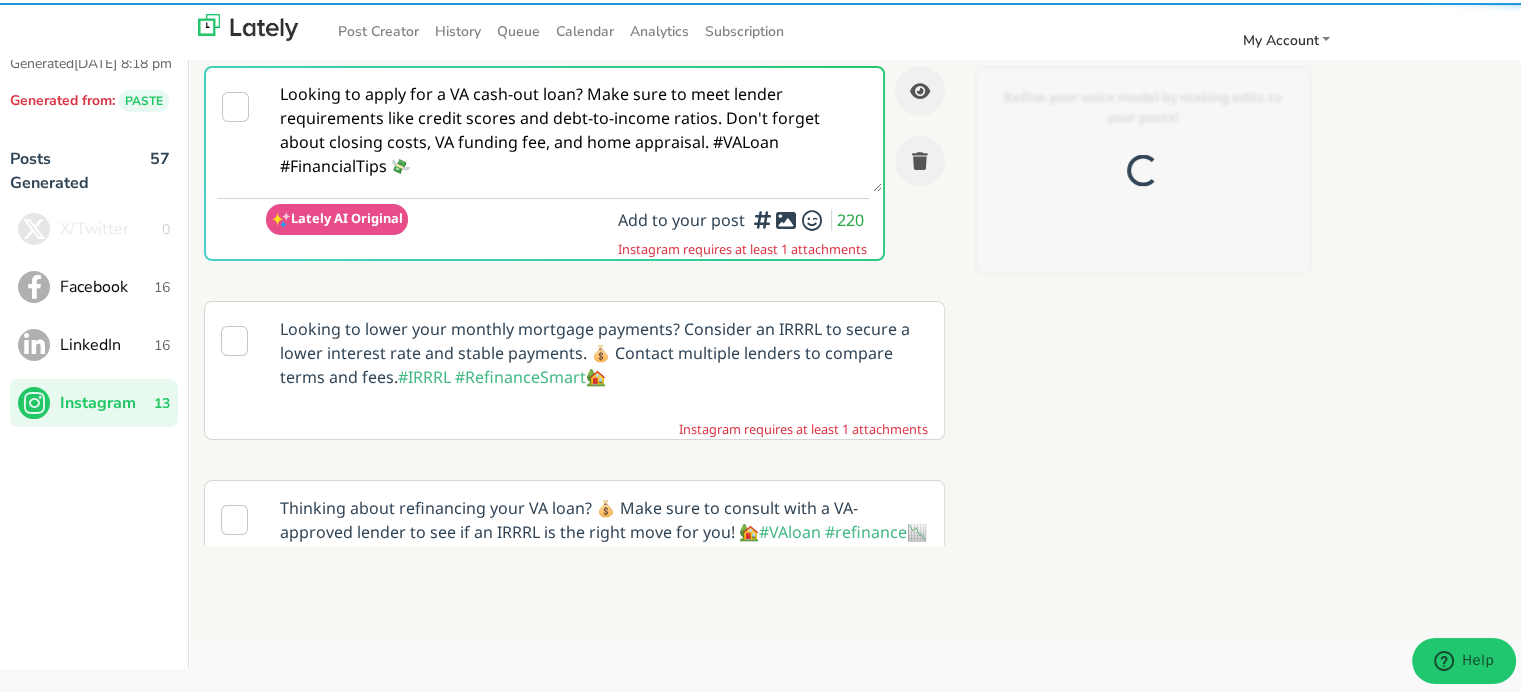 click on "Looking to apply for a VA cash-out loan? Make sure to meet lender requirements like credit scores and debt-to-income ratios. Don't forget about closing costs, VA funding fee, and home appraisal. #VALoan #FinancialTips 💸" at bounding box center [574, 127] 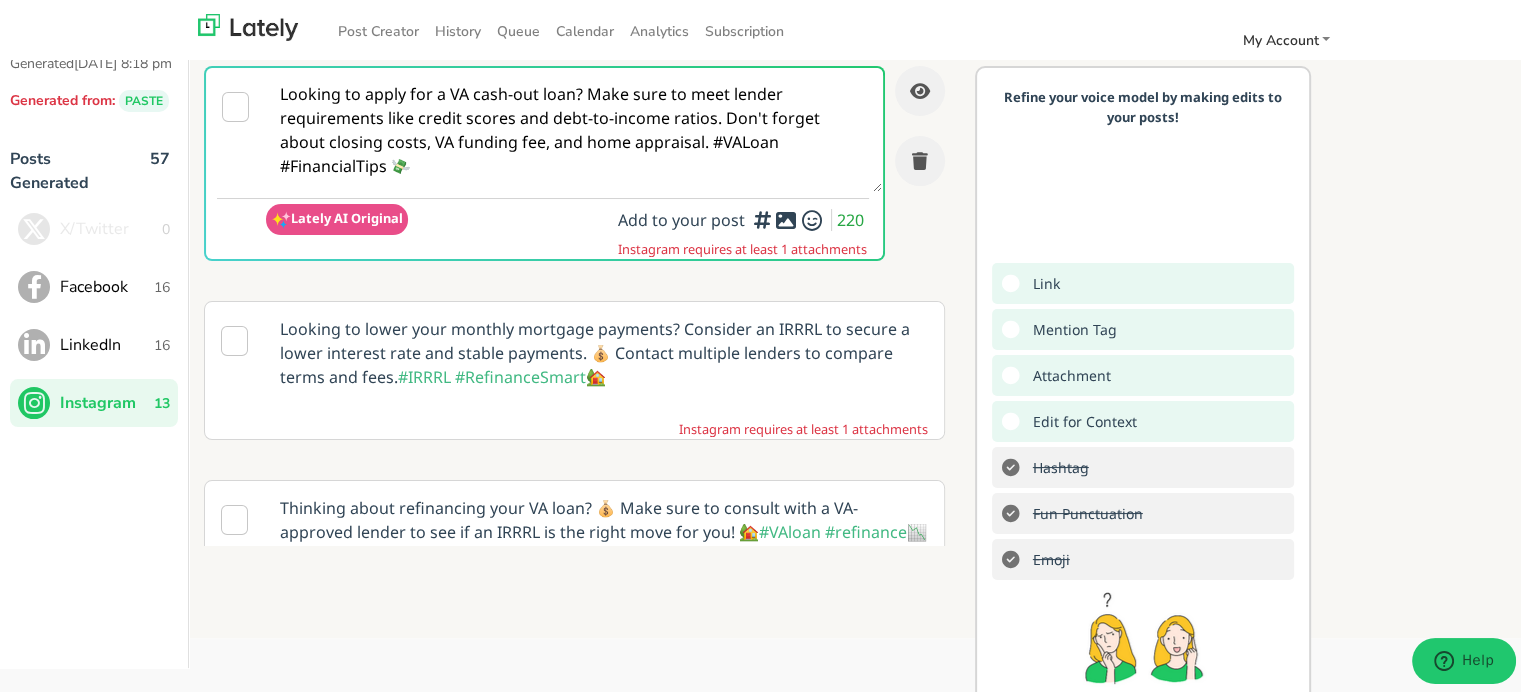click on "Facebook" at bounding box center [107, 284] 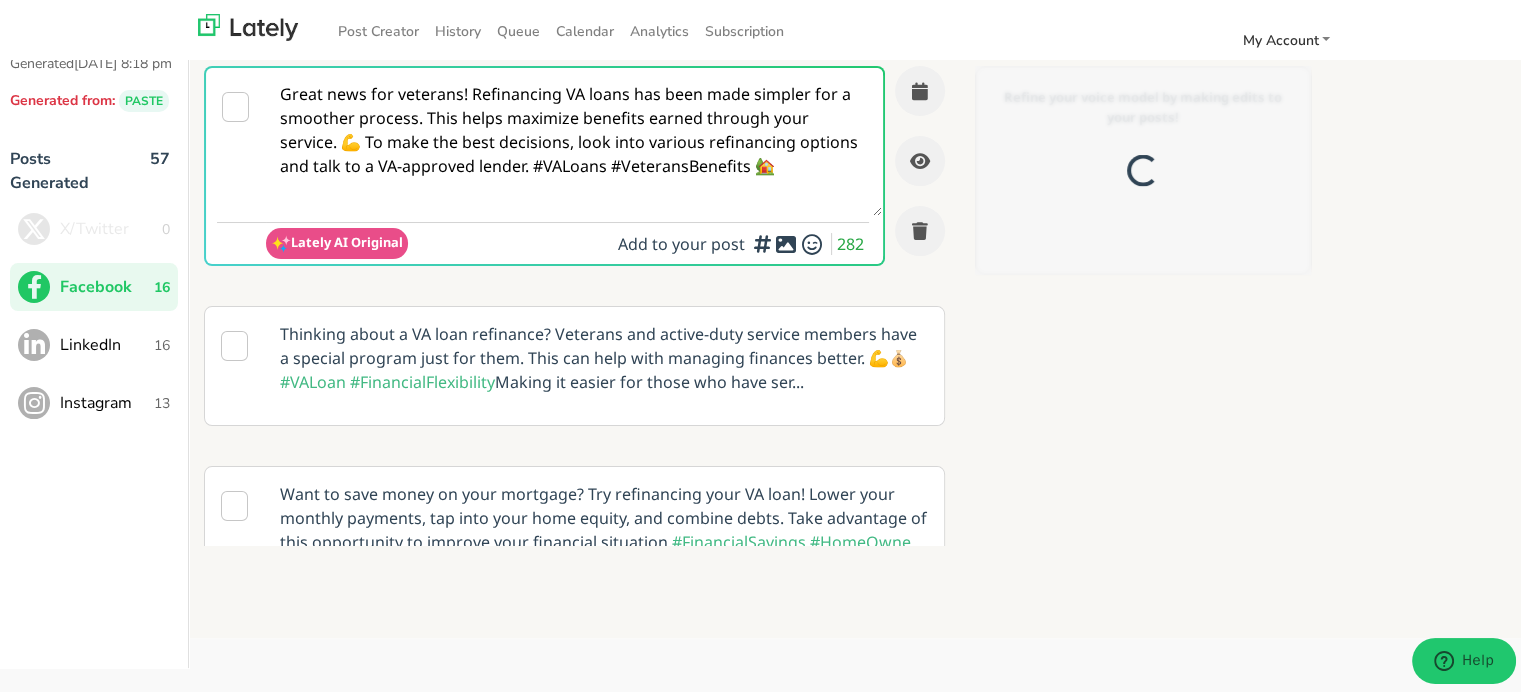 scroll, scrollTop: 0, scrollLeft: 0, axis: both 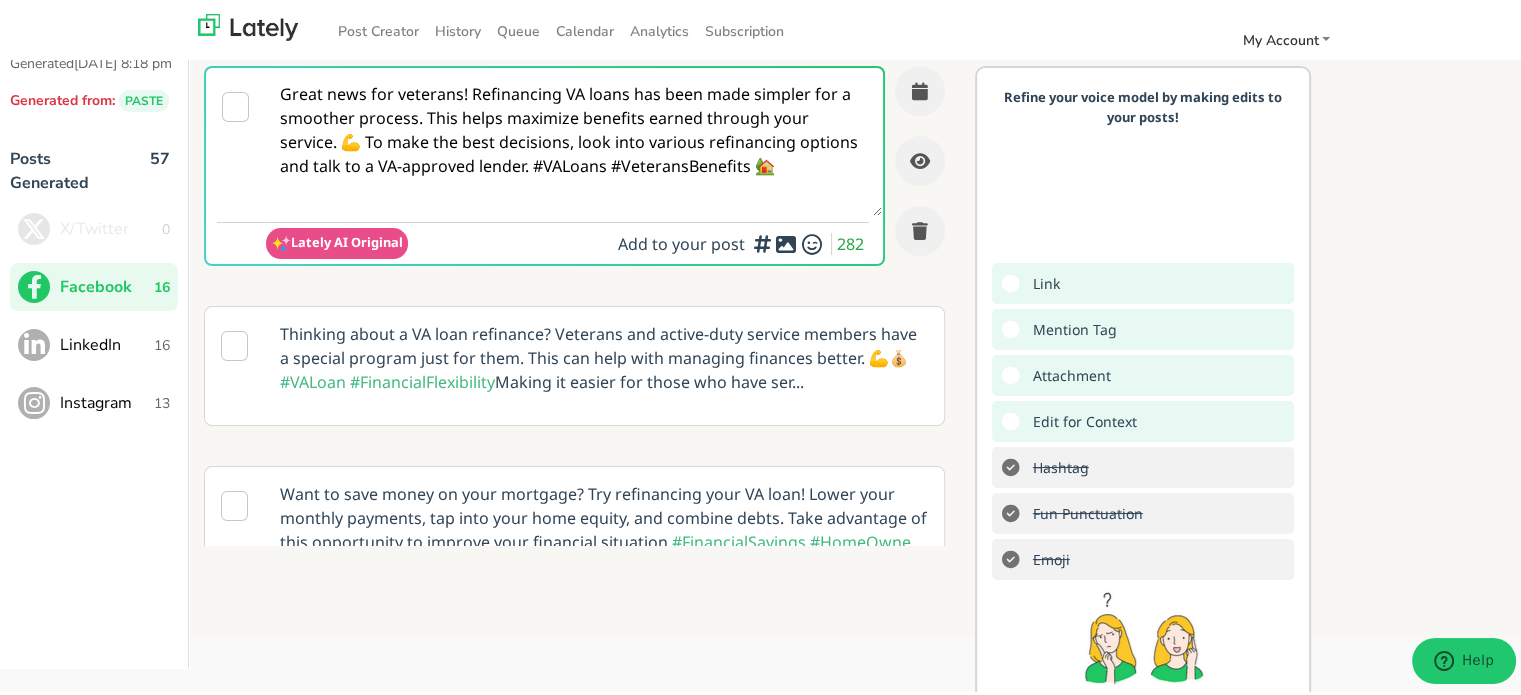 click on "Great news for veterans! Refinancing VA loans has been made simpler for a smoother process. This helps maximize benefits earned through your service. 💪 To make the best decisions, look into various refinancing options and talk to a VA-approved lender. #VALoans #VeteransBenefits 🏡" at bounding box center [574, 139] 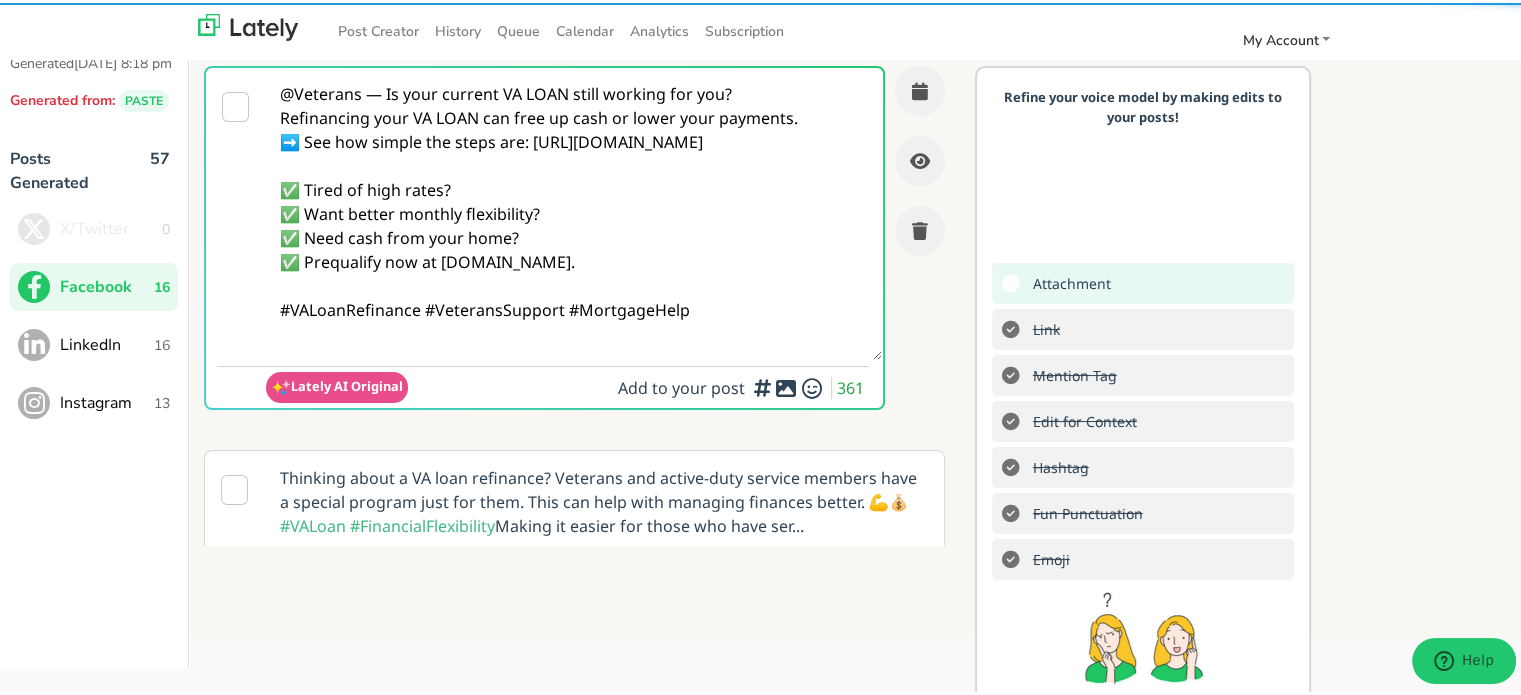 click on "@Veterans — Is your current VA LOAN still working for you?
Refinancing your VA LOAN can free up cash or lower your payments.
➡️ See how simple the steps are: https://www.clearratemortgage.com/timeline
✅ Tired of high rates?
✅ Want better monthly flexibility?
✅ Need cash from your home?
✅ Prequalify now at clearratemortgage.com.
#VALoanRefinance #VeteransSupport #MortgageHelp" at bounding box center (574, 211) 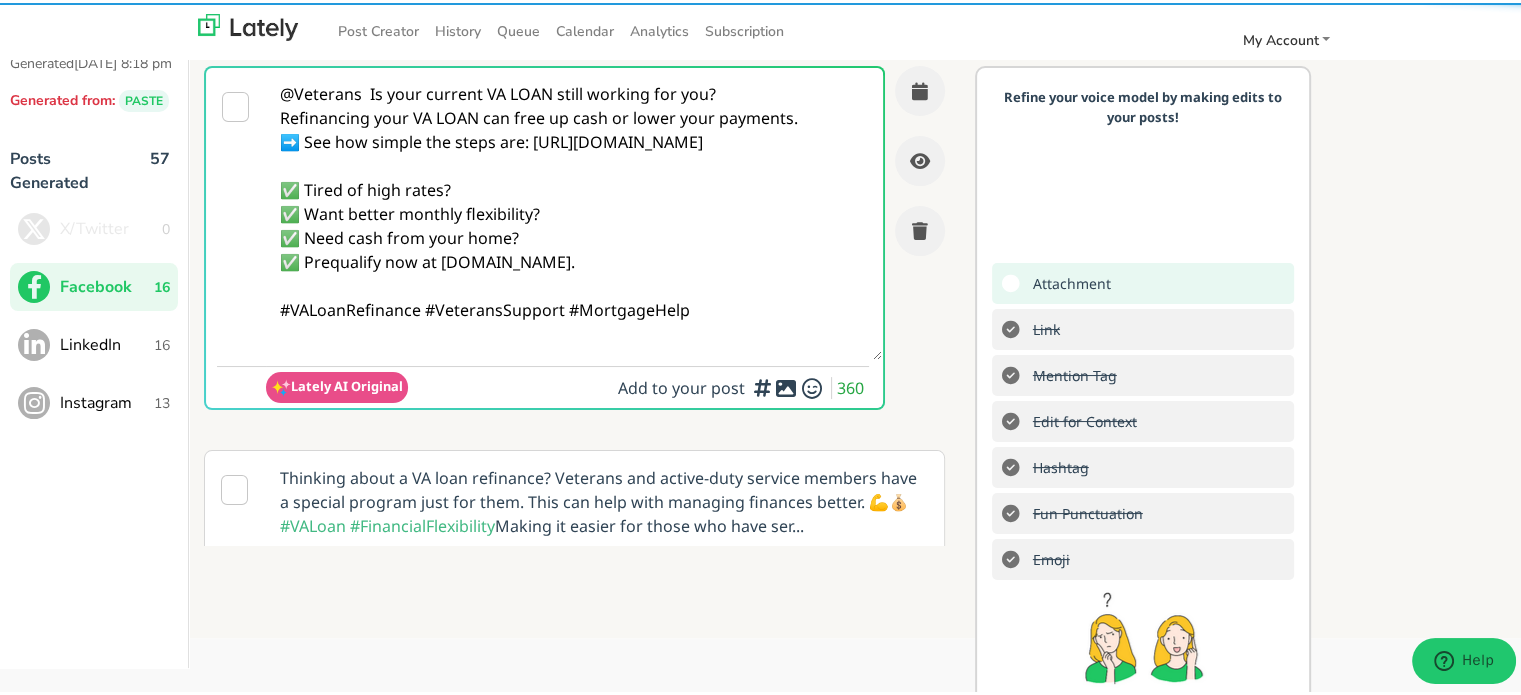 click on "@Veterans  Is your current VA LOAN still working for you?
Refinancing your VA LOAN can free up cash or lower your payments.
➡️ See how simple the steps are: https://www.clearratemortgage.com/timeline
✅ Tired of high rates?
✅ Want better monthly flexibility?
✅ Need cash from your home?
✅ Prequalify now at clearratemortgage.com.
#VALoanRefinance #VeteransSupport #MortgageHelp" at bounding box center (574, 211) 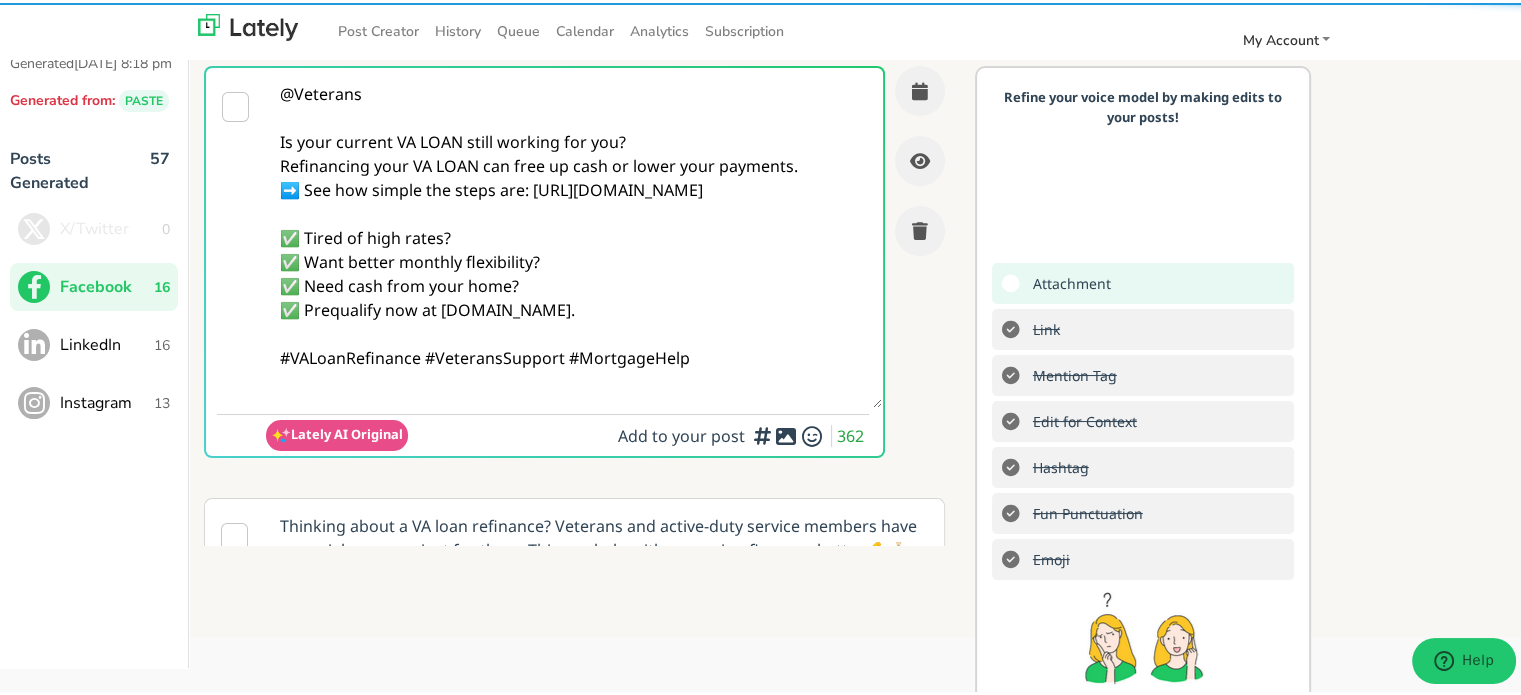 click on "@Veterans
Is your current VA LOAN still working for you?
Refinancing your VA LOAN can free up cash or lower your payments.
➡️ See how simple the steps are: https://www.clearratemortgage.com/timeline
✅ Tired of high rates?
✅ Want better monthly flexibility?
✅ Need cash from your home?
✅ Prequalify now at clearratemortgage.com.
#VALoanRefinance #VeteransSupport #MortgageHelp" at bounding box center [574, 235] 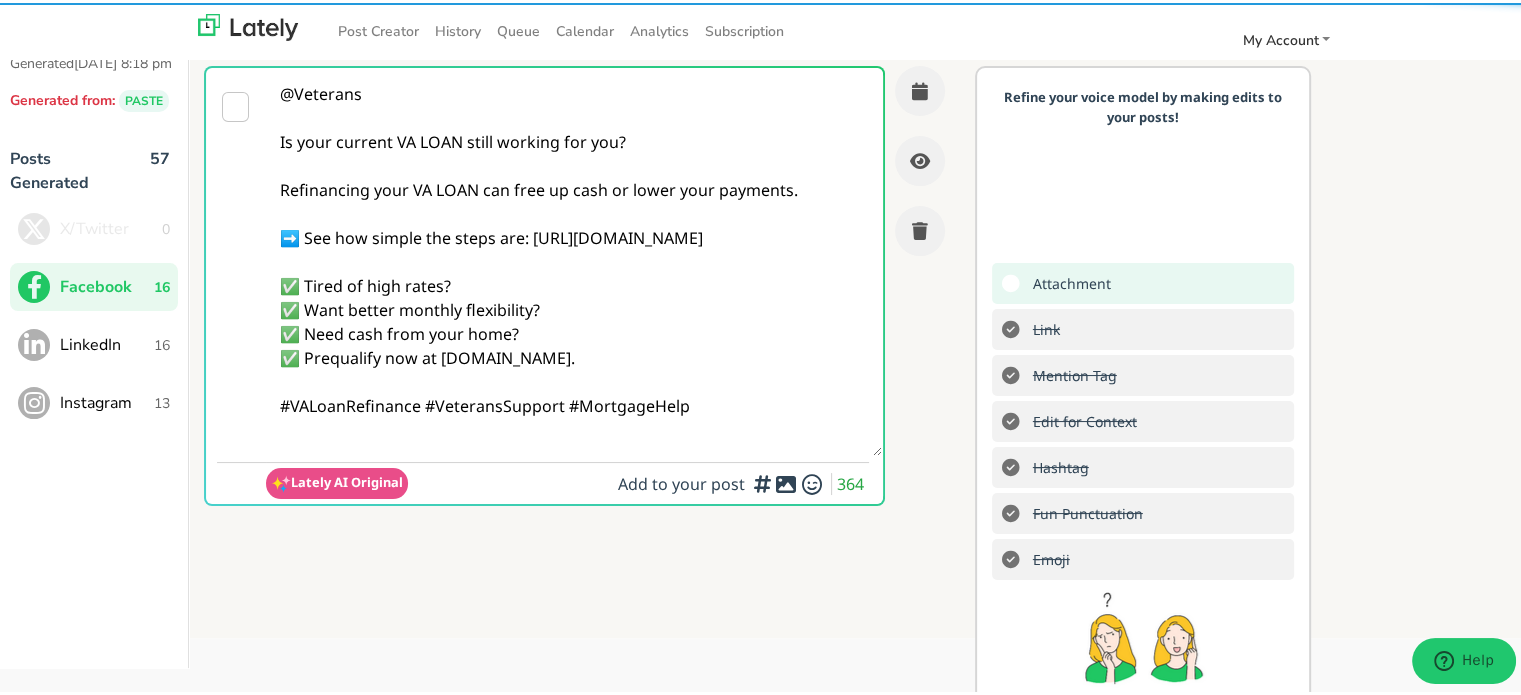 click on "@Veterans
Is your current VA LOAN still working for you?
Refinancing your VA LOAN can free up cash or lower your payments.
➡️ See how simple the steps are: https://www.clearratemortgage.com/timeline
✅ Tired of high rates?
✅ Want better monthly flexibility?
✅ Need cash from your home?
✅ Prequalify now at clearratemortgage.com.
#VALoanRefinance #VeteransSupport #MortgageHelp" at bounding box center [574, 259] 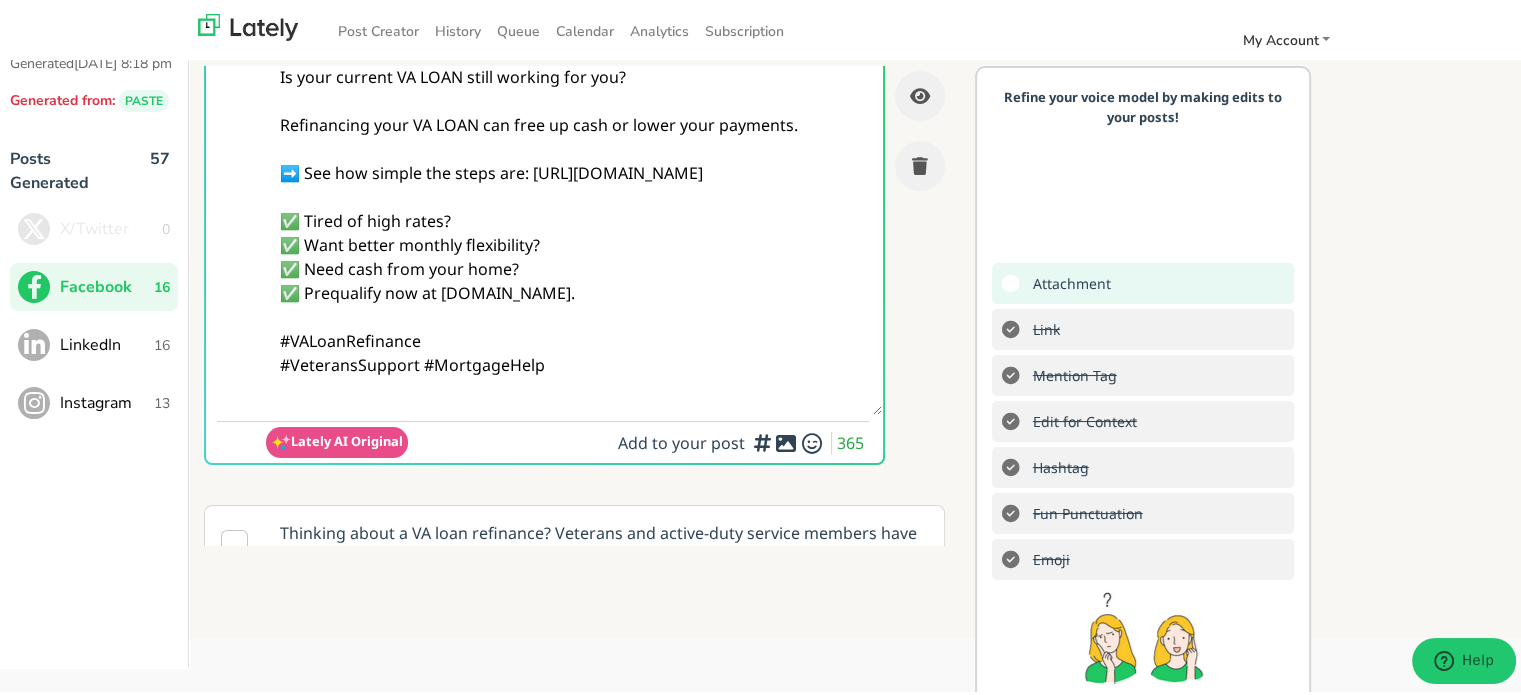 scroll, scrollTop: 100, scrollLeft: 0, axis: vertical 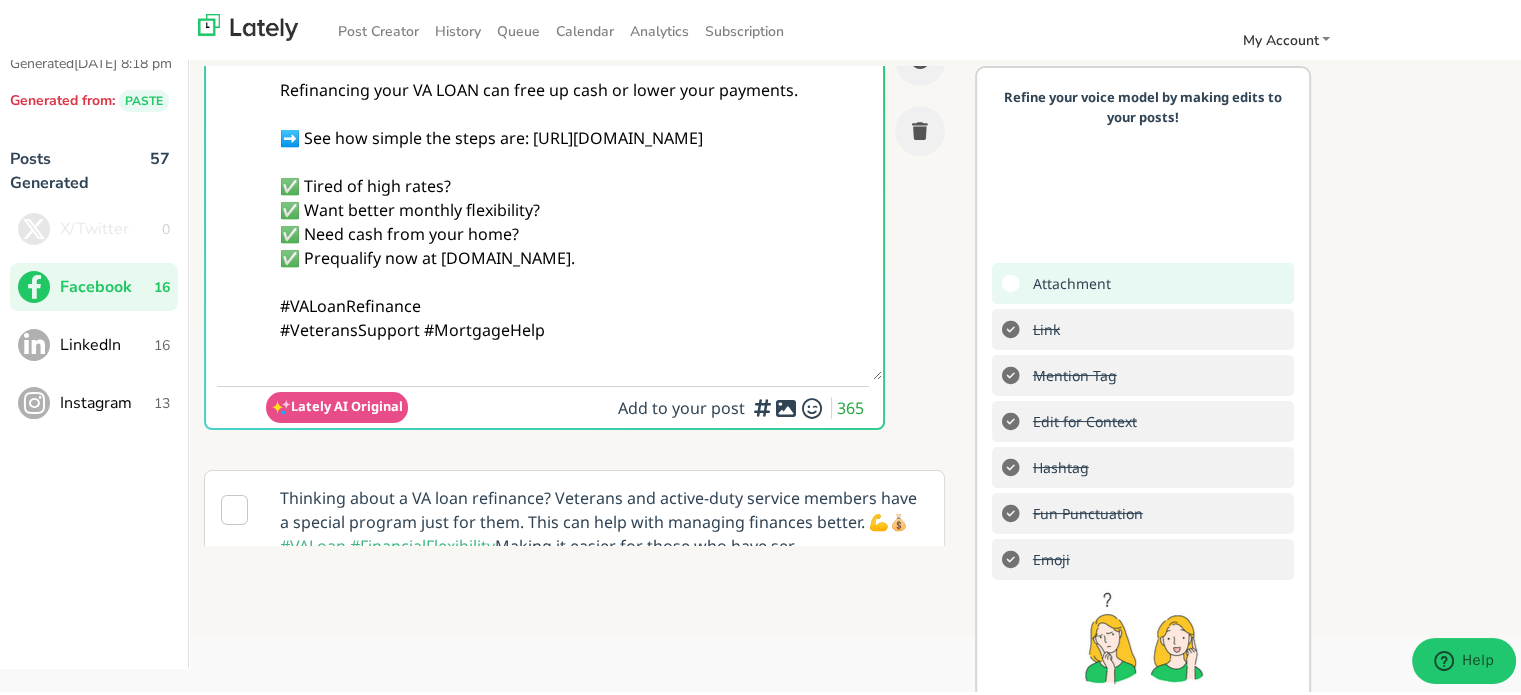 click on "@Veterans
Is your current VA LOAN still working for you?
Refinancing your VA LOAN can free up cash or lower your payments.
➡️ See how simple the steps are: https://www.clearratemortgage.com/timeline
✅ Tired of high rates?
✅ Want better monthly flexibility?
✅ Need cash from your home?
✅ Prequalify now at clearratemortgage.com.
#VALoanRefinance
#VeteransSupport #MortgageHelp" at bounding box center (574, 171) 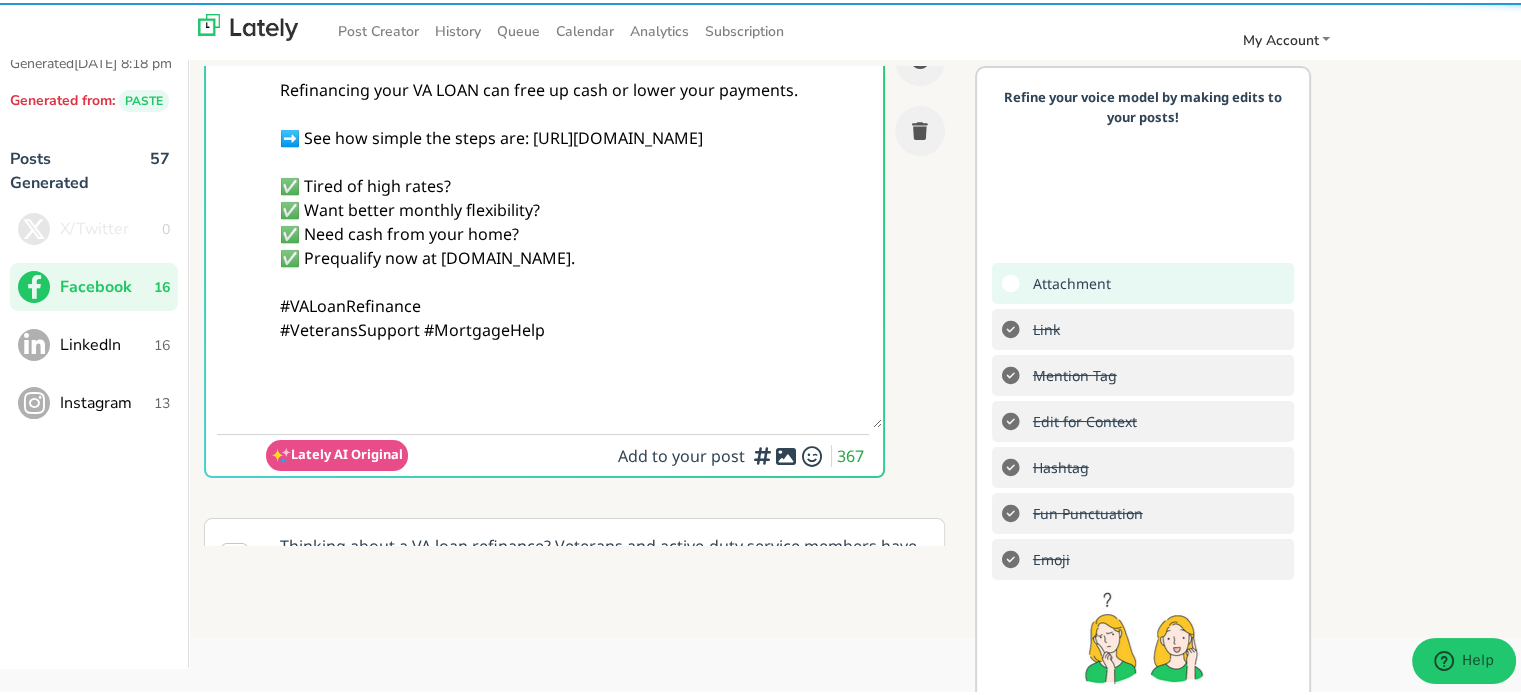 type on "@Veterans
Is your current VA LOAN still working for you?
Refinancing your VA LOAN can free up cash or lower your payments.
➡️ See how simple the steps are: https://www.clearratemortgage.com/timeline
✅ Tired of high rates?
✅ Want better monthly flexibility?
✅ Need cash from your home?
✅ Prequalify now at clearratemortgage.com.
#VALoanRefinance
#VeteransSupport #MortgageHelp" 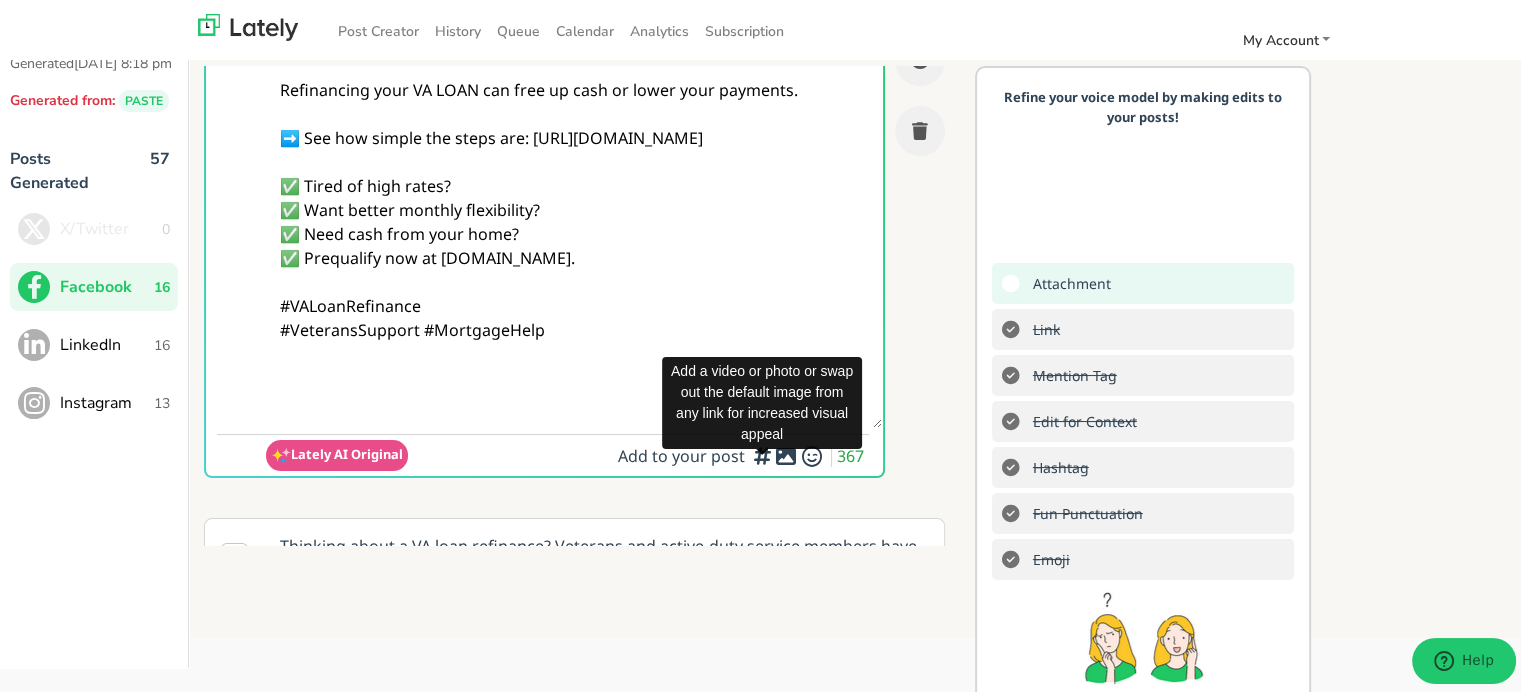 click at bounding box center (786, 453) 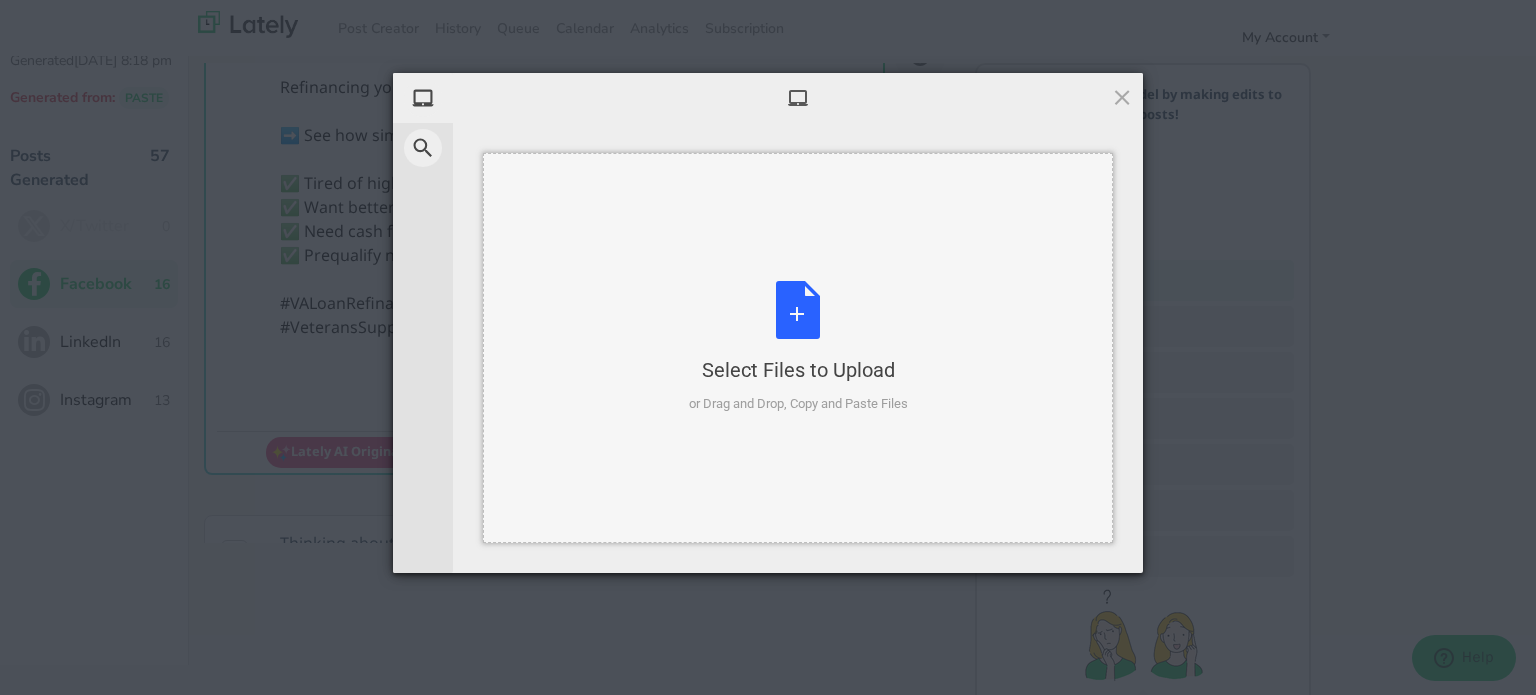 click on "Select Files to Upload
or Drag and Drop, Copy and Paste Files" at bounding box center (798, 347) 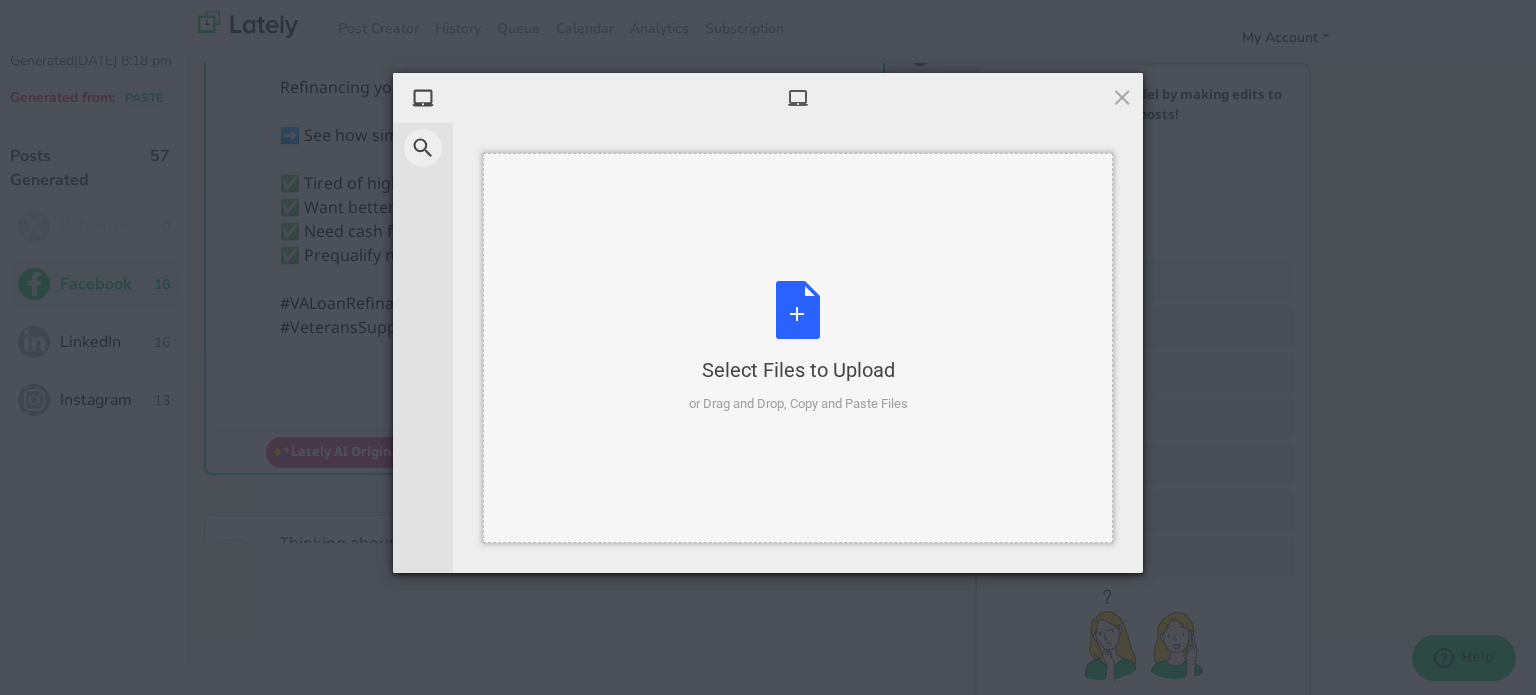 click on "Select Files to Upload
or Drag and Drop, Copy and Paste Files" at bounding box center [798, 348] 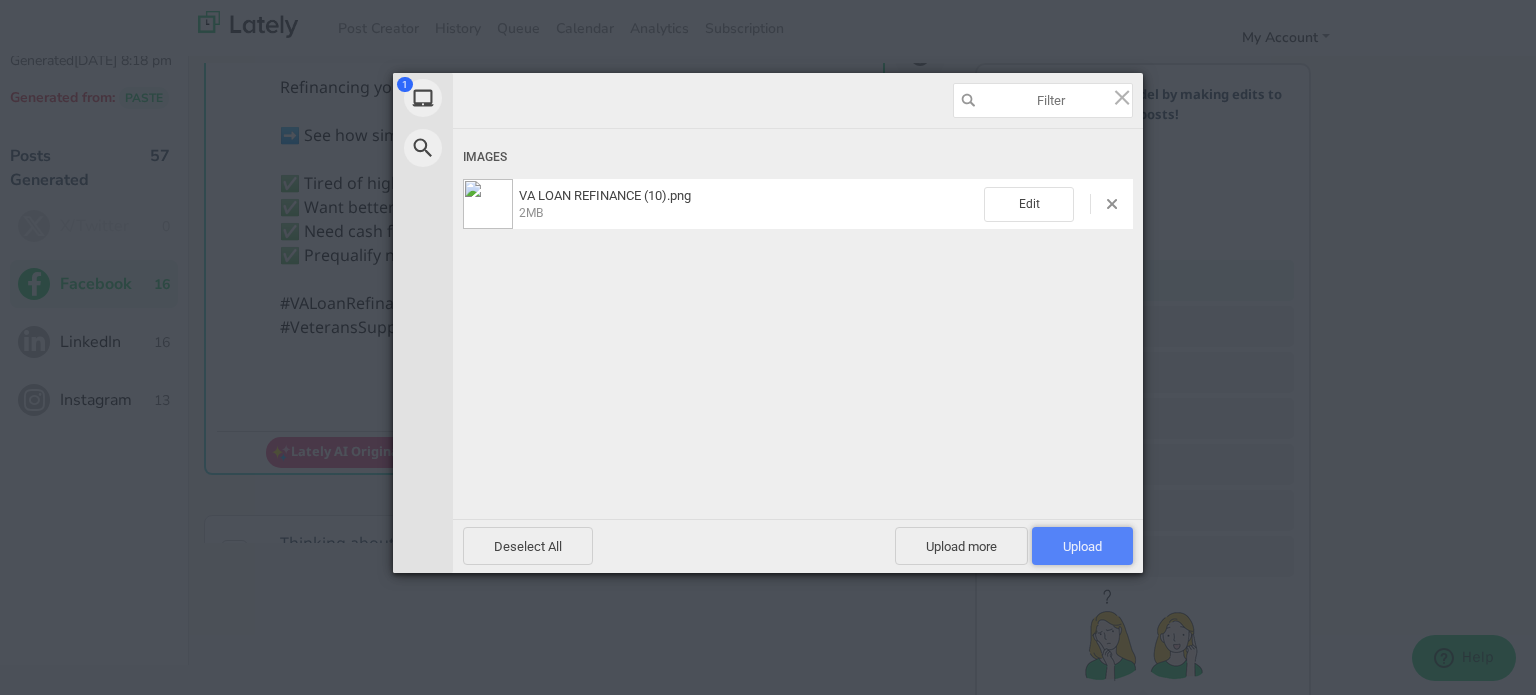 click on "Upload
1" at bounding box center [1082, 546] 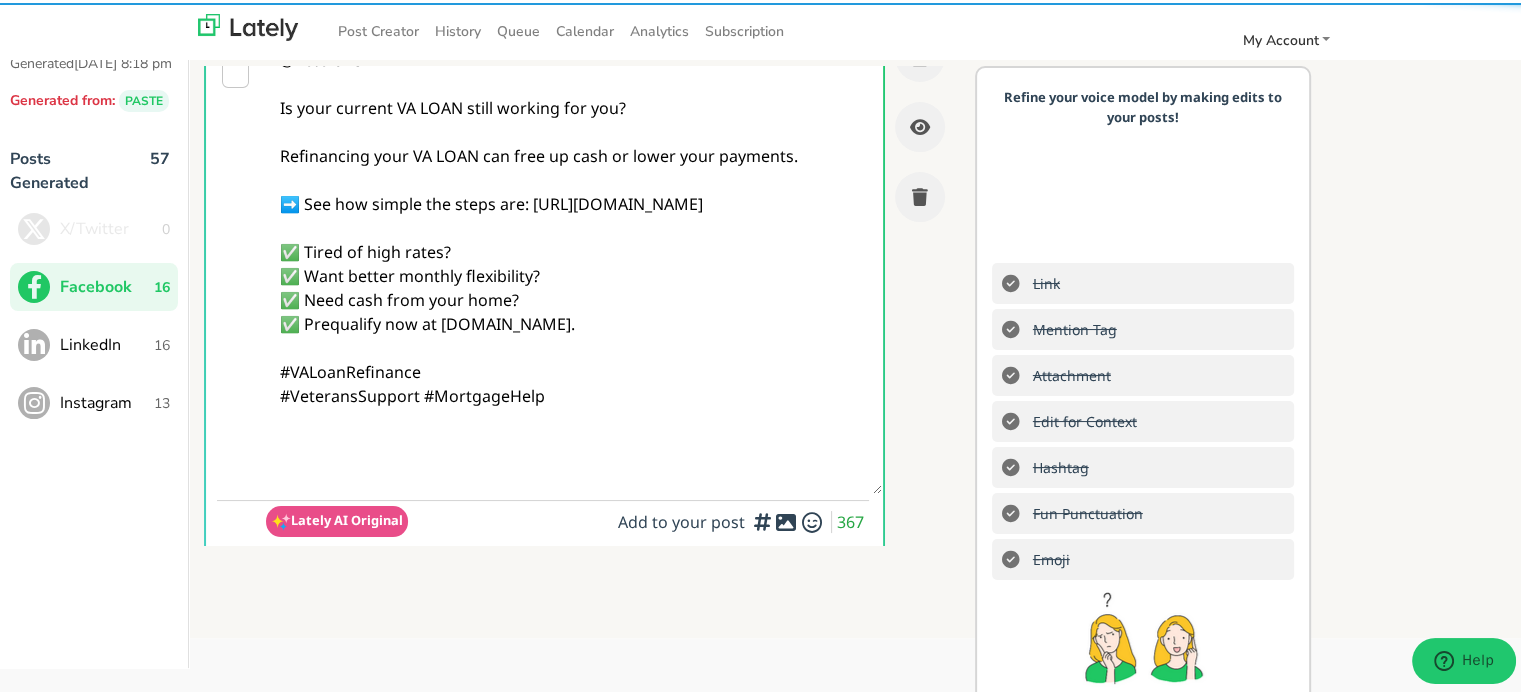 scroll, scrollTop: 0, scrollLeft: 0, axis: both 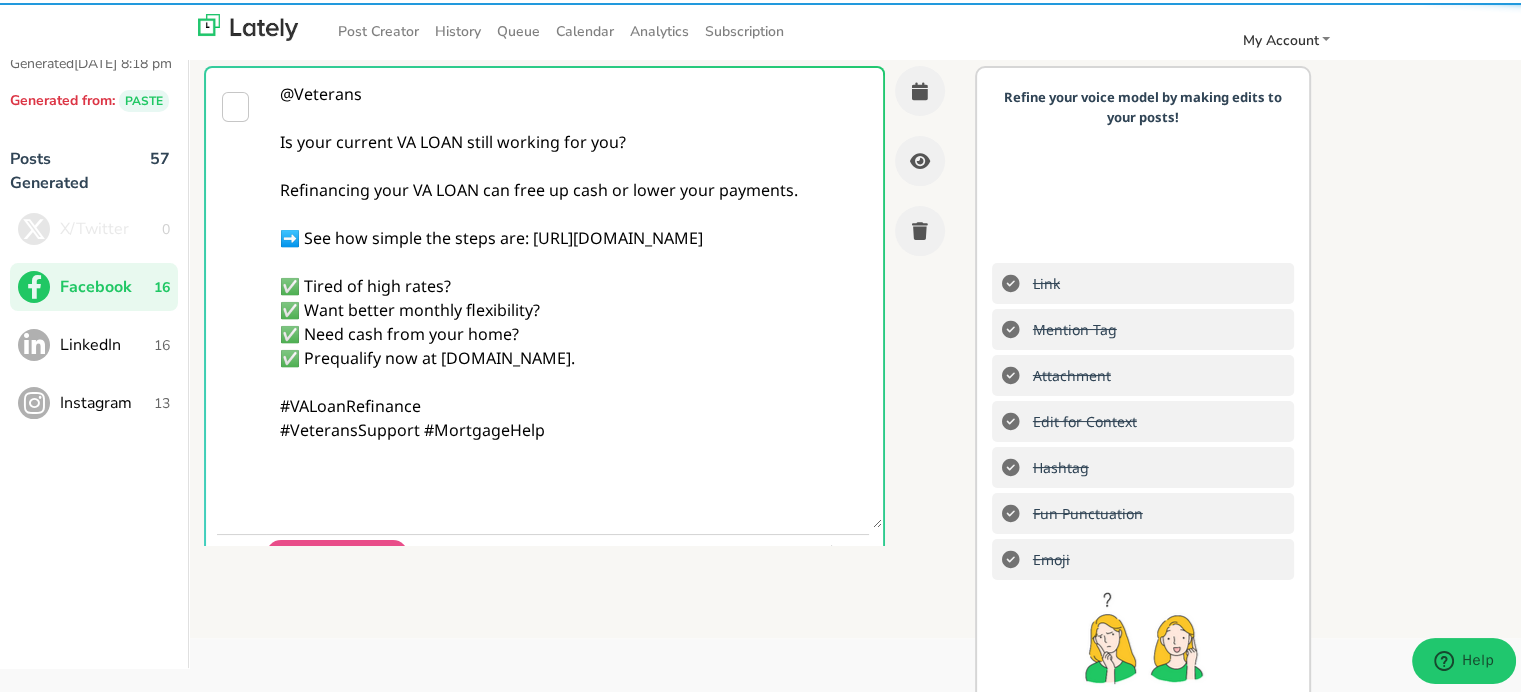 click on "@Veterans
Is your current VA LOAN still working for you?
Refinancing your VA LOAN can free up cash or lower your payments.
➡️ See how simple the steps are: https://www.clearratemortgage.com/timeline
✅ Tired of high rates?
✅ Want better monthly flexibility?
✅ Need cash from your home?
✅ Prequalify now at clearratemortgage.com.
#VALoanRefinance
#VeteransSupport #MortgageHelp" at bounding box center (574, 295) 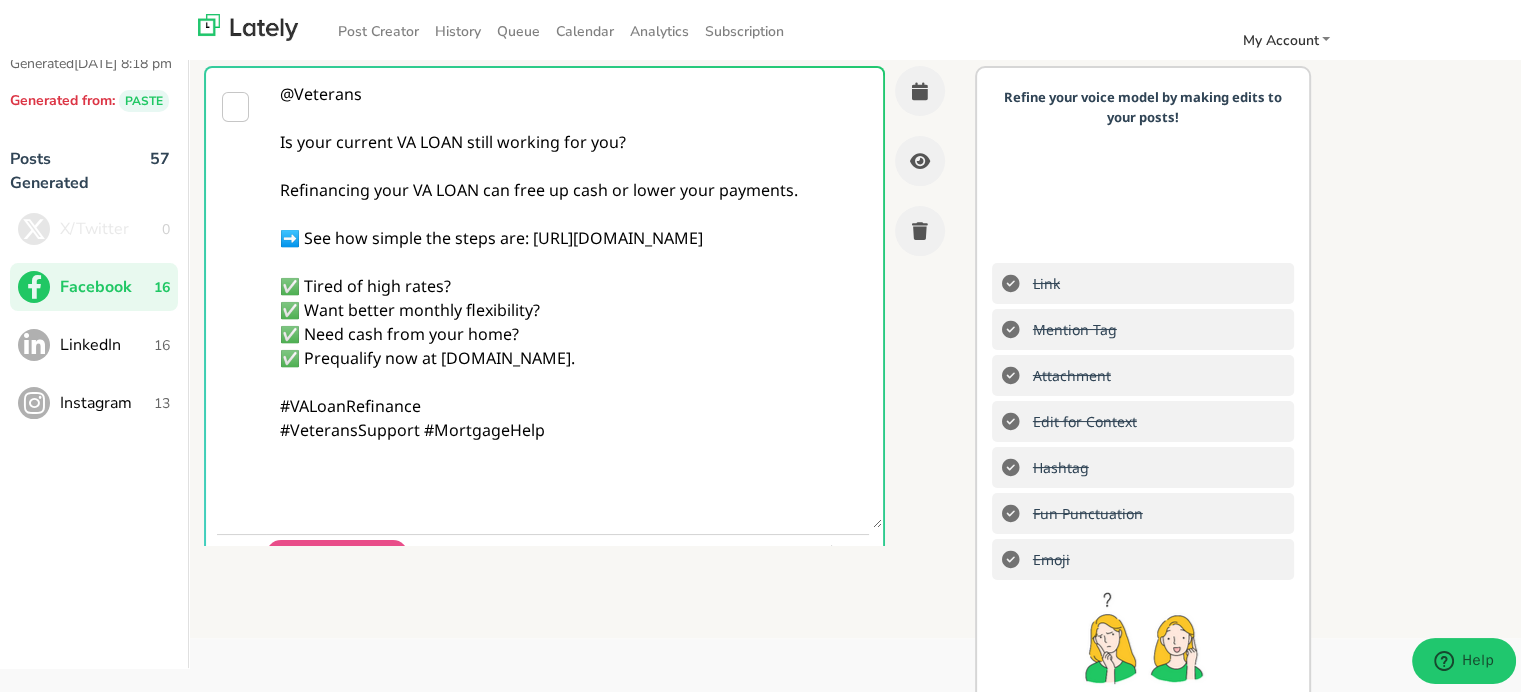 click on "@Veterans
Is your current VA LOAN still working for you?
Refinancing your VA LOAN can free up cash or lower your payments.
➡️ See how simple the steps are: https://www.clearratemortgage.com/timeline
✅ Tired of high rates?
✅ Want better monthly flexibility?
✅ Need cash from your home?
✅ Prequalify now at clearratemortgage.com.
#VALoanRefinance
#VeteransSupport #MortgageHelp" at bounding box center [574, 295] 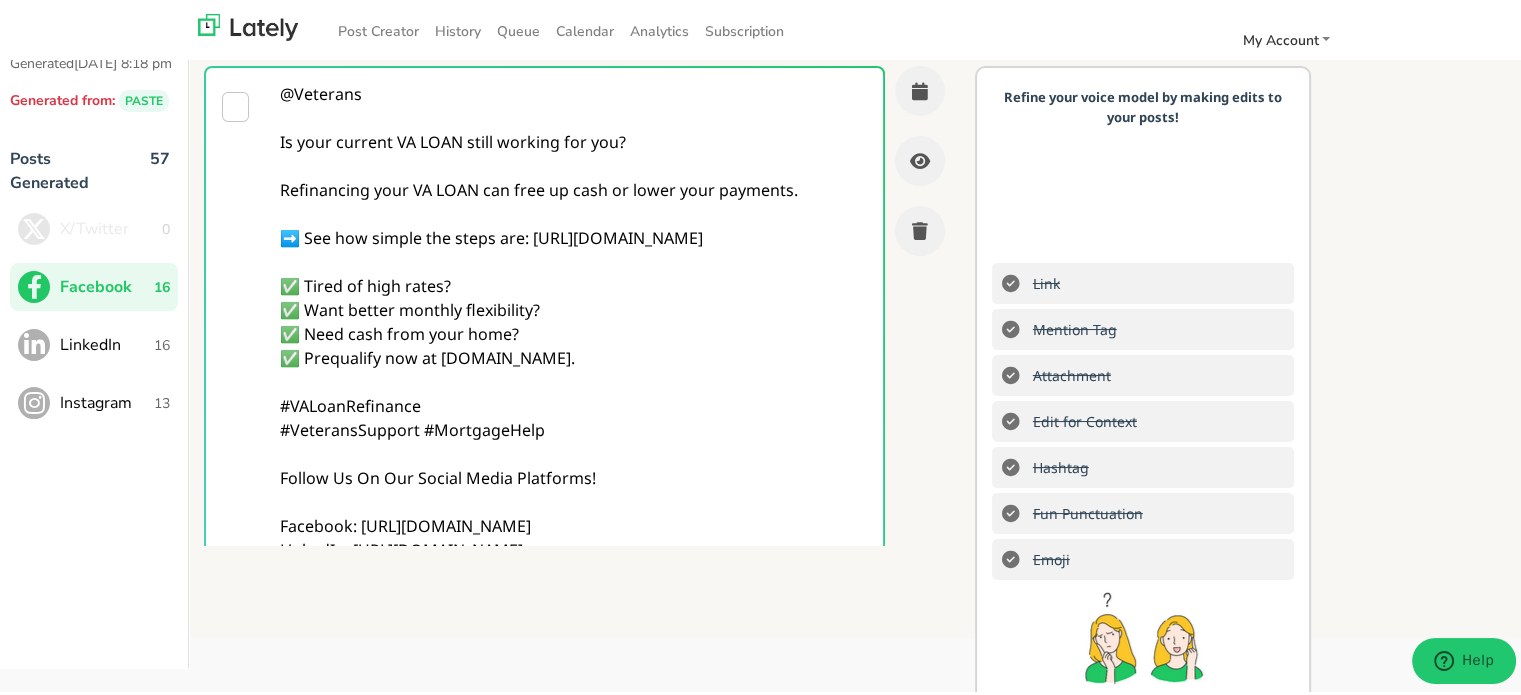 scroll, scrollTop: 85, scrollLeft: 0, axis: vertical 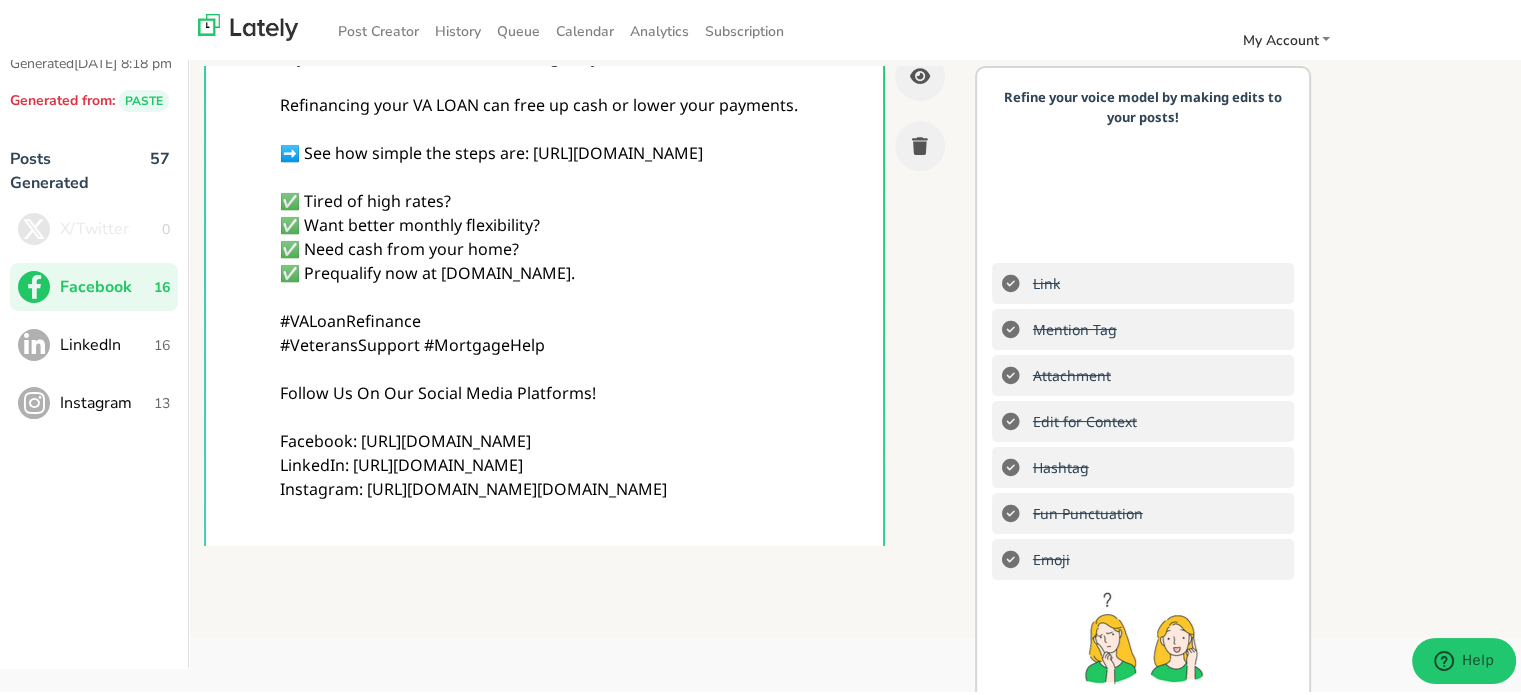 click on "@Veterans
Is your current VA LOAN still working for you?
Refinancing your VA LOAN can free up cash or lower your payments.
➡️ See how simple the steps are: https://www.clearratemortgage.com/timeline
✅ Tired of high rates?
✅ Want better monthly flexibility?
✅ Need cash from your home?
✅ Prequalify now at clearratemortgage.com.
#VALoanRefinance
#VeteransSupport #MortgageHelp
Follow Us On Our Social Media Platforms!
Facebook: https://www.facebook.com/clearratemortgage
LinkedIn: https://www.linkedin.com/company/clear-rate-mortgage/posts/?feedView=all
Instagram: https://www.instagram.com/clear.rate.mortgage/" at bounding box center (574, 270) 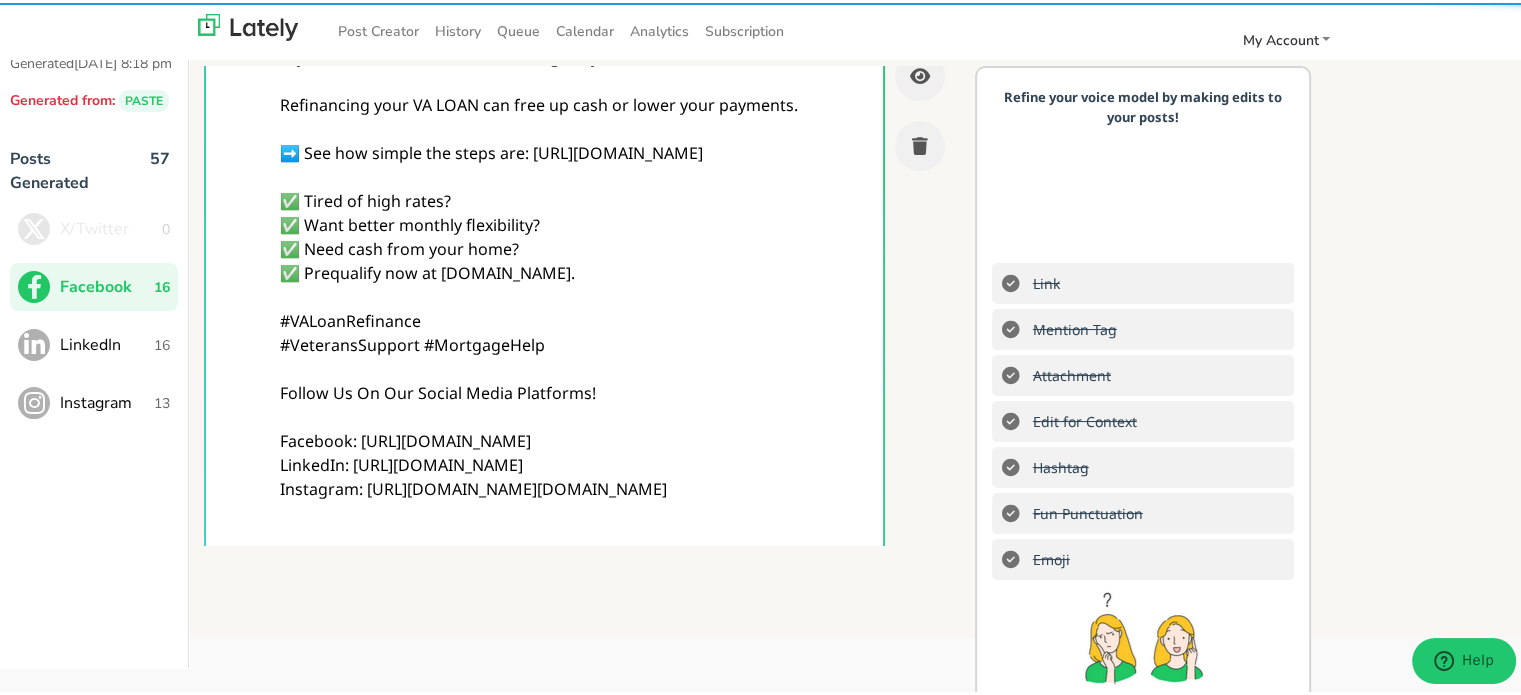 click on "@Veterans
Is your current VA LOAN still working for you?
Refinancing your VA LOAN can free up cash or lower your payments.
➡️ See how simple the steps are: https://www.clearratemortgage.com/timeline
✅ Tired of high rates?
✅ Want better monthly flexibility?
✅ Need cash from your home?
✅ Prequalify now at clearratemortgage.com.
#VALoanRefinance
#VeteransSupport #MortgageHelp
Follow Us On Our Social Media Platforms!
Facebook: https://www.facebook.com/clearratemortgage
LinkedIn: https://www.linkedin.com/company/clear-rate-mortgage/posts/?feedView=all
Instagram: https://www.instagram.com/clear.rate.mortgage/" at bounding box center [574, 270] 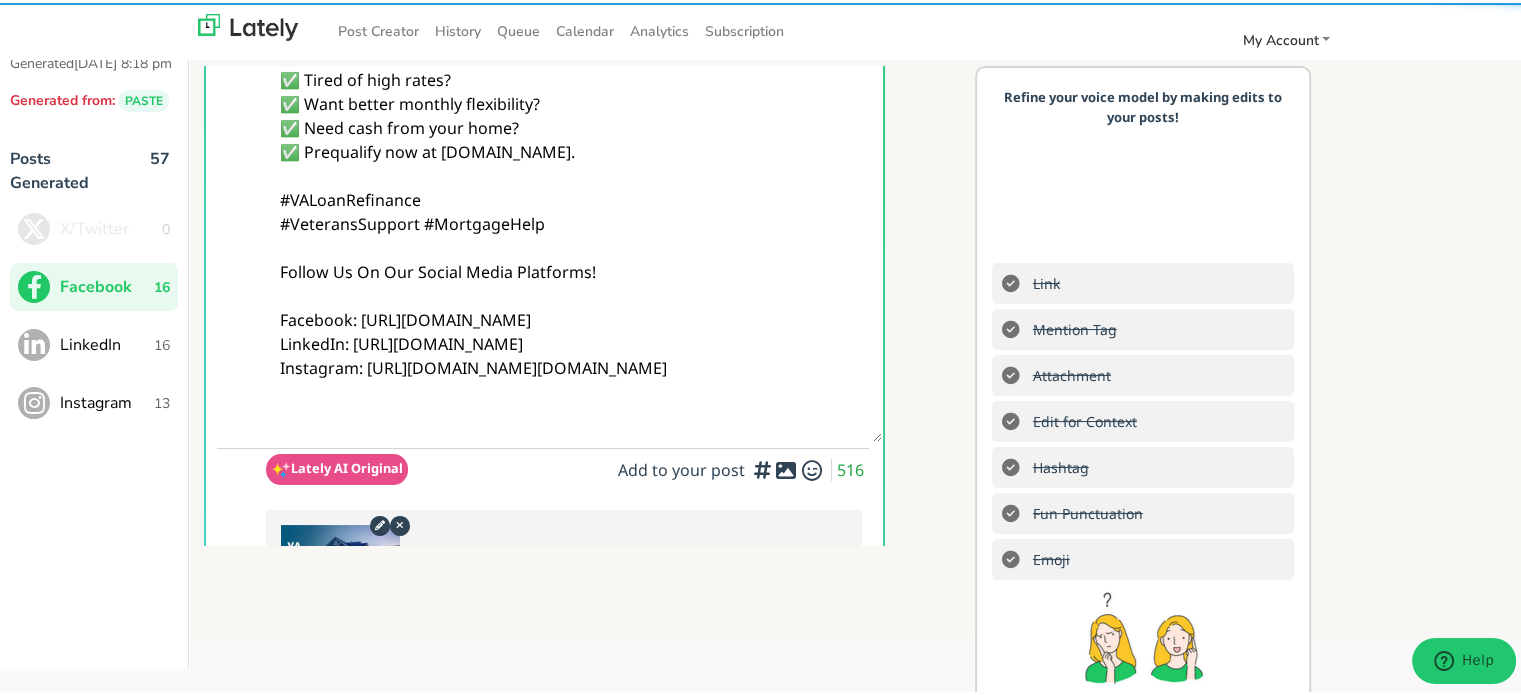 scroll, scrollTop: 0, scrollLeft: 0, axis: both 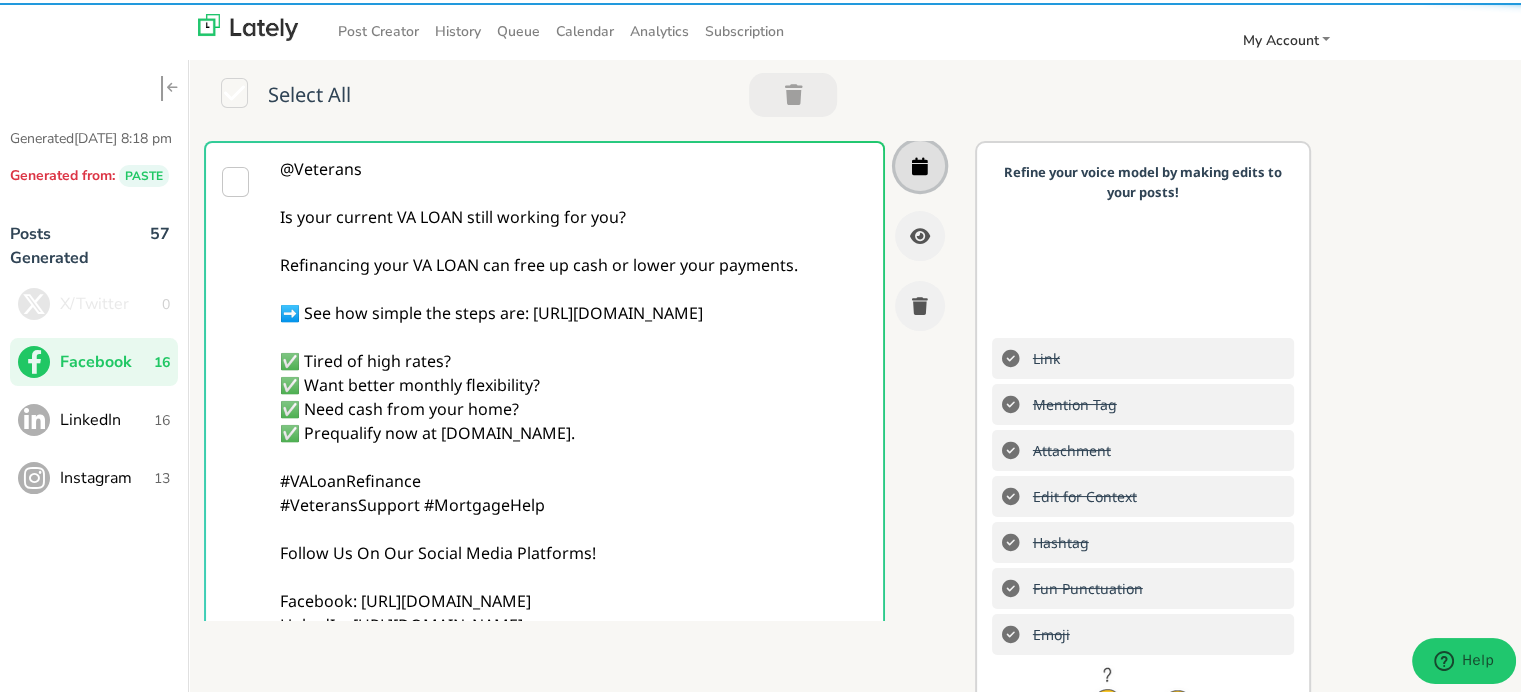click at bounding box center (920, 163) 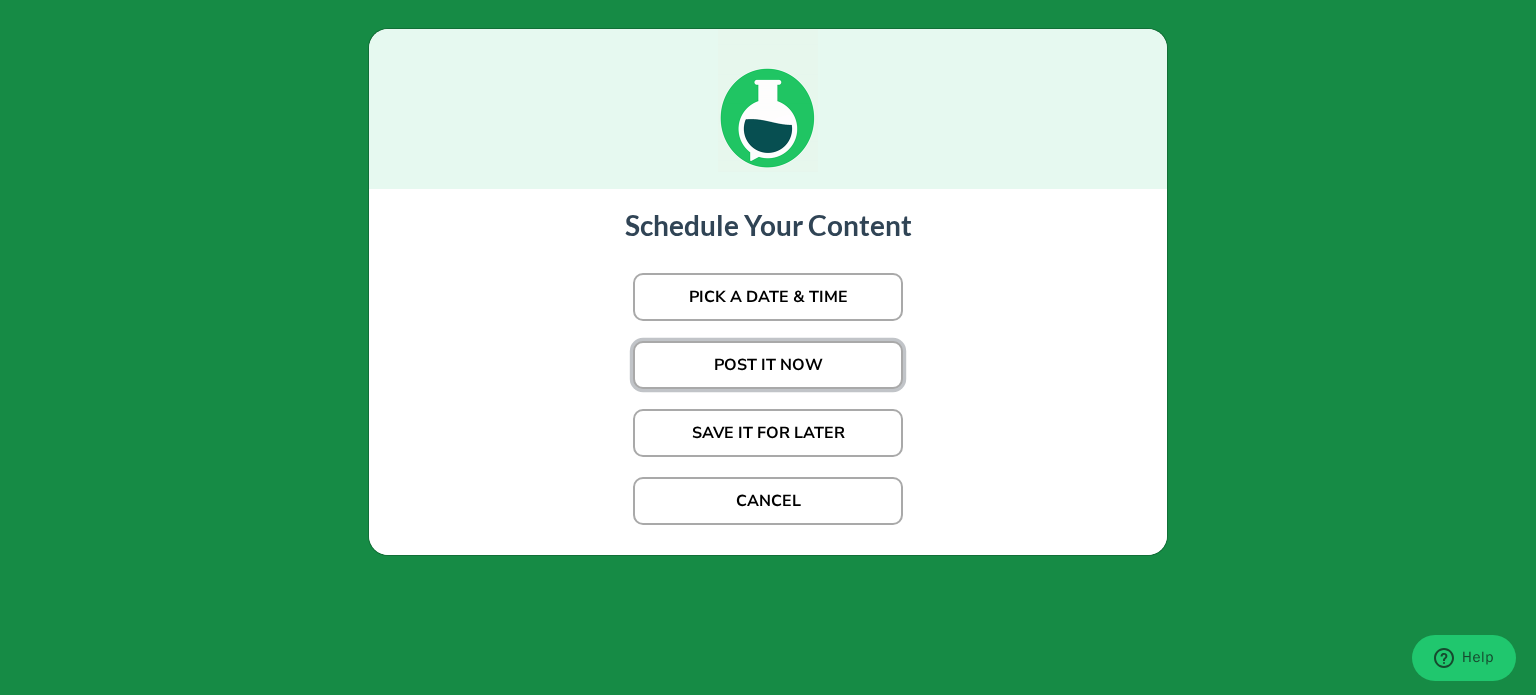 click on "POST IT NOW" at bounding box center (768, 365) 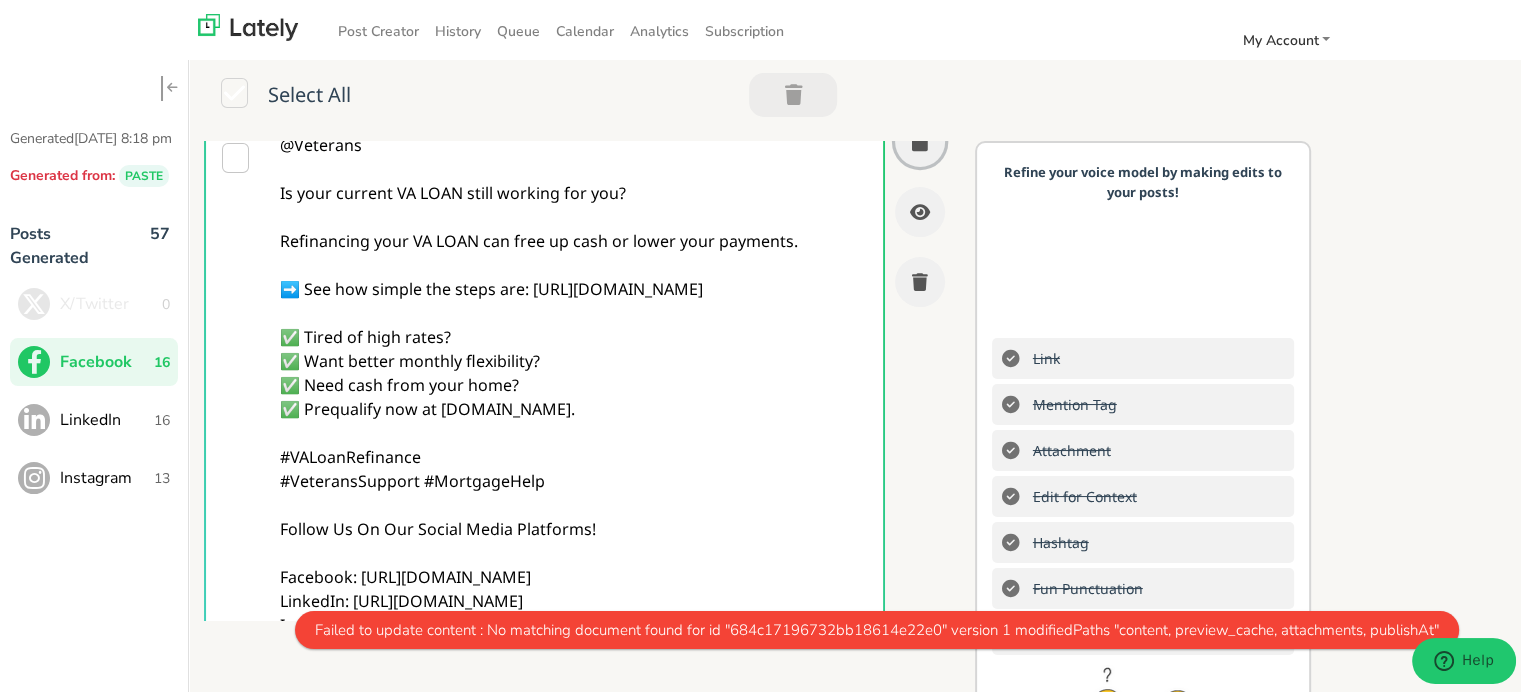 scroll, scrollTop: 0, scrollLeft: 0, axis: both 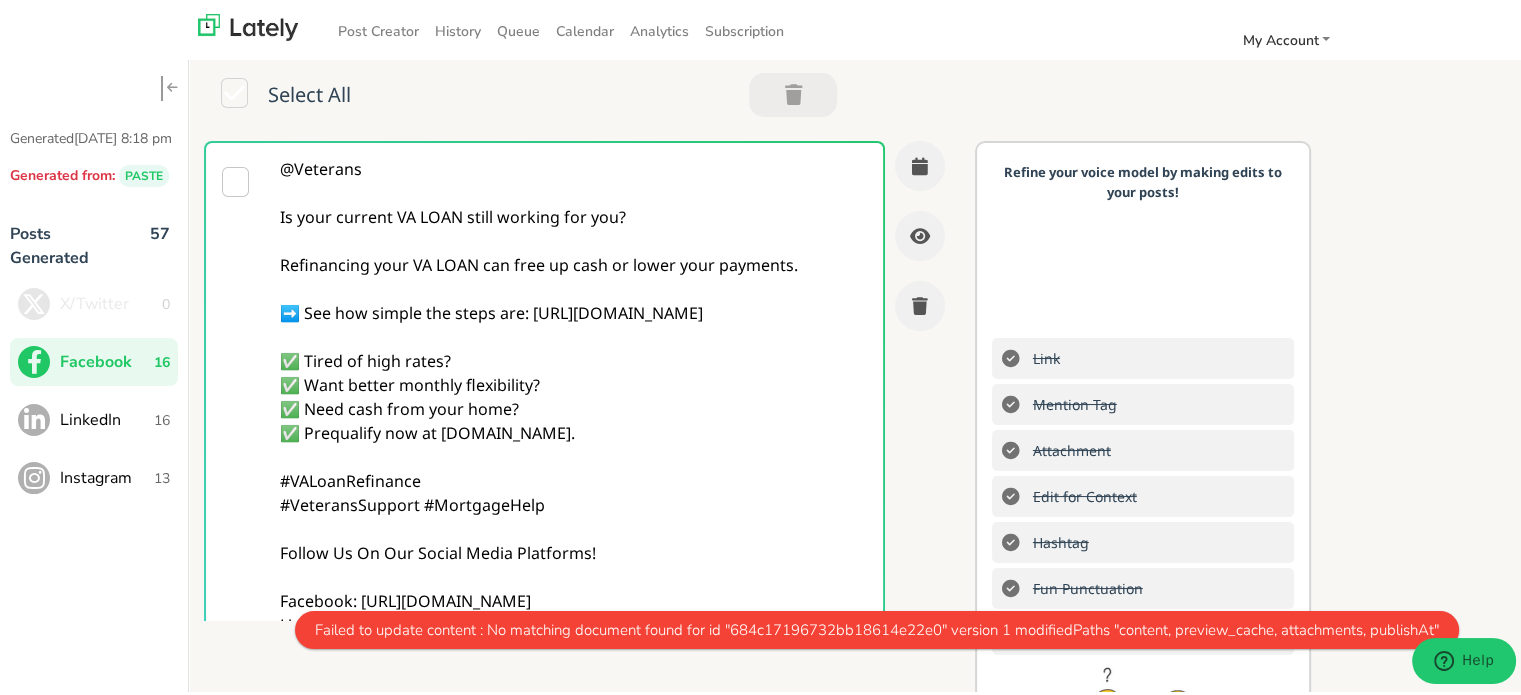 click on "@Veterans
Is your current VA LOAN still working for you?
Refinancing your VA LOAN can free up cash or lower your payments.
➡️ See how simple the steps are: https://www.clearratemortgage.com/timeline
✅ Tired of high rates?
✅ Want better monthly flexibility?
✅ Need cash from your home?
✅ Prequalify now at clearratemortgage.com.
#VALoanRefinance
#VeteransSupport #MortgageHelp
Follow Us On Our Social Media Platforms!
Facebook: https://www.facebook.com/clearratemortgage
LinkedIn: https://www.linkedin.com/company/clear-rate-mortgage/posts/?feedView=all
Instagram: https://www.instagram.com/clear.rate.mortgage/" at bounding box center [574, 430] 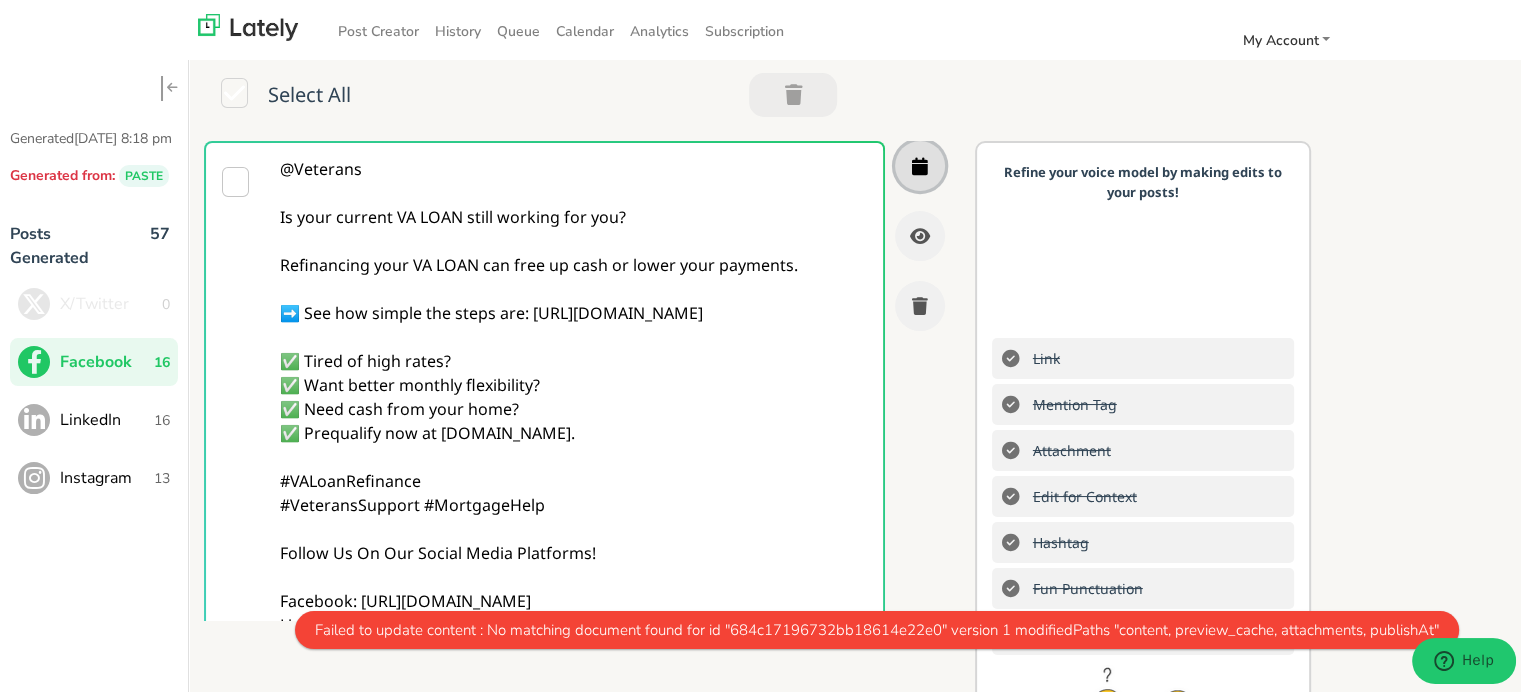 click at bounding box center (920, 163) 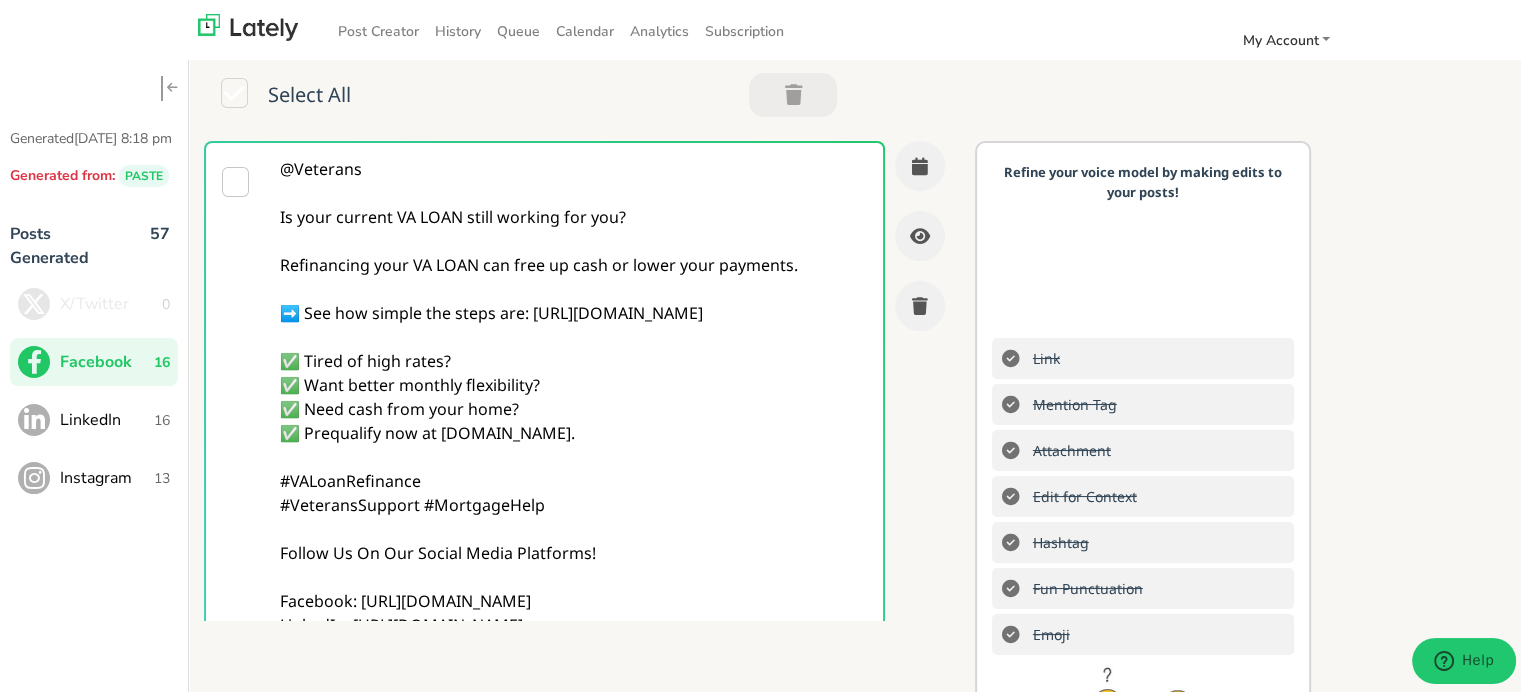 click on "LinkedIn" at bounding box center (107, 417) 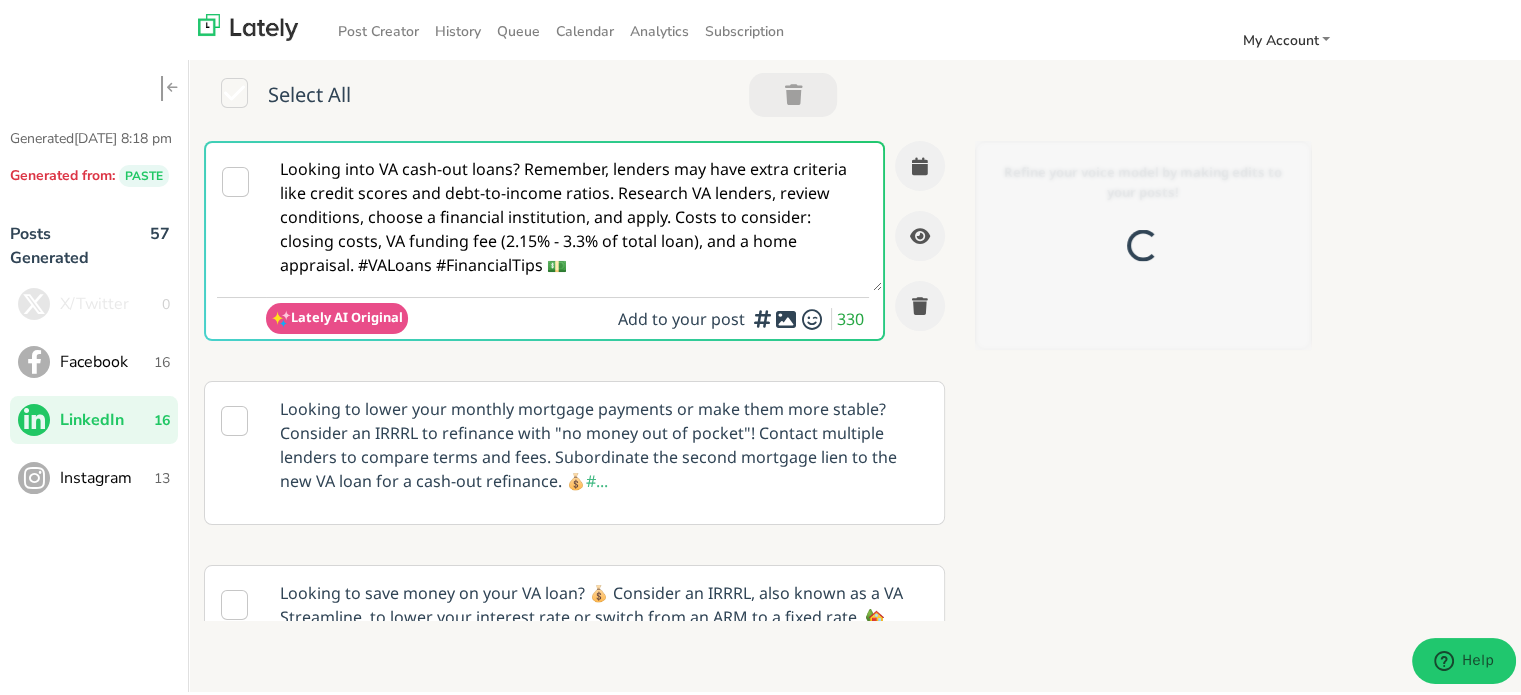 scroll, scrollTop: 0, scrollLeft: 0, axis: both 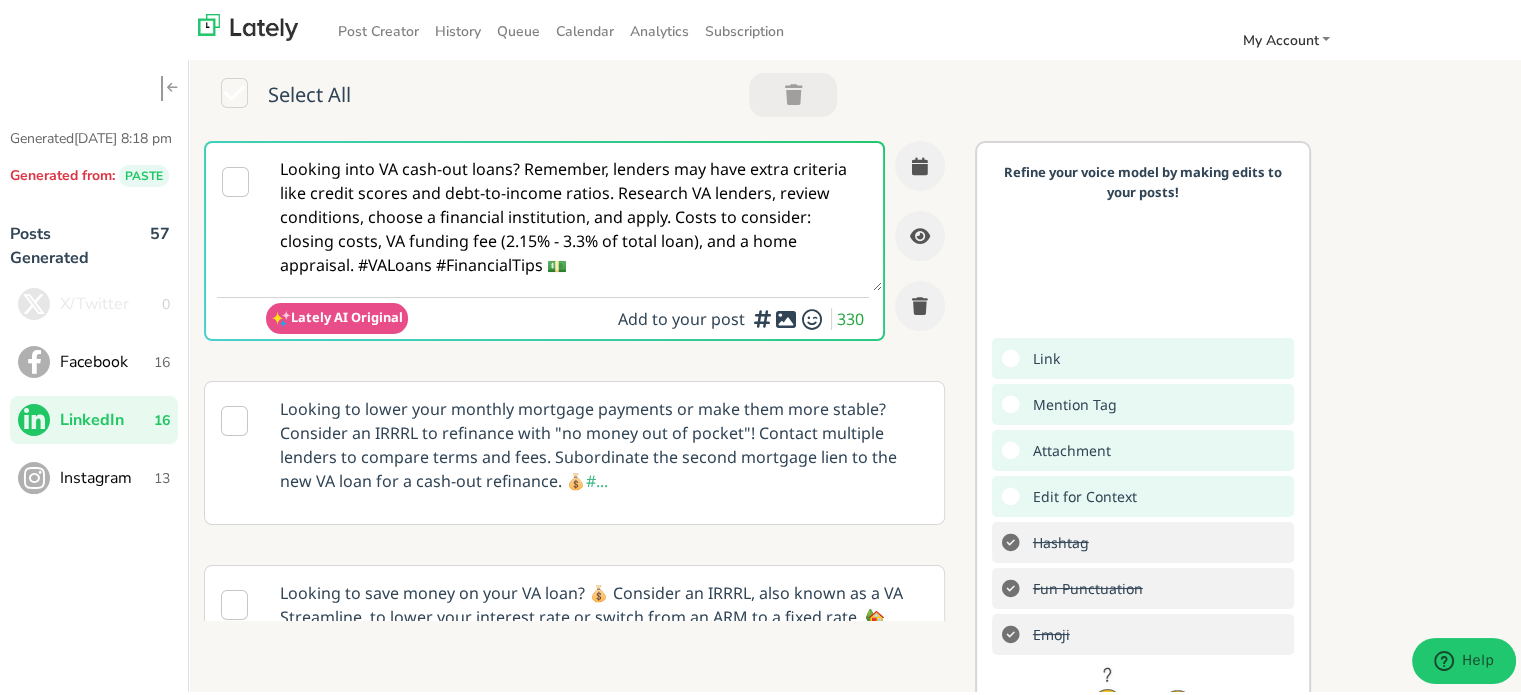click on "Facebook" at bounding box center (107, 359) 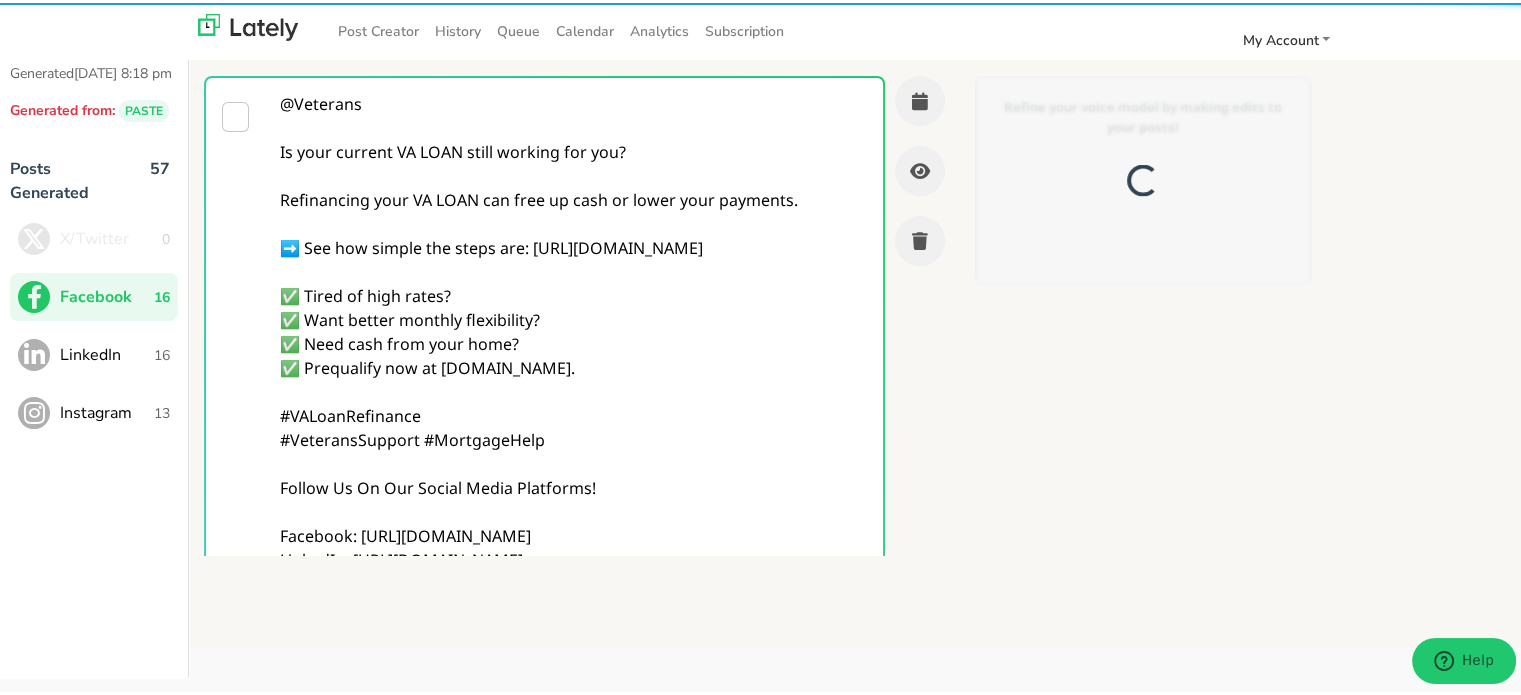 scroll, scrollTop: 0, scrollLeft: 0, axis: both 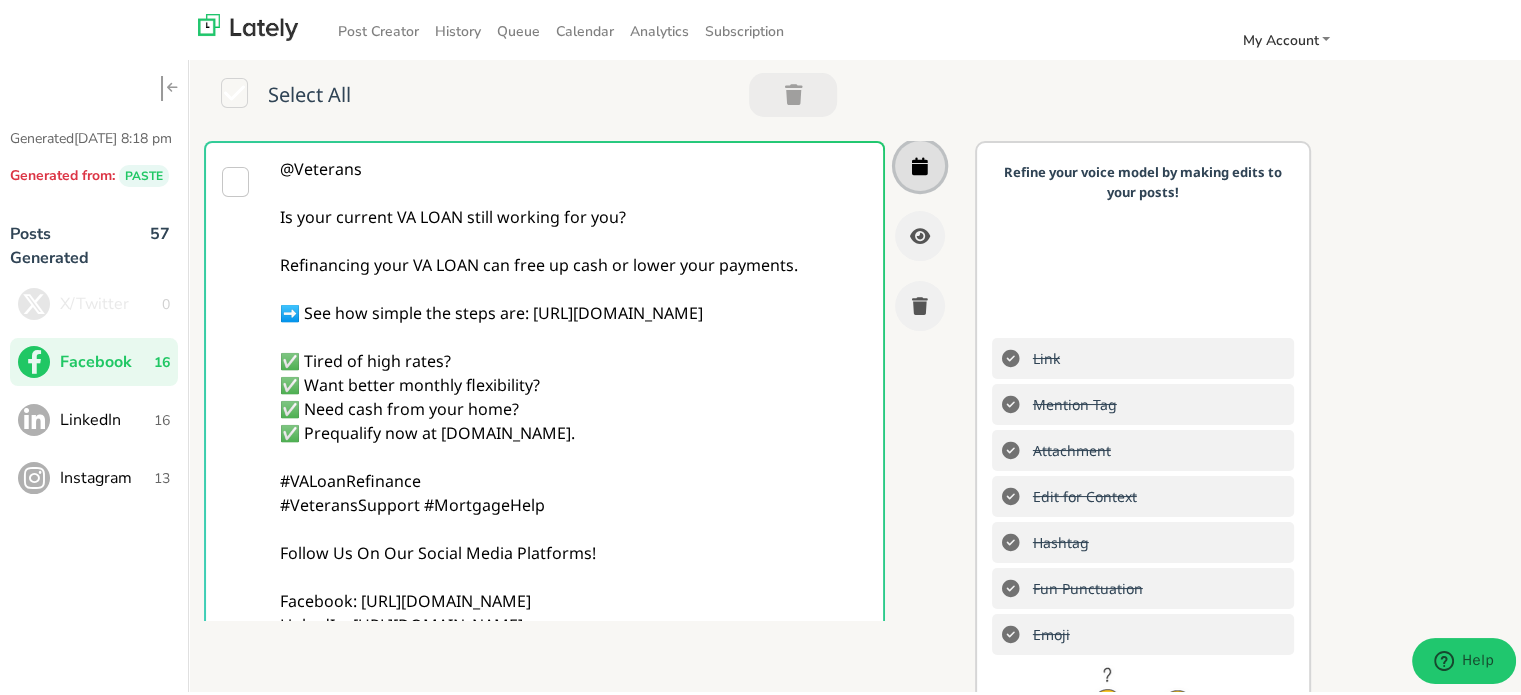 click at bounding box center (920, 163) 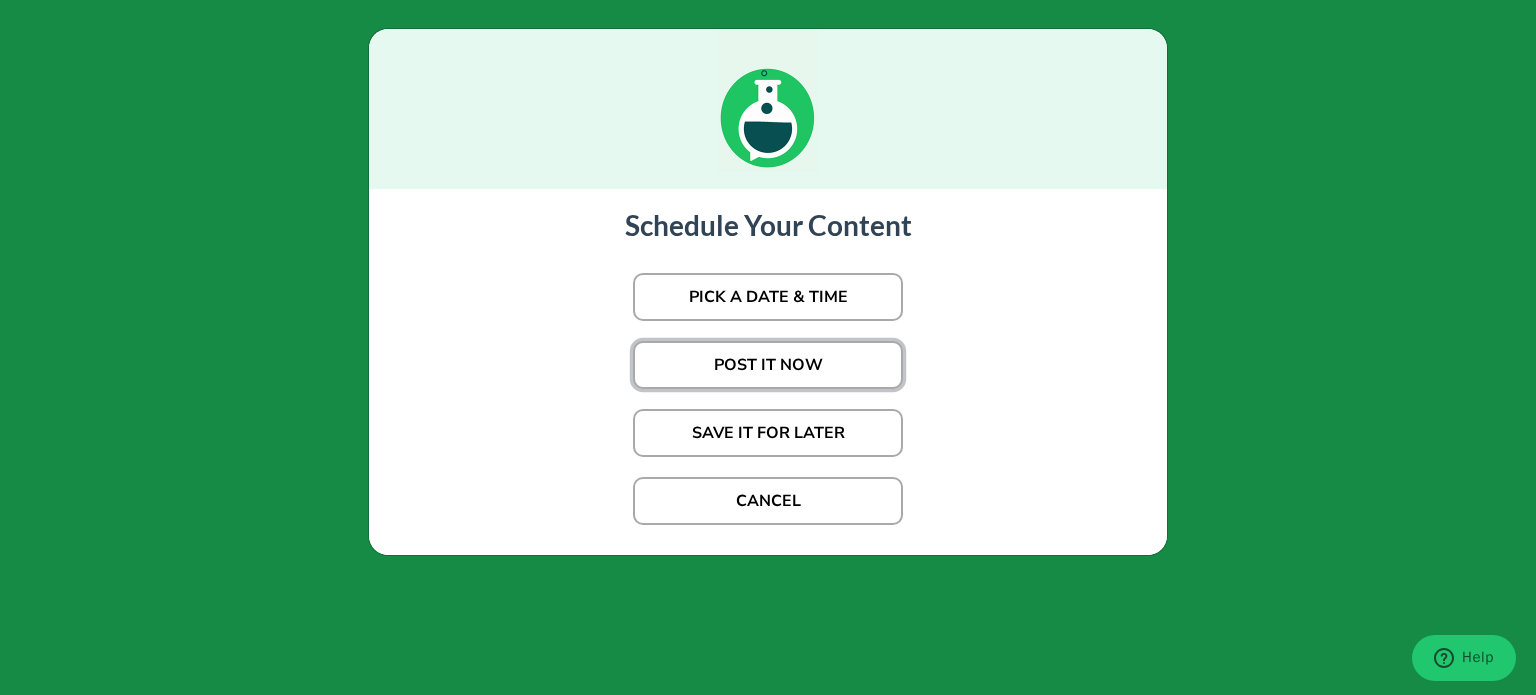 click on "POST IT NOW" at bounding box center (768, 365) 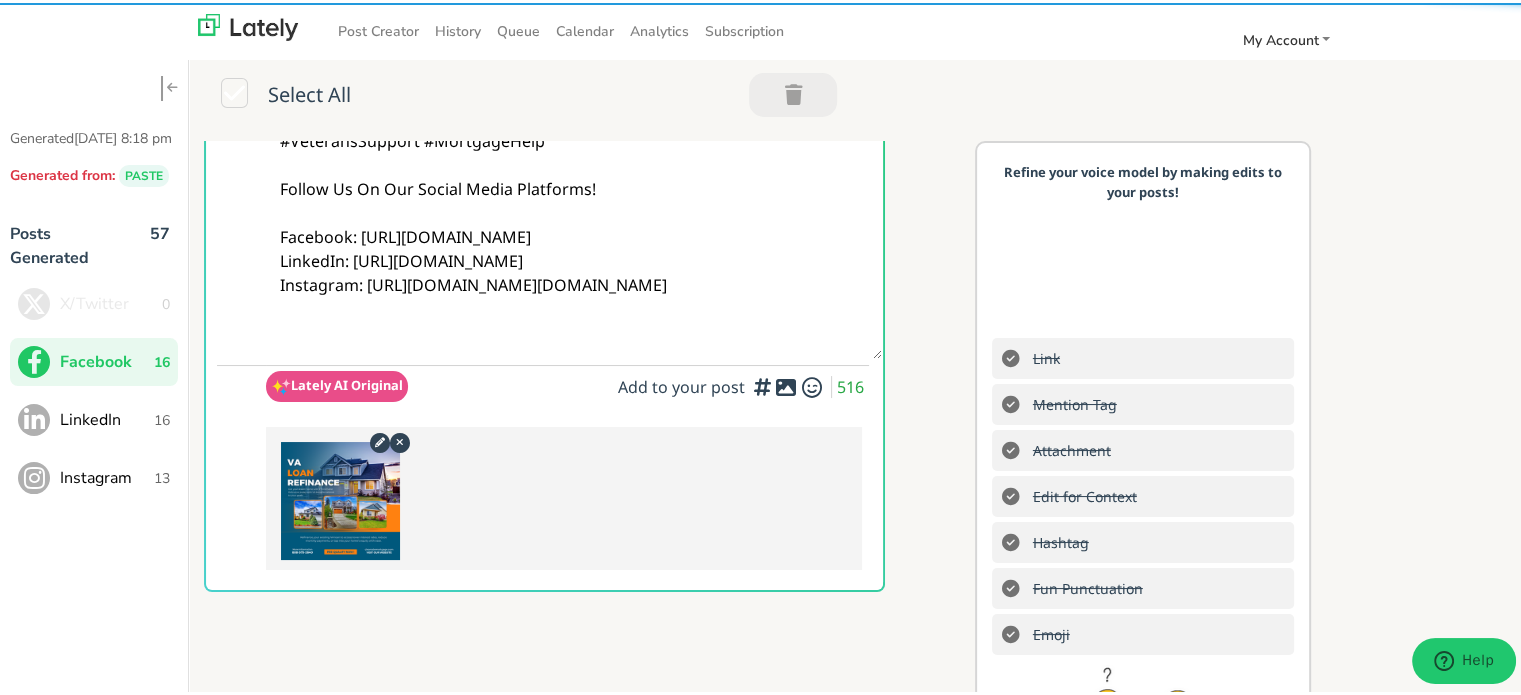 scroll, scrollTop: 400, scrollLeft: 0, axis: vertical 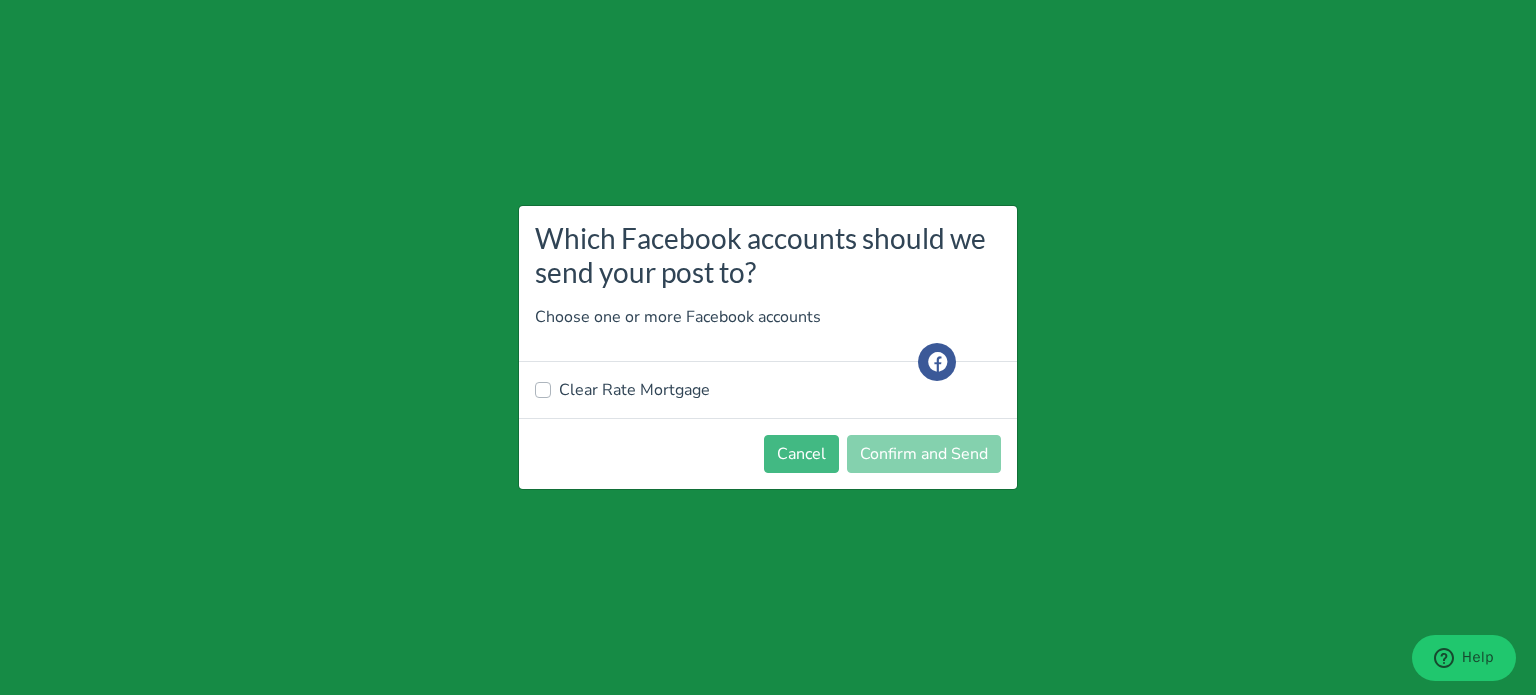 click on "Clear Rate Mortgage" at bounding box center [634, 390] 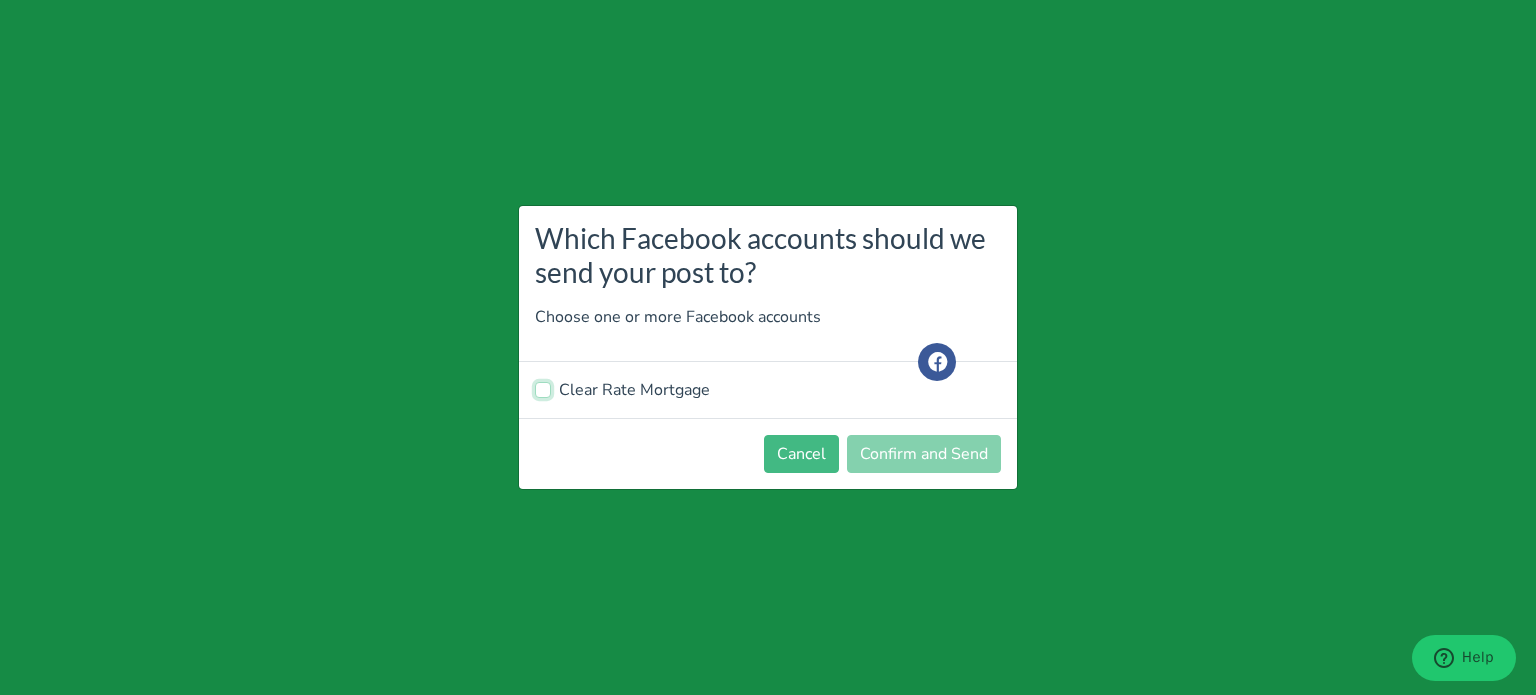click on "Clear Rate Mortgage" at bounding box center (543, 388) 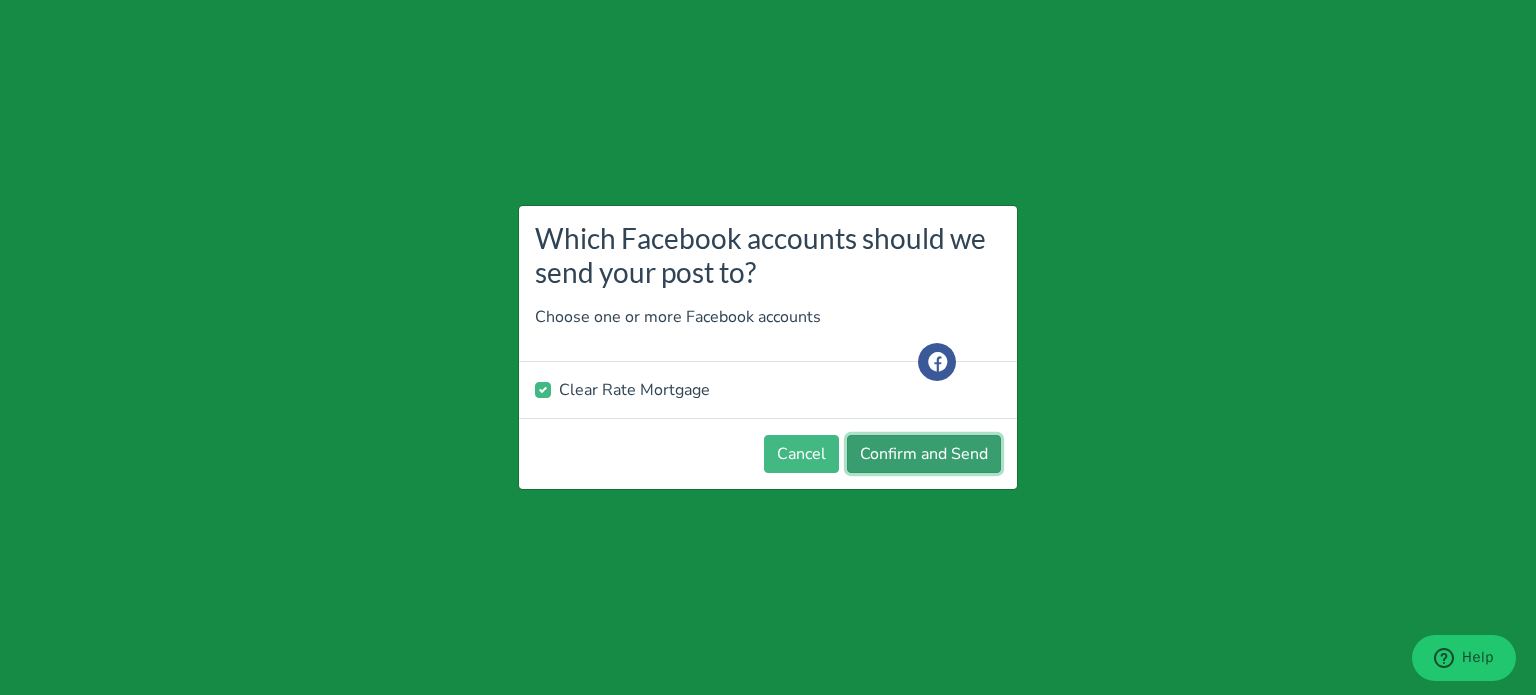 click on "Confirm and Send" at bounding box center [924, 454] 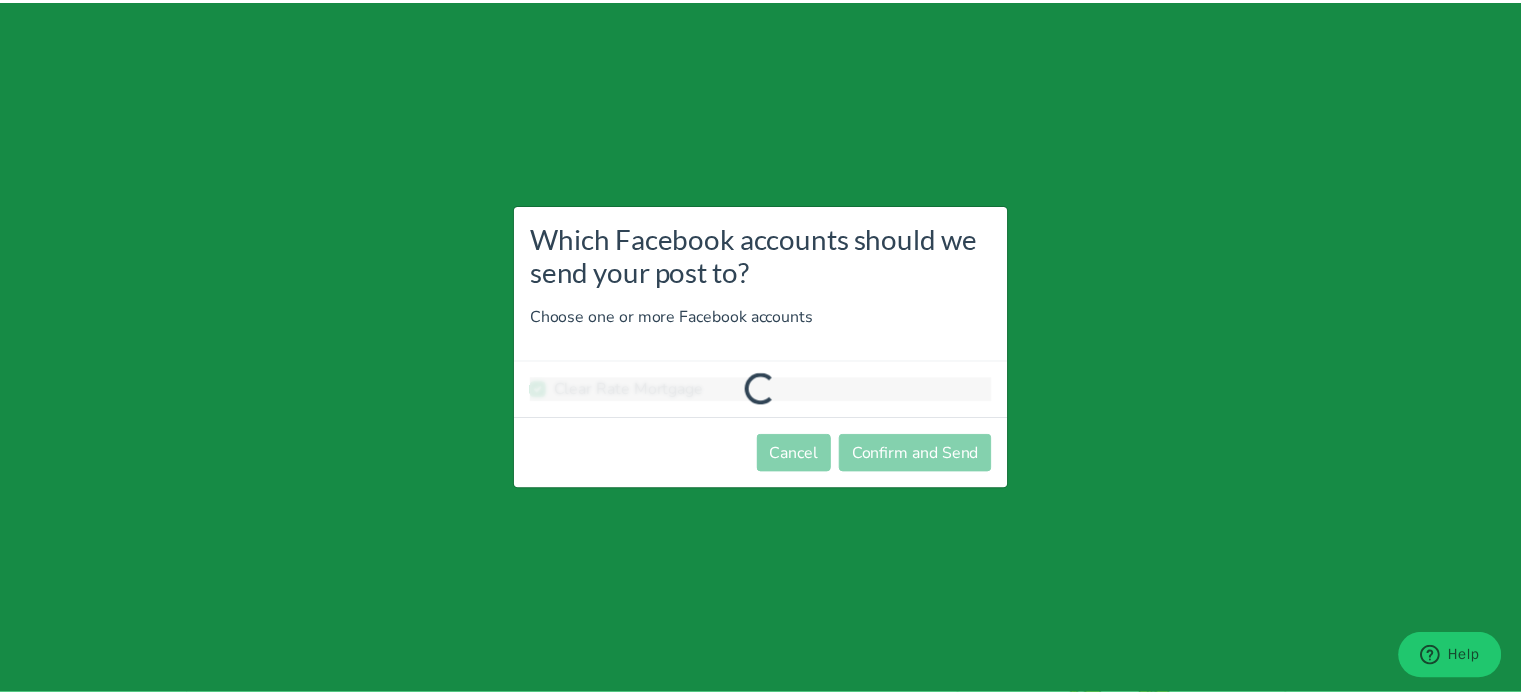 scroll, scrollTop: 0, scrollLeft: 0, axis: both 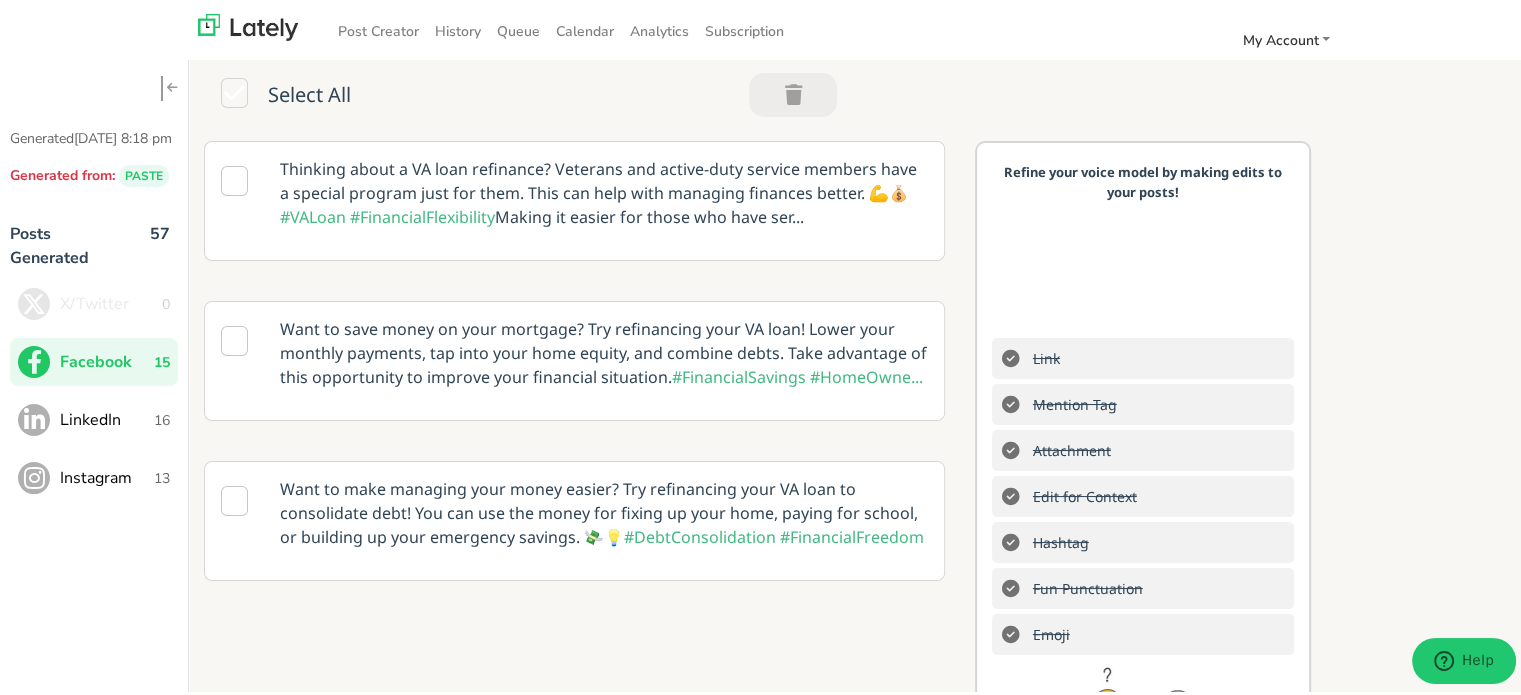 click on "LinkedIn 16" at bounding box center [94, 417] 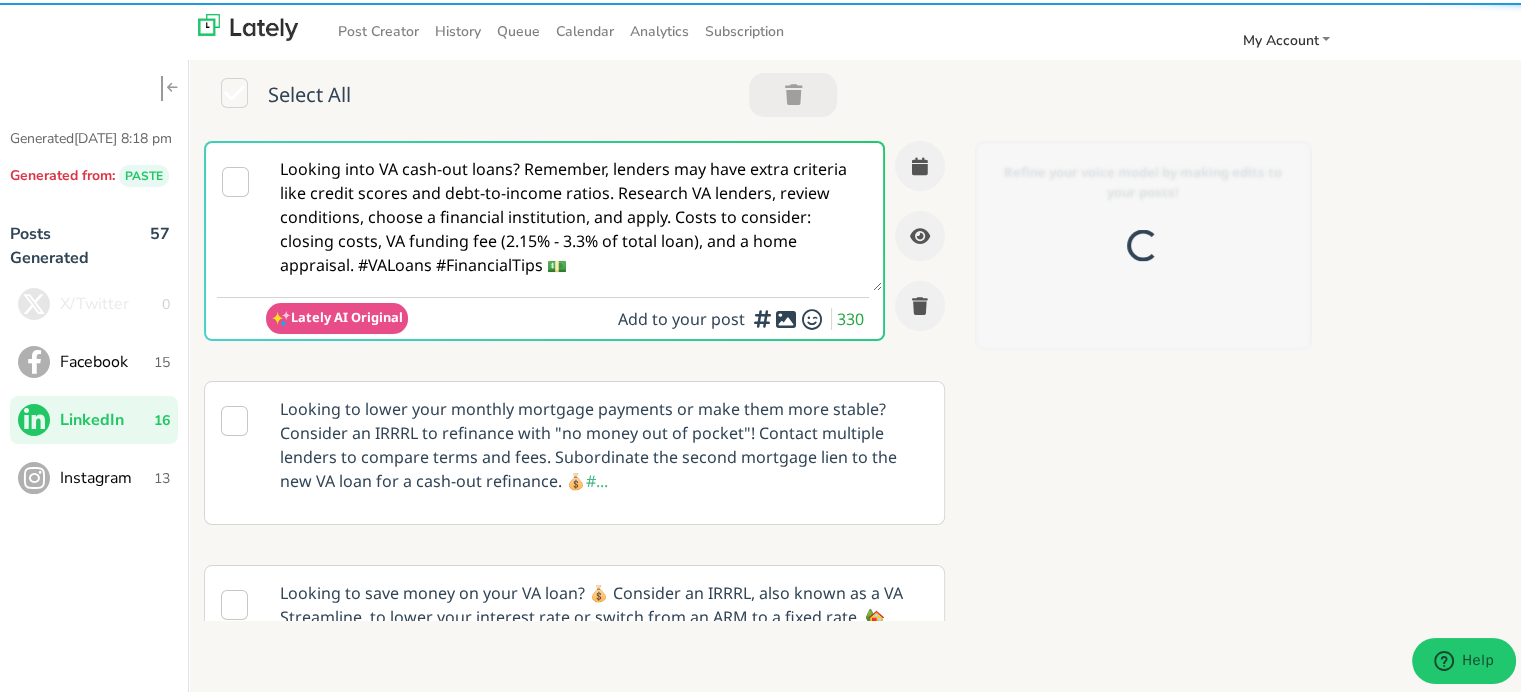 click on "Looking into VA cash-out loans? Remember, lenders may have extra criteria like credit scores and debt-to-income ratios. Research VA lenders, review conditions, choose a financial institution, and apply. Costs to consider: closing costs, VA funding fee (2.15% - 3.3% of total loan), and a home appraisal. #VALoans #FinancialTips 💵" at bounding box center (574, 214) 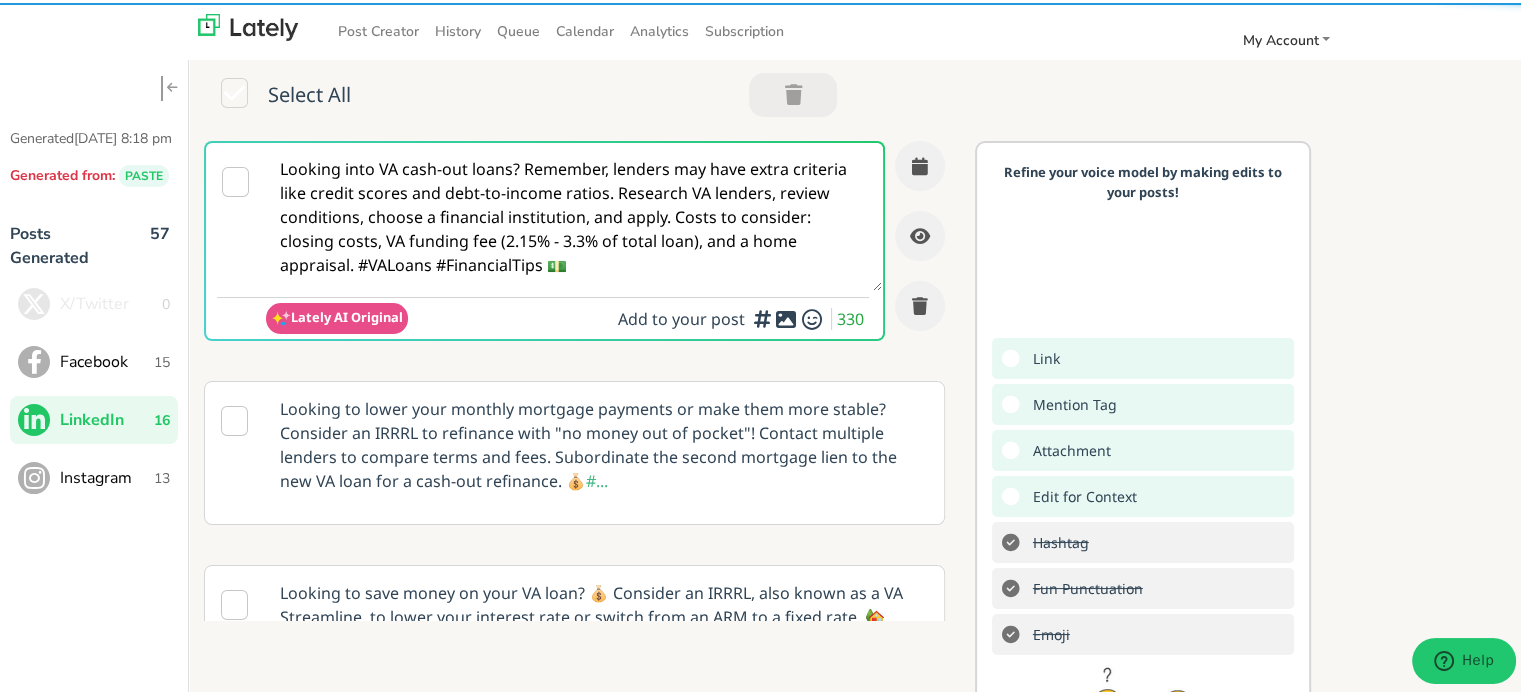 click on "Looking into VA cash-out loans? Remember, lenders may have extra criteria like credit scores and debt-to-income ratios. Research VA lenders, review conditions, choose a financial institution, and apply. Costs to consider: closing costs, VA funding fee (2.15% - 3.3% of total loan), and a home appraisal. #VALoans #FinancialTips 💵" at bounding box center (574, 214) 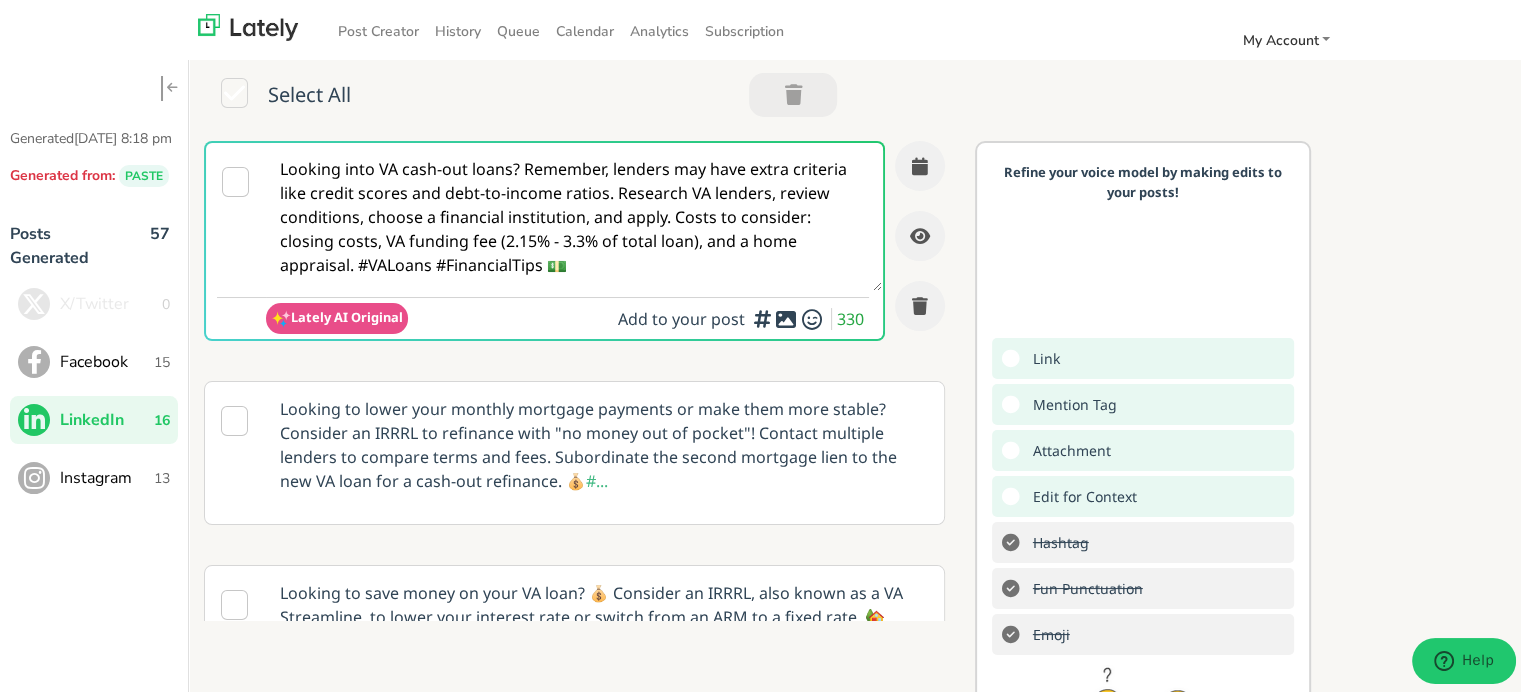 click on "Looking into VA cash-out loans? Remember, lenders may have extra criteria like credit scores and debt-to-income ratios. Research VA lenders, review conditions, choose a financial institution, and apply. Costs to consider: closing costs, VA funding fee (2.15% - 3.3% of total loan), and a home appraisal. #VALoans #FinancialTips 💵" at bounding box center (574, 214) 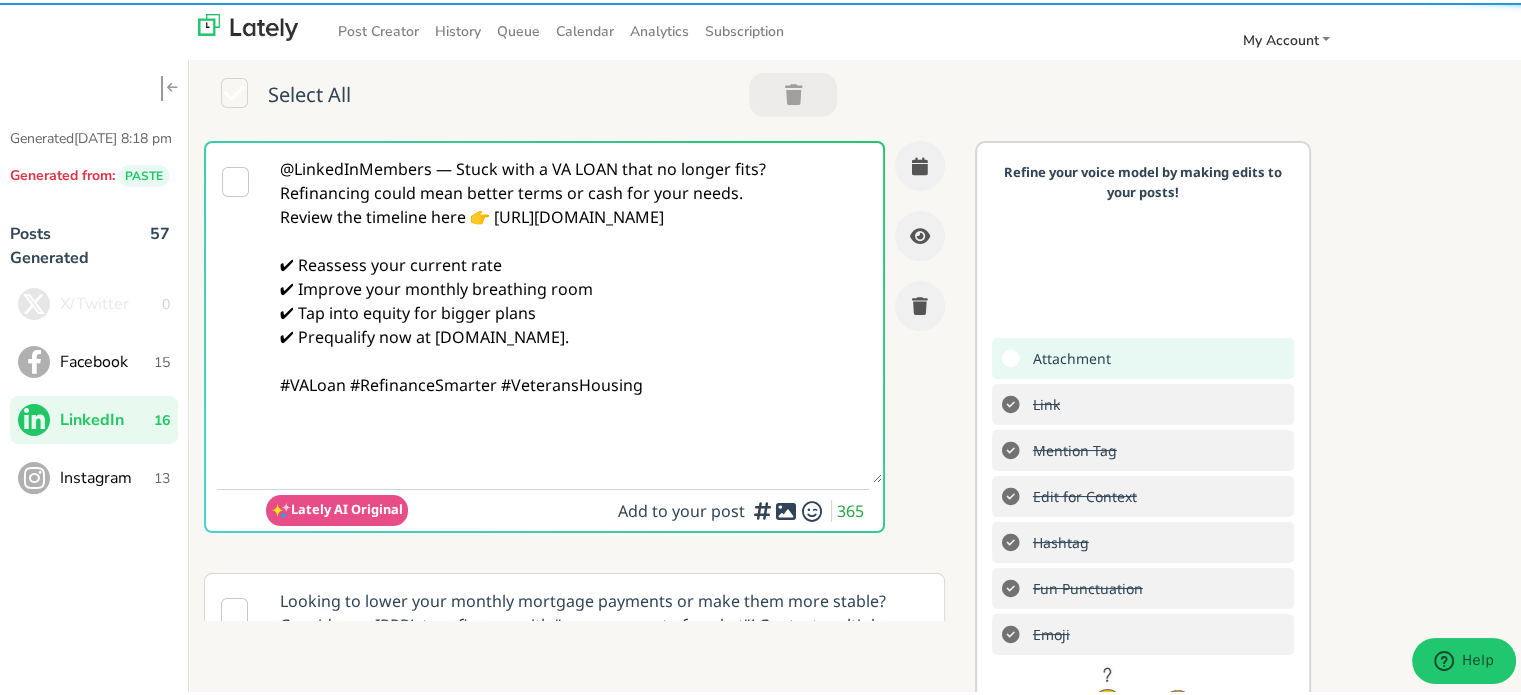 click on "@LinkedInMembers — Stuck with a VA LOAN that no longer fits?
Refinancing could mean better terms or cash for your needs.
Review the timeline here 👉 https://www.clearratemortgage.com/timeline
✔ Reassess your current rate
✔ Improve your monthly breathing room
✔ Tap into equity for bigger plans
✔ Prequalify now at clearratemortgage.com.
#VALoan #RefinanceSmarter #VeteransHousing" at bounding box center (574, 310) 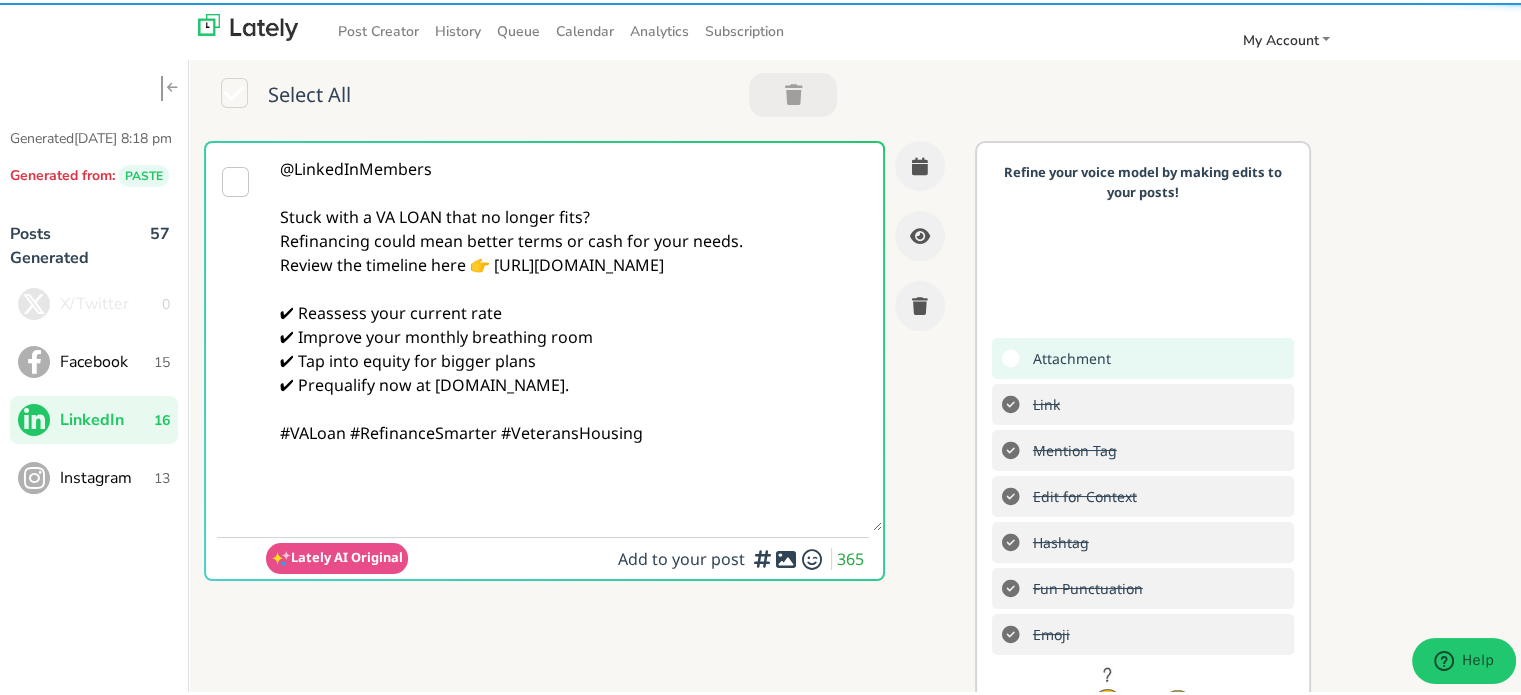 click on "@LinkedInMembers
Stuck with a VA LOAN that no longer fits?
Refinancing could mean better terms or cash for your needs.
Review the timeline here 👉 https://www.clearratemortgage.com/timeline
✔ Reassess your current rate
✔ Improve your monthly breathing room
✔ Tap into equity for bigger plans
✔ Prequalify now at clearratemortgage.com.
#VALoan #RefinanceSmarter #VeteransHousing" at bounding box center [574, 334] 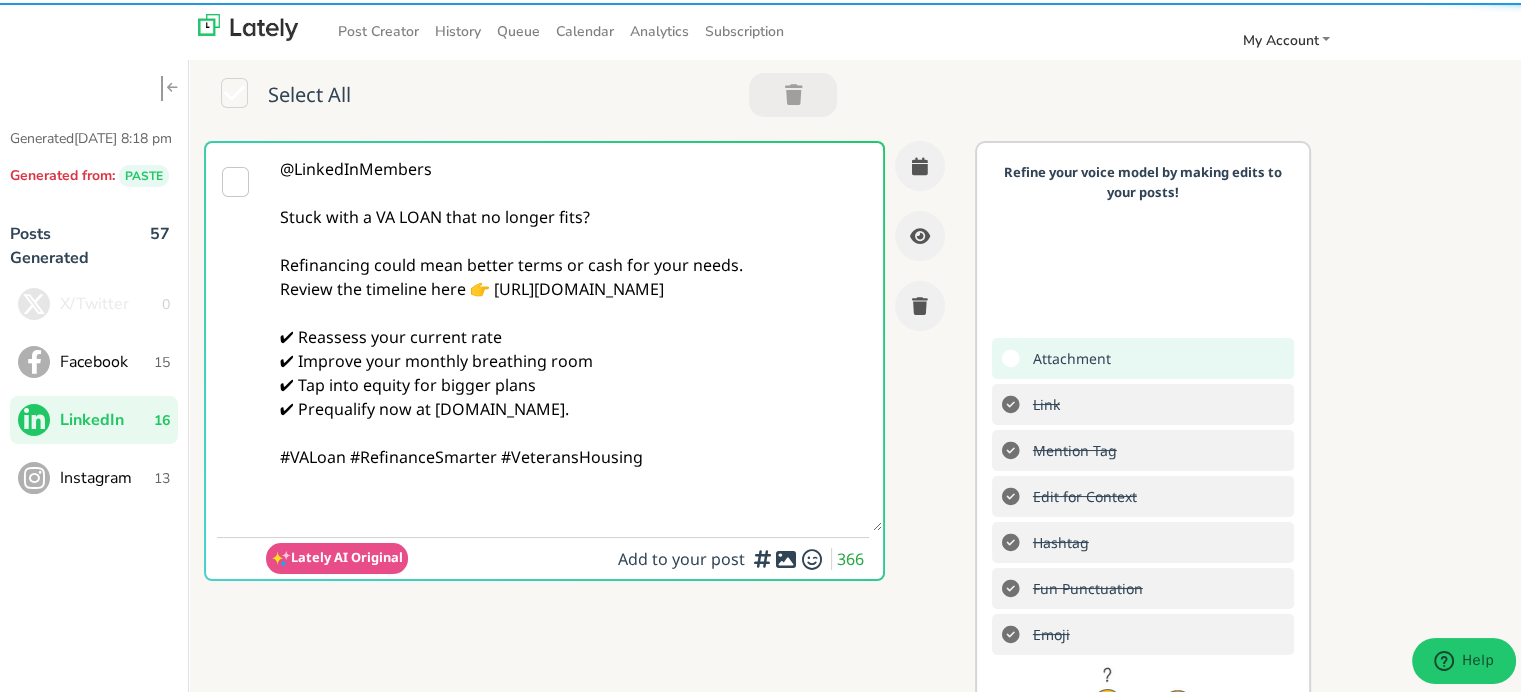 click on "@LinkedInMembers
Stuck with a VA LOAN that no longer fits?
Refinancing could mean better terms or cash for your needs.
Review the timeline here 👉 https://www.clearratemortgage.com/timeline
✔ Reassess your current rate
✔ Improve your monthly breathing room
✔ Tap into equity for bigger plans
✔ Prequalify now at clearratemortgage.com.
#VALoan #RefinanceSmarter #VeteransHousing" at bounding box center (574, 334) 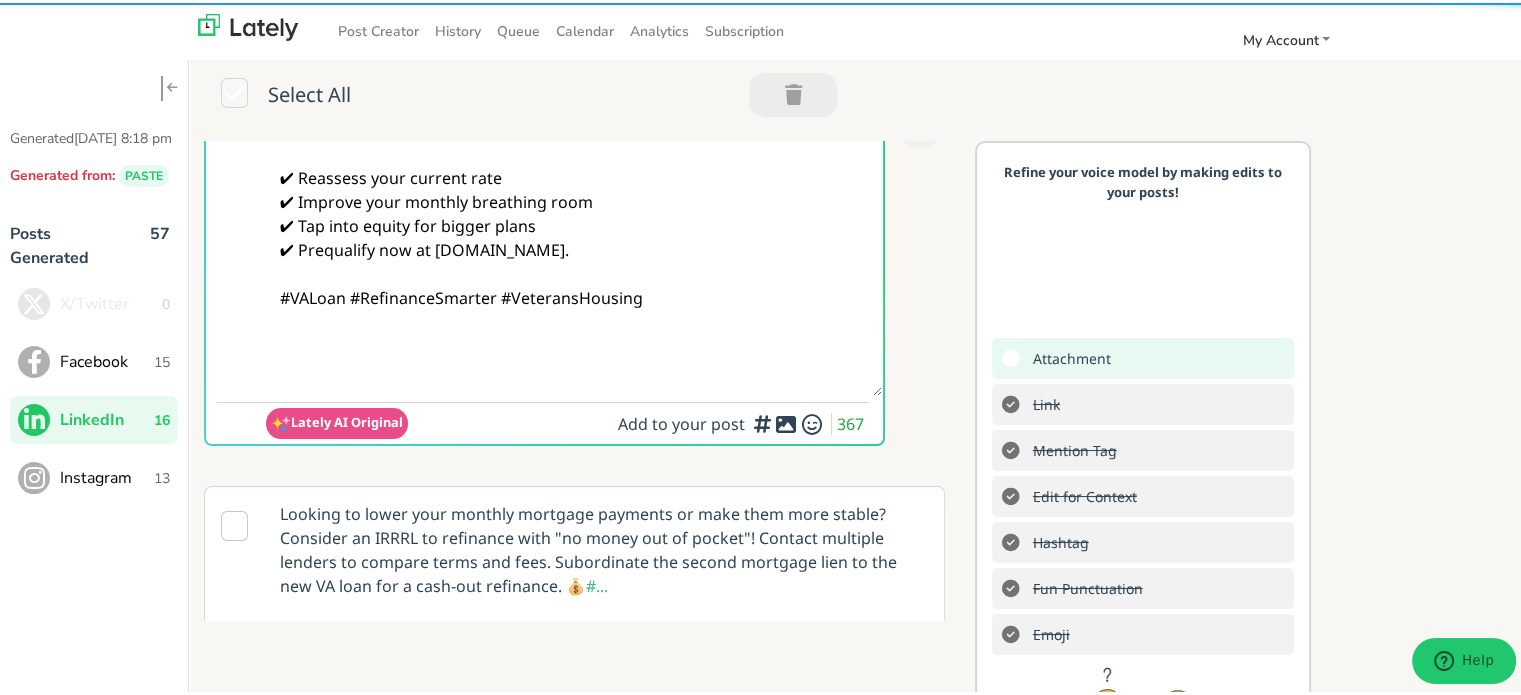 scroll, scrollTop: 200, scrollLeft: 0, axis: vertical 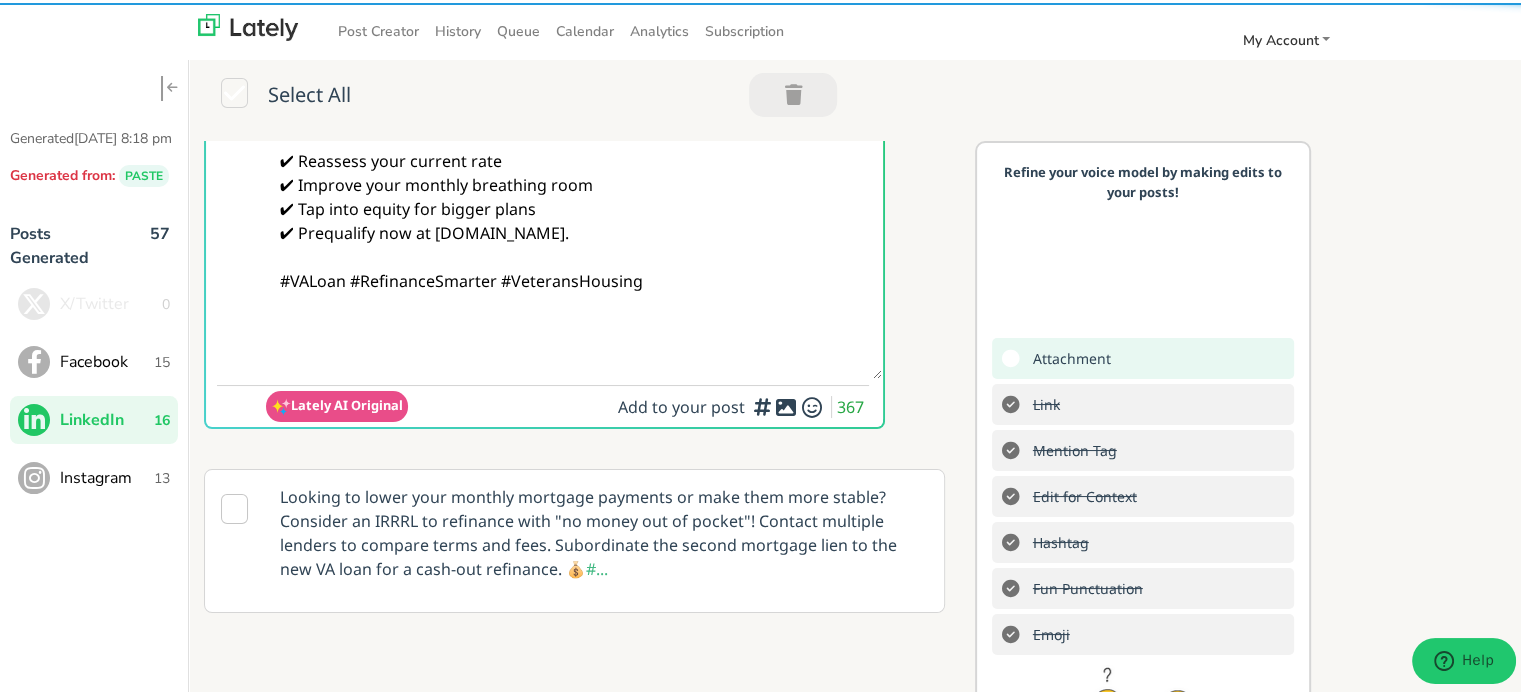 click on "@LinkedInMembers
Stuck with a VA LOAN that no longer fits?
Refinancing could mean better terms or cash for your needs.
Review the timeline here 👉 https://www.clearratemortgage.com/timeline
✔ Reassess your current rate
✔ Improve your monthly breathing room
✔ Tap into equity for bigger plans
✔ Prequalify now at clearratemortgage.com.
#VALoan #RefinanceSmarter #VeteransHousing" at bounding box center (574, 158) 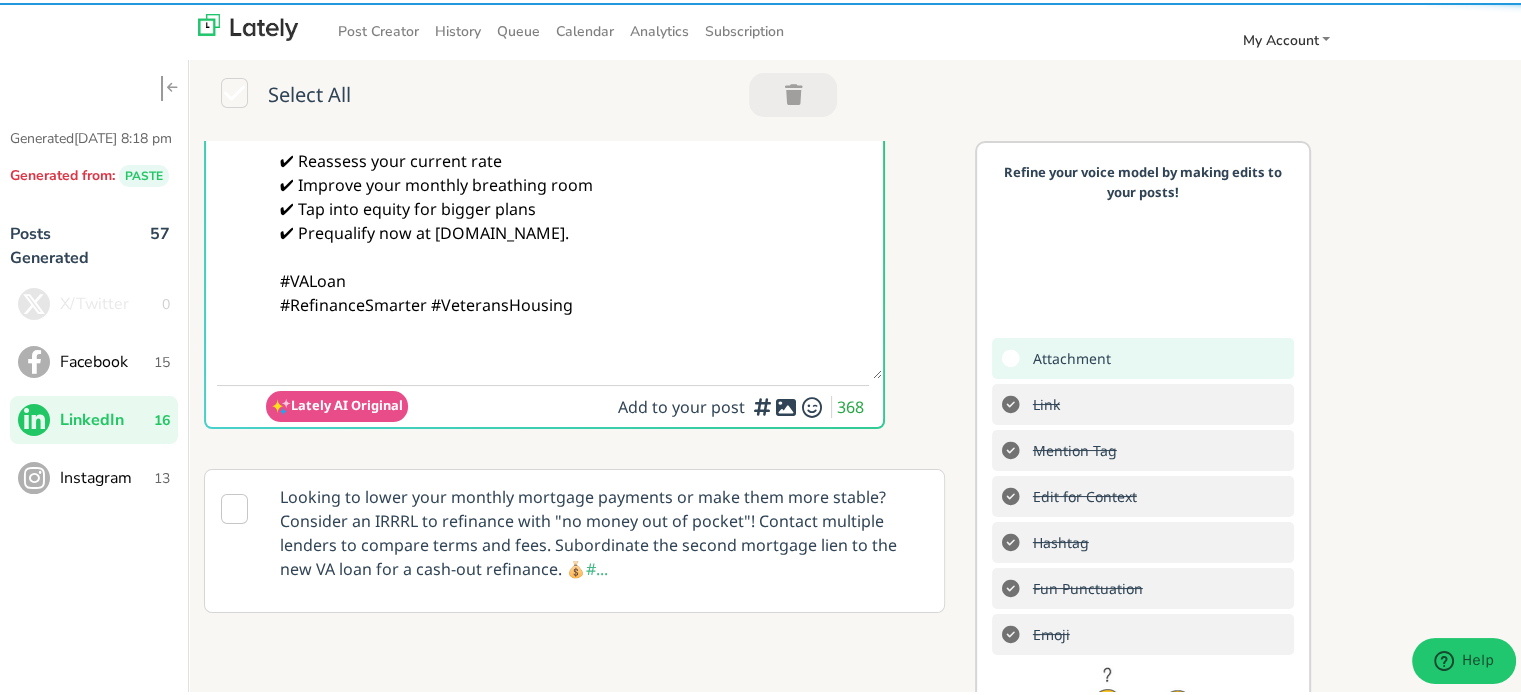 click on "@LinkedInMembers
Stuck with a VA LOAN that no longer fits?
Refinancing could mean better terms or cash for your needs.
Review the timeline here 👉 https://www.clearratemortgage.com/timeline
✔ Reassess your current rate
✔ Improve your monthly breathing room
✔ Tap into equity for bigger plans
✔ Prequalify now at clearratemortgage.com.
#VALoan
#RefinanceSmarter #VeteransHousing" at bounding box center (574, 158) 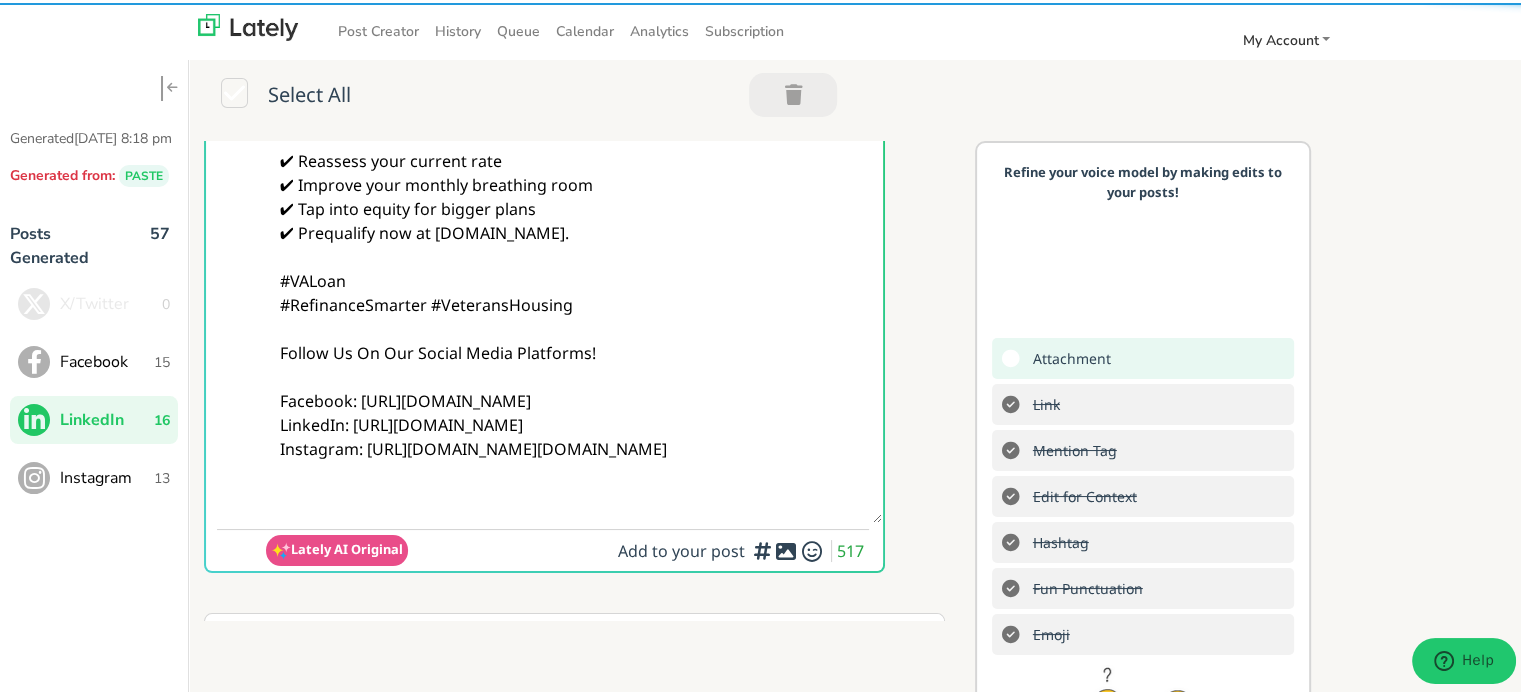 type on "@LinkedInMembers
Stuck with a VA LOAN that no longer fits?
Refinancing could mean better terms or cash for your needs.
Review the timeline here 👉 https://www.clearratemortgage.com/timeline
✔ Reassess your current rate
✔ Improve your monthly breathing room
✔ Tap into equity for bigger plans
✔ Prequalify now at clearratemortgage.com.
#VALoan
#RefinanceSmarter #VeteransHousing
Follow Us On Our Social Media Platforms!
Facebook: https://www.facebook.com/clearratemortgage
LinkedIn: https://www.linkedin.com/company/clear-rate-mortgage/posts/?feedView=all
Instagram: https://www.instagram.com/clear.rate.mortgage/" 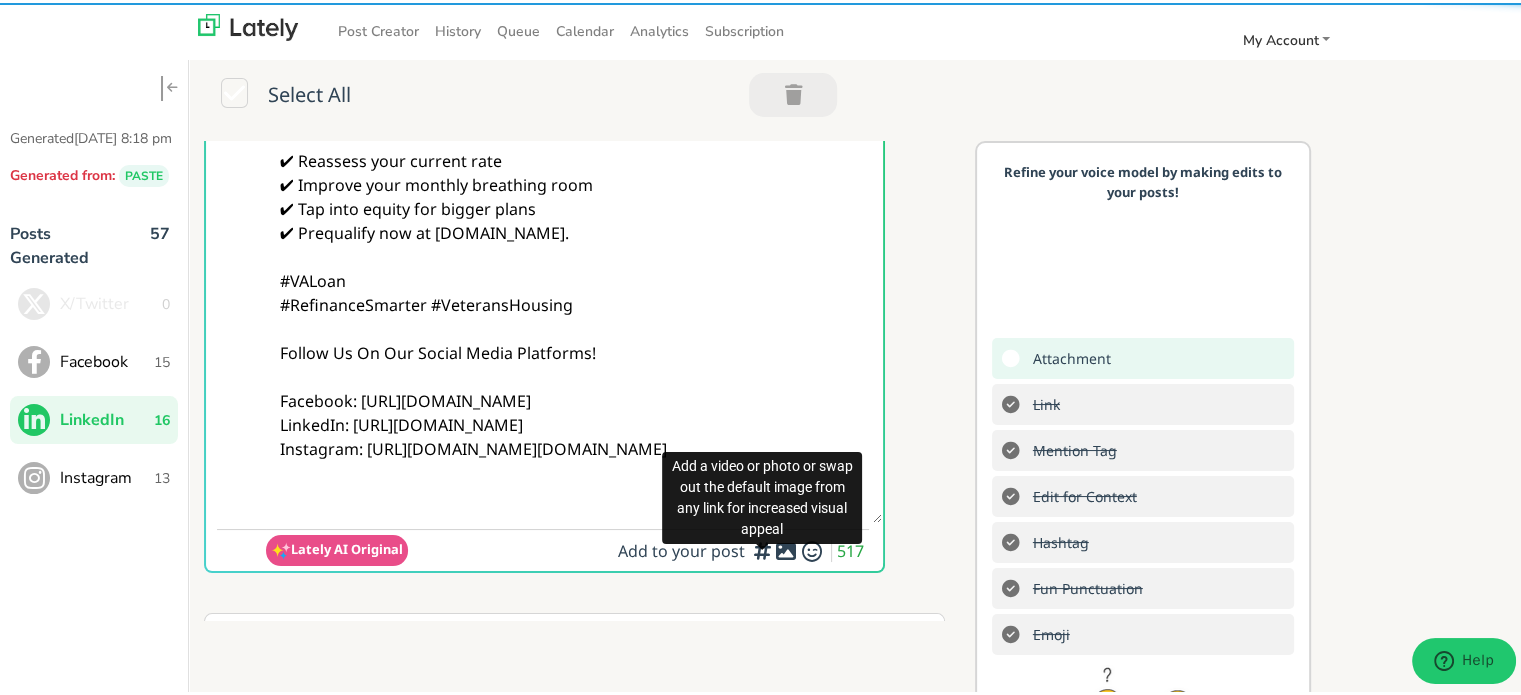 click at bounding box center (786, 548) 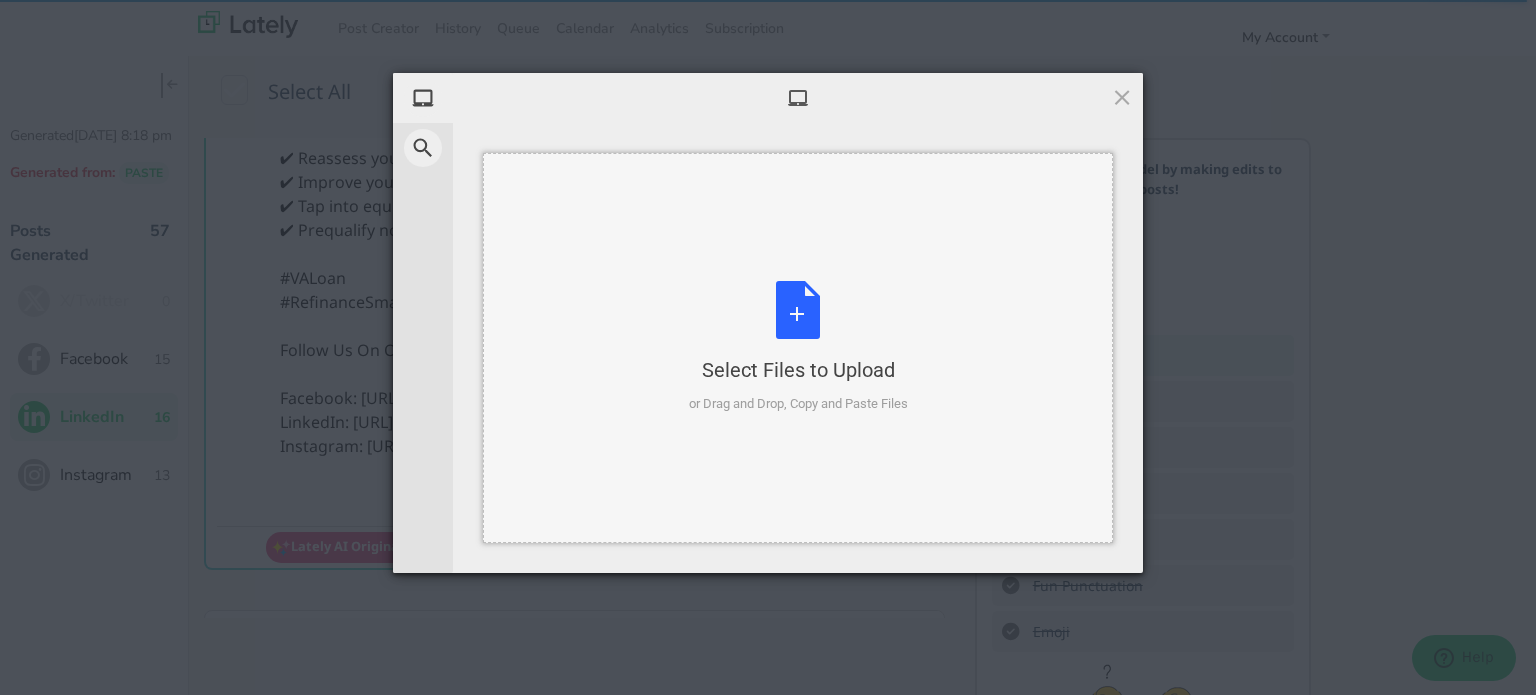click on "Select Files to Upload
or Drag and Drop, Copy and Paste Files" at bounding box center [798, 348] 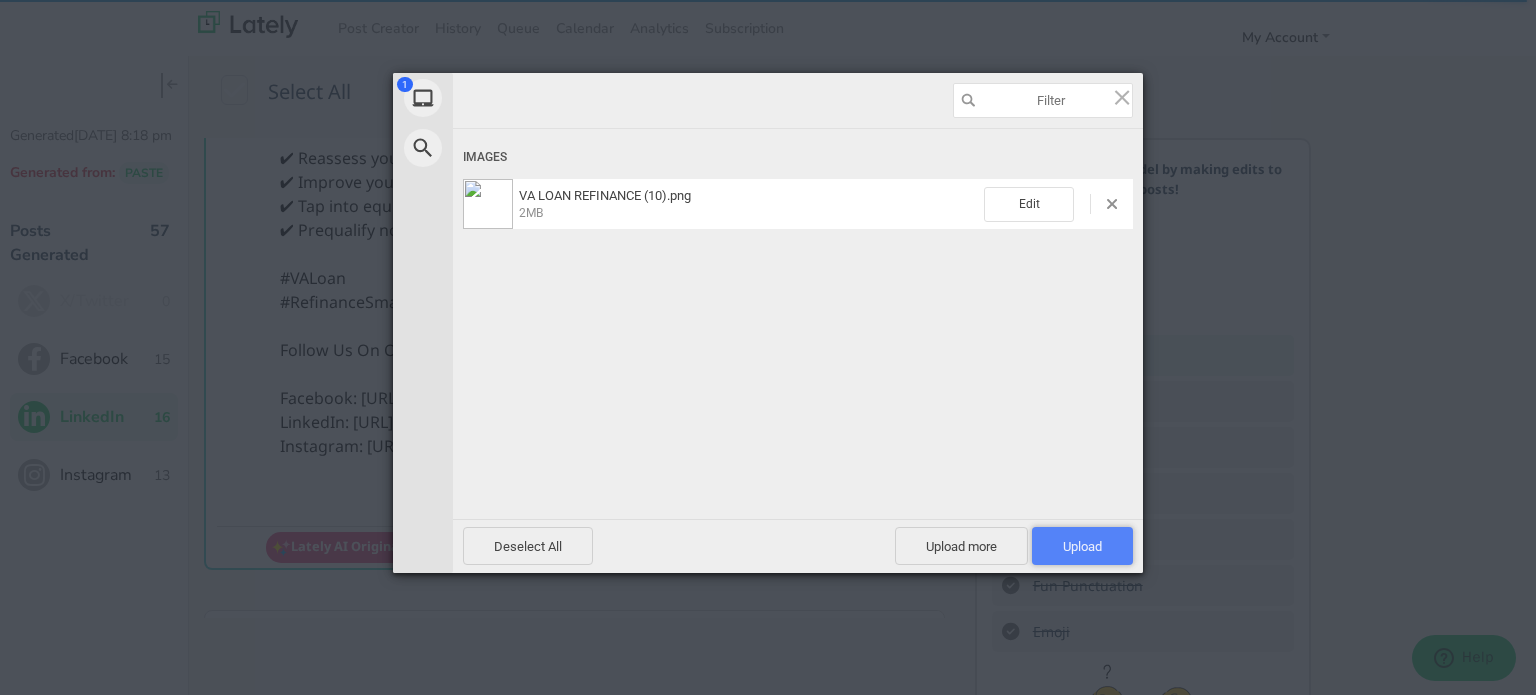 click on "Upload
1" at bounding box center [1082, 546] 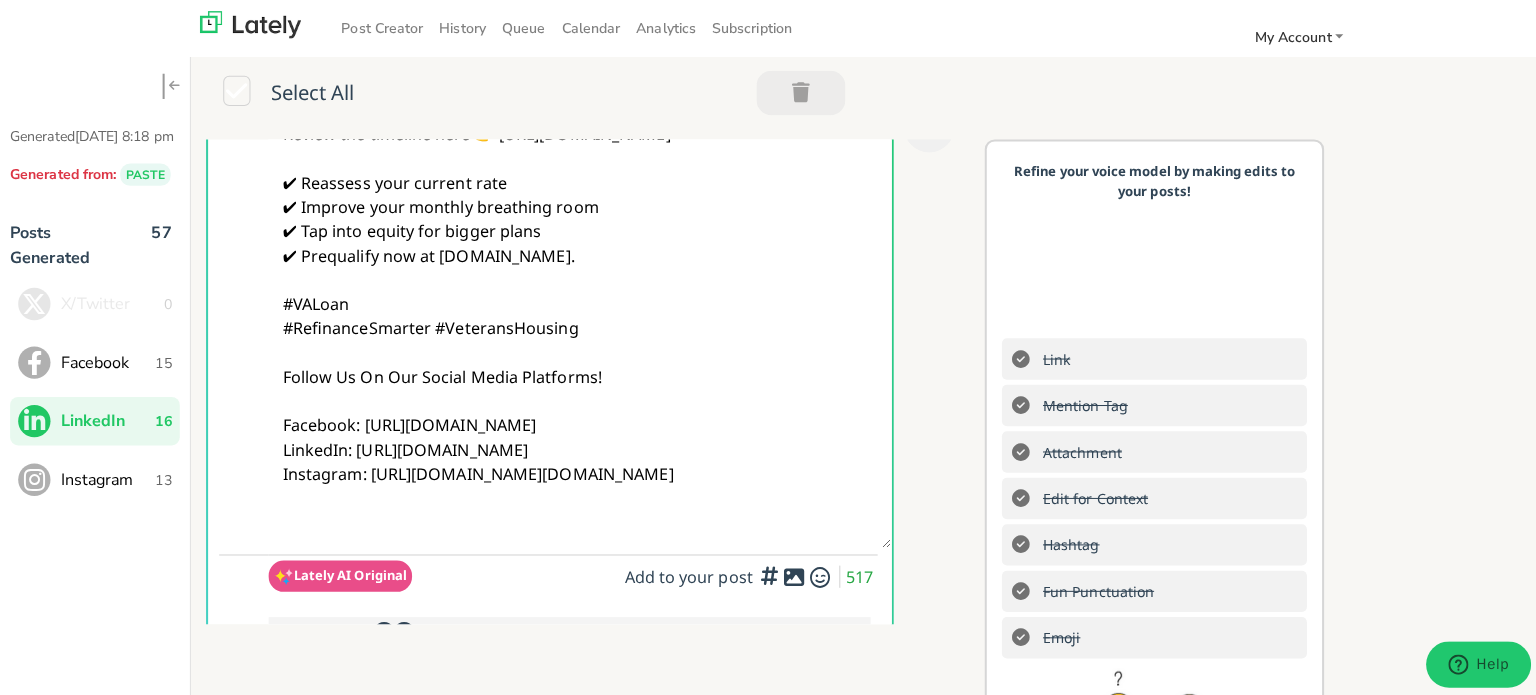 scroll, scrollTop: 0, scrollLeft: 0, axis: both 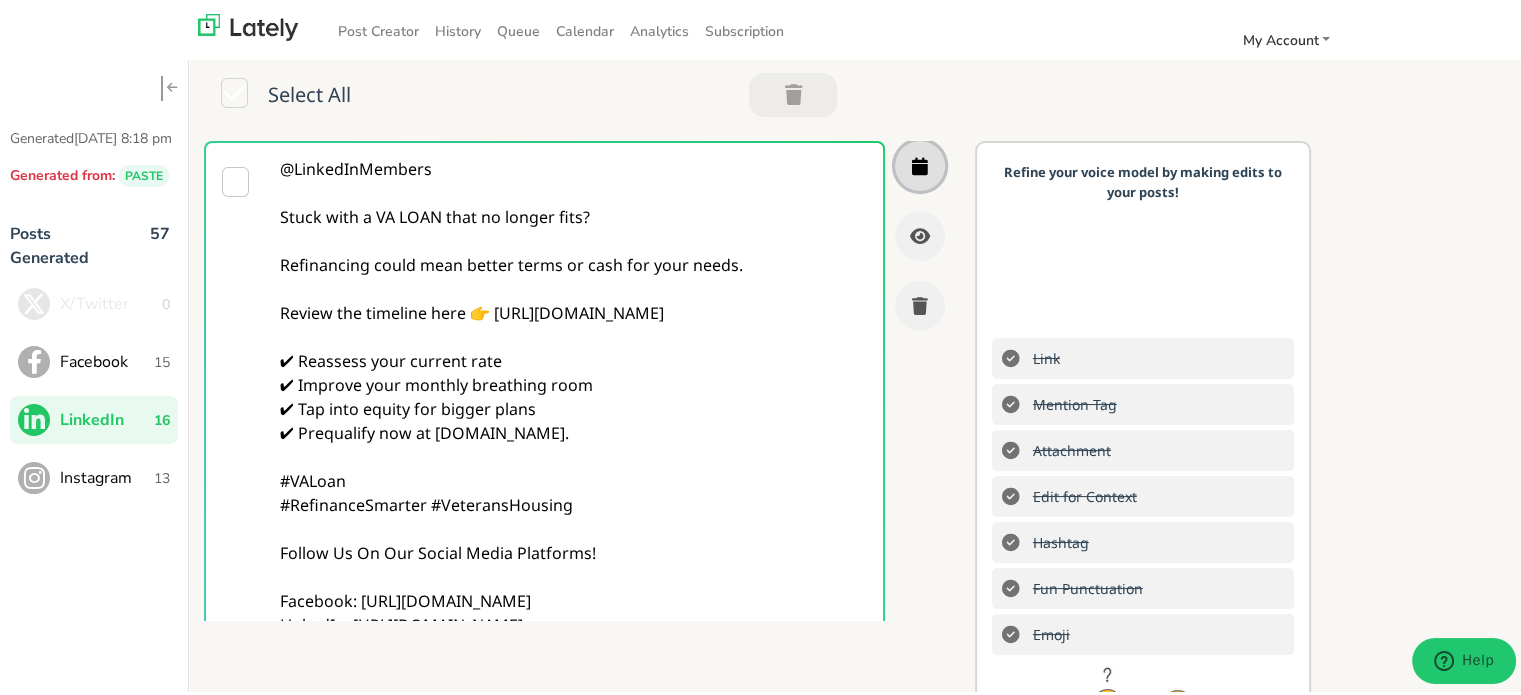 click at bounding box center [920, 163] 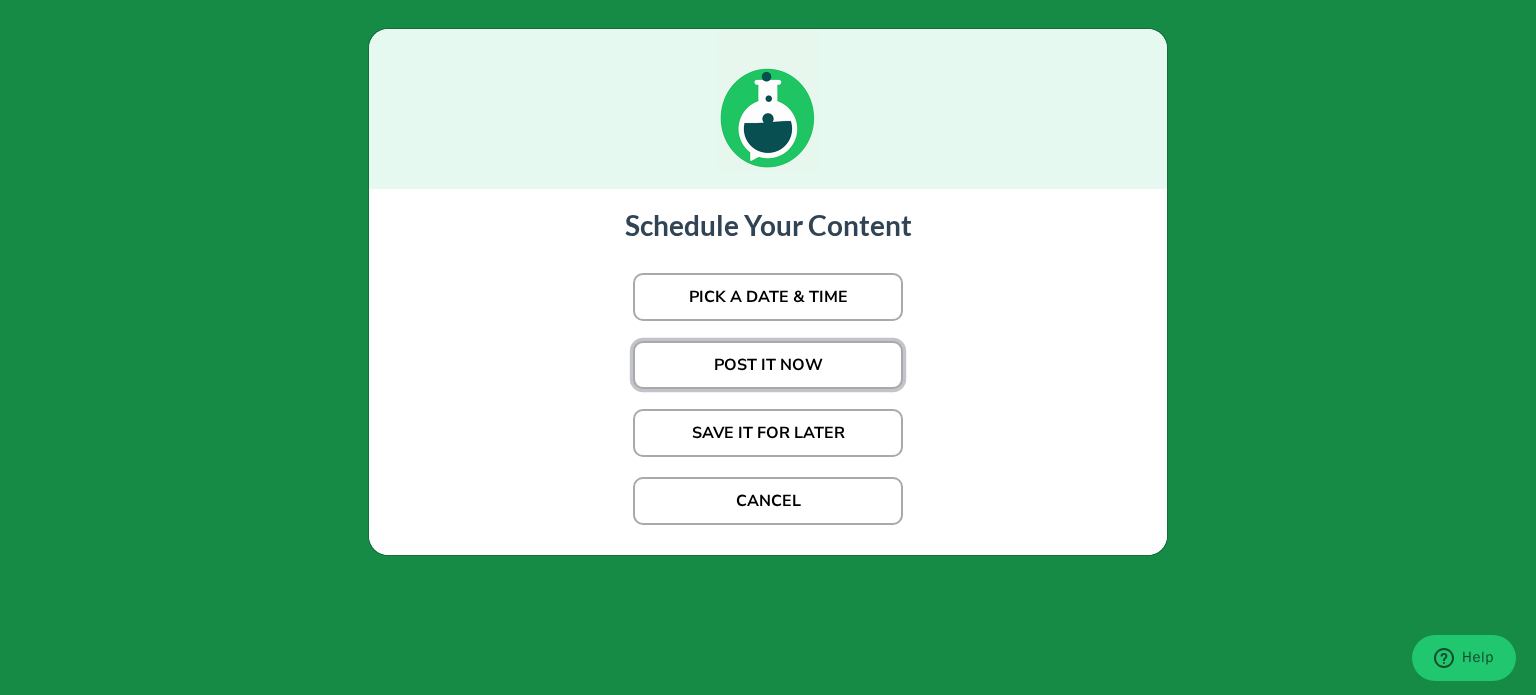 click on "POST IT NOW" at bounding box center [768, 365] 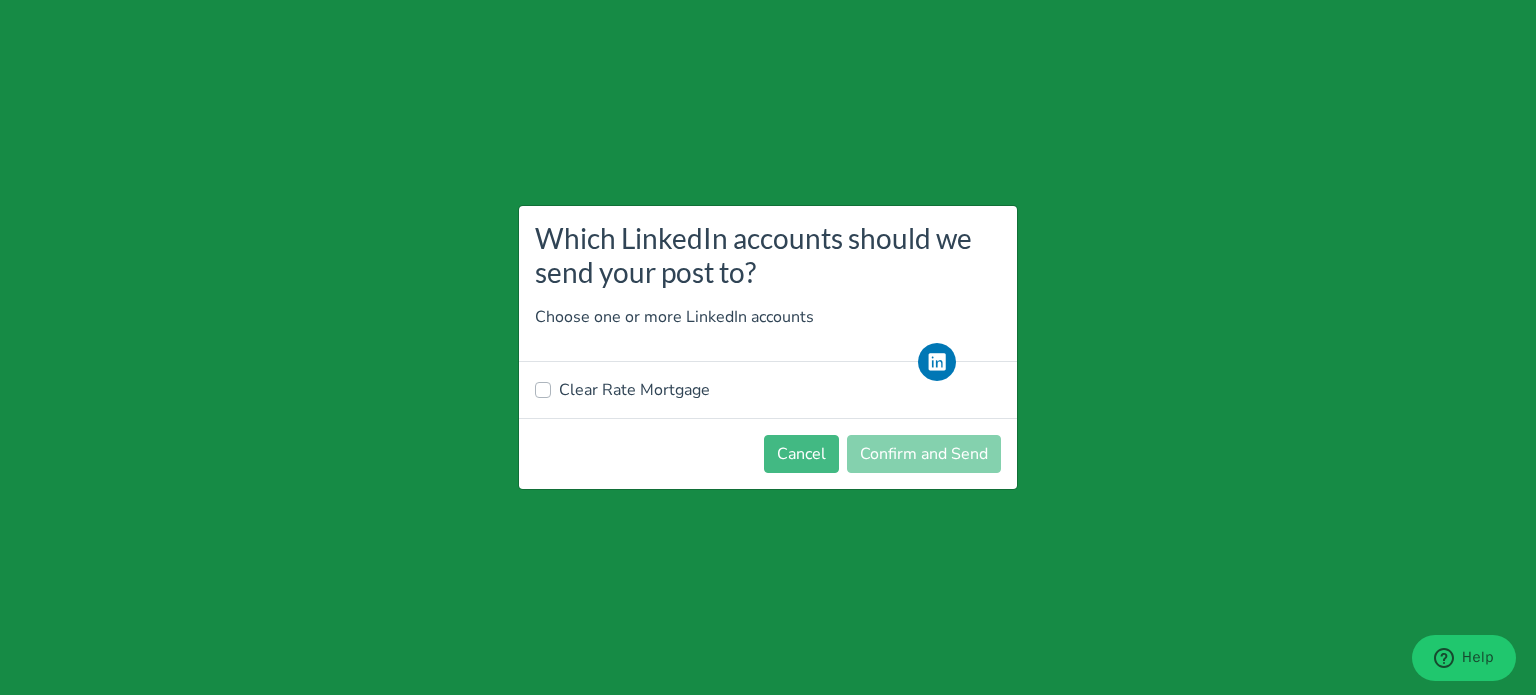 click on "Clear Rate Mortgage" at bounding box center [768, 390] 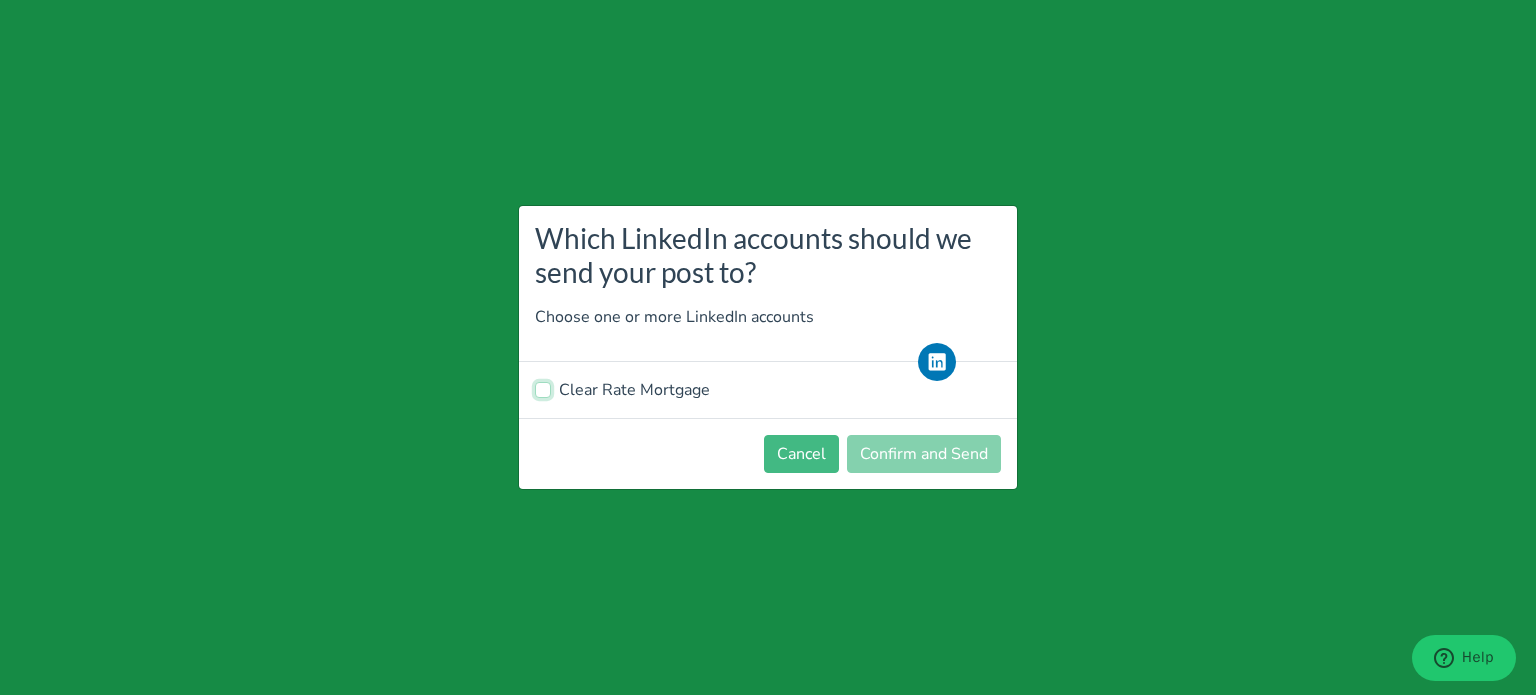 click on "Clear Rate Mortgage" at bounding box center [543, 388] 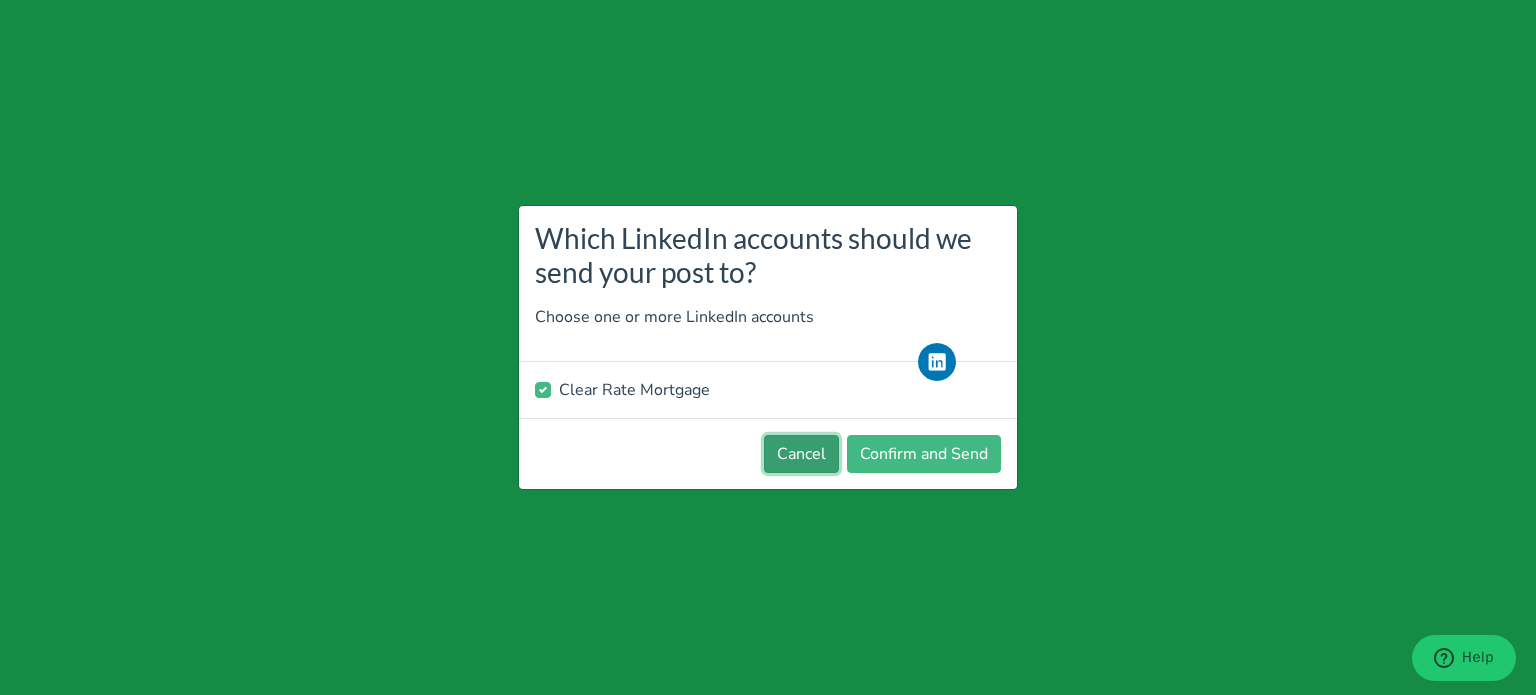 click on "Cancel" at bounding box center [801, 454] 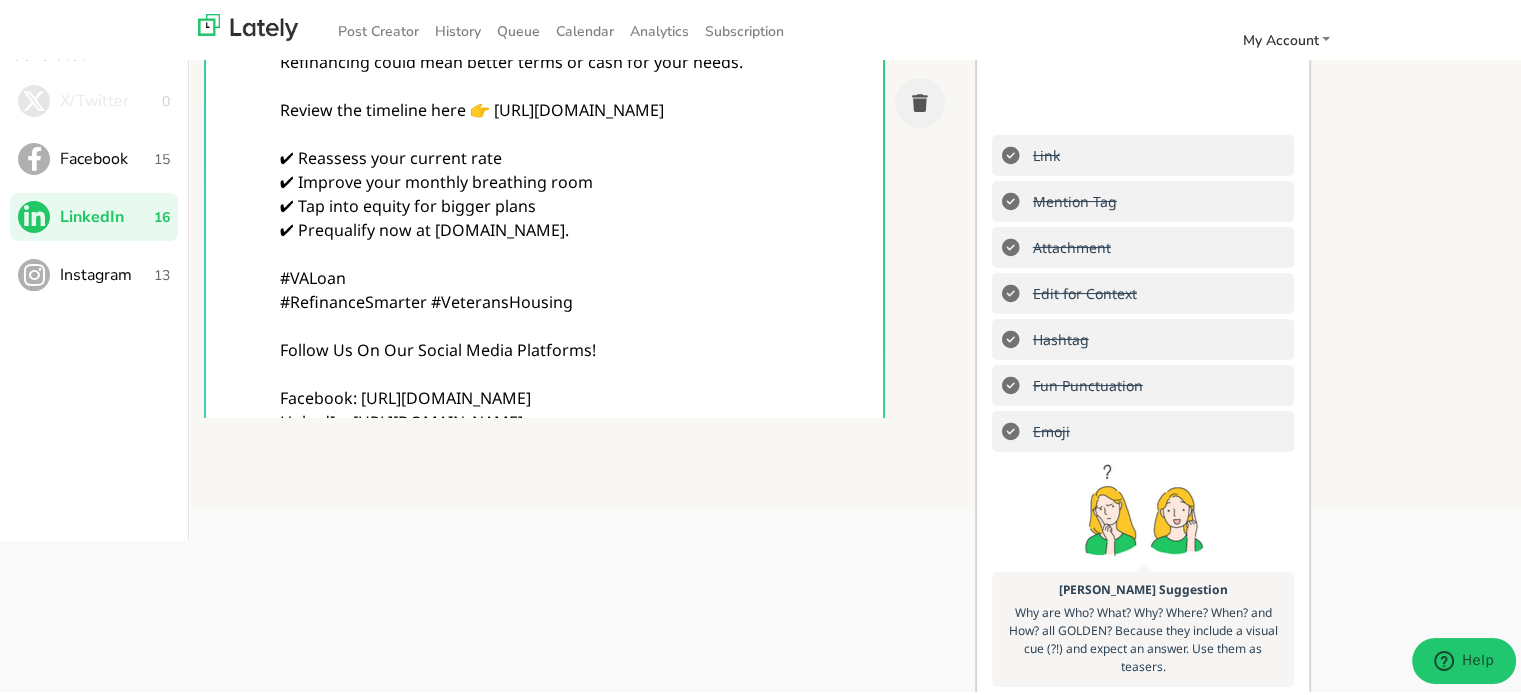 scroll, scrollTop: 274, scrollLeft: 0, axis: vertical 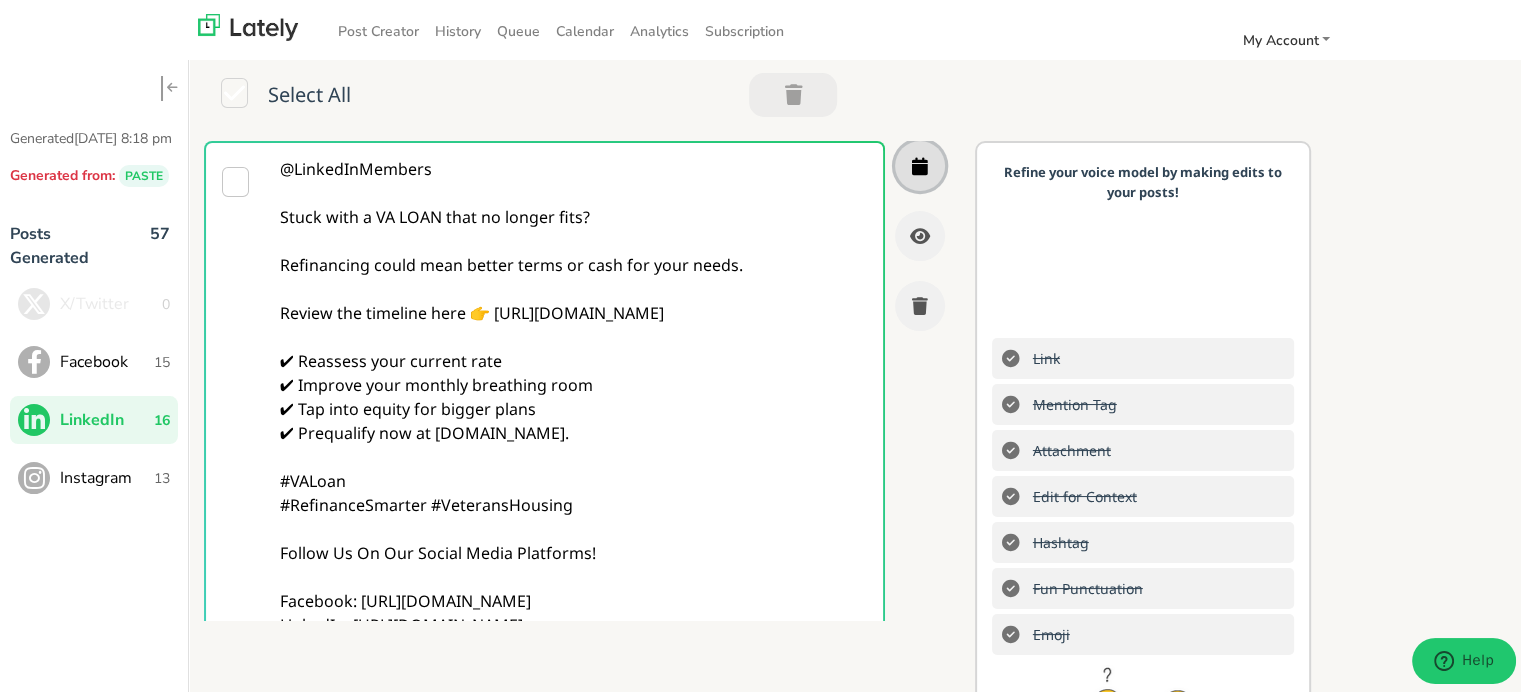 click at bounding box center [920, 163] 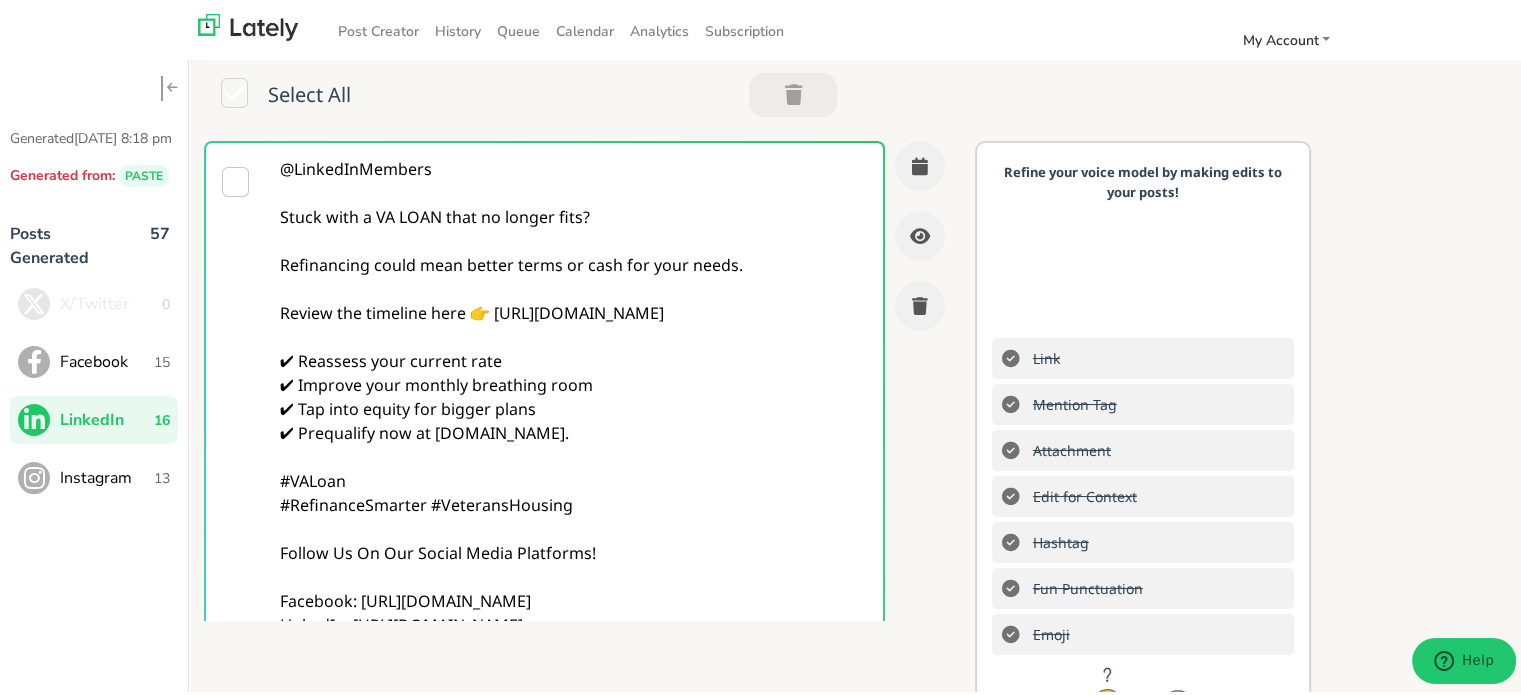 click on "13" at bounding box center [162, 475] 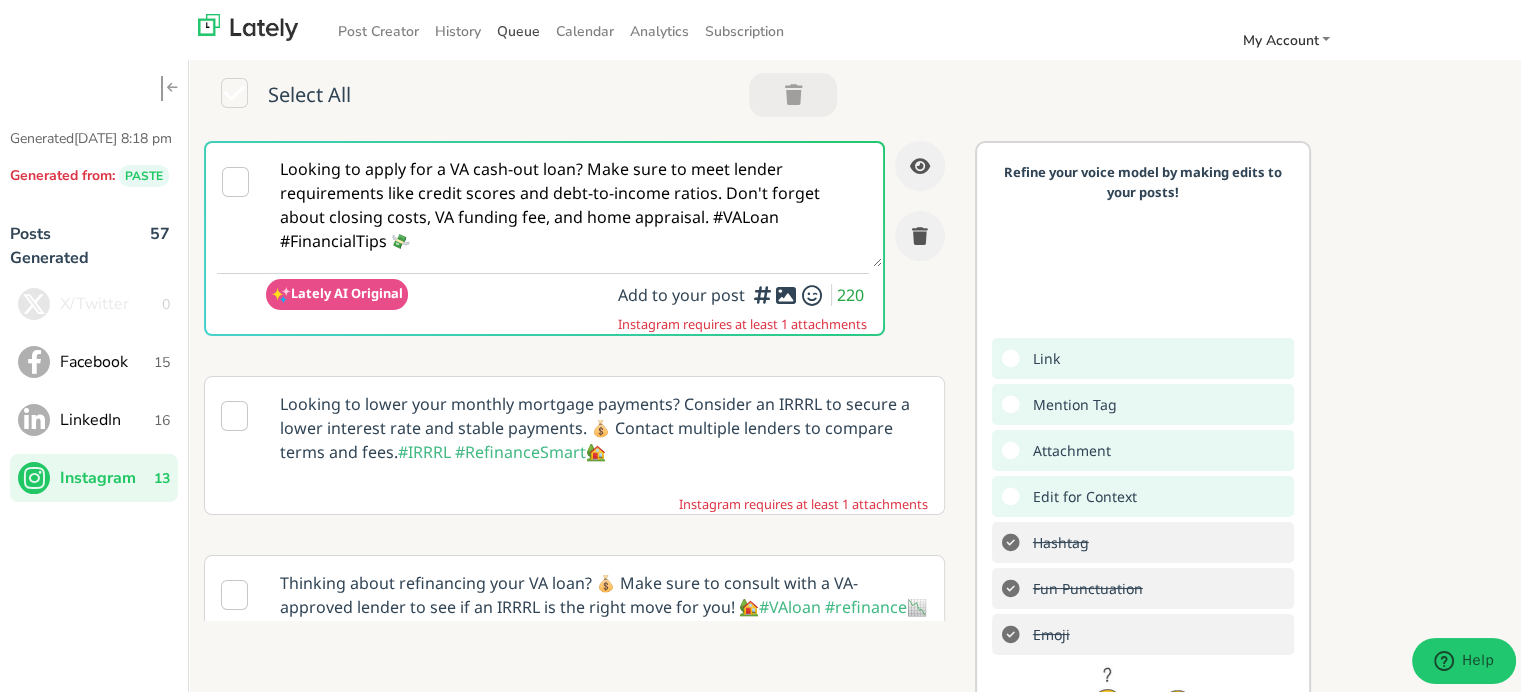 scroll, scrollTop: 0, scrollLeft: 0, axis: both 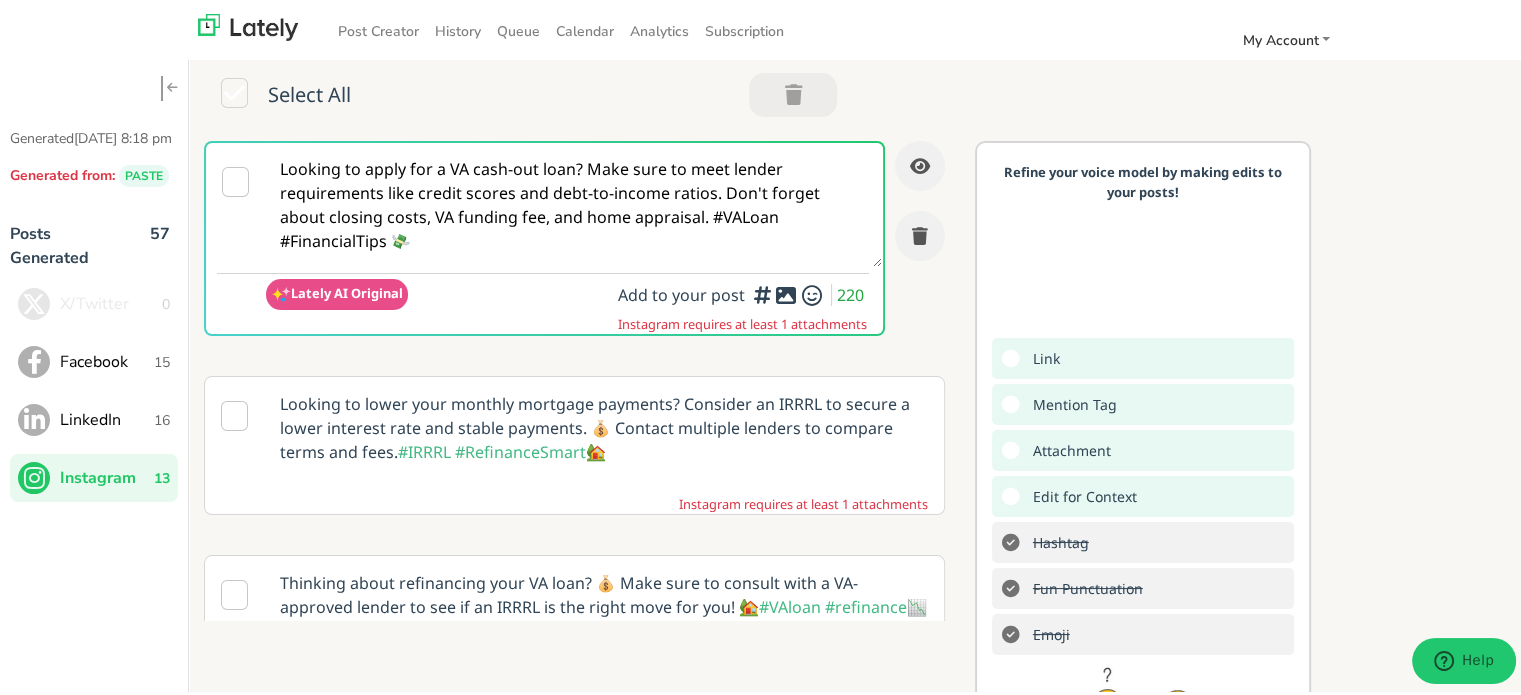 click on "Looking to apply for a VA cash-out loan? Make sure to meet lender requirements like credit scores and debt-to-income ratios. Don't forget about closing costs, VA funding fee, and home appraisal. #VALoan #FinancialTips 💸" at bounding box center (574, 202) 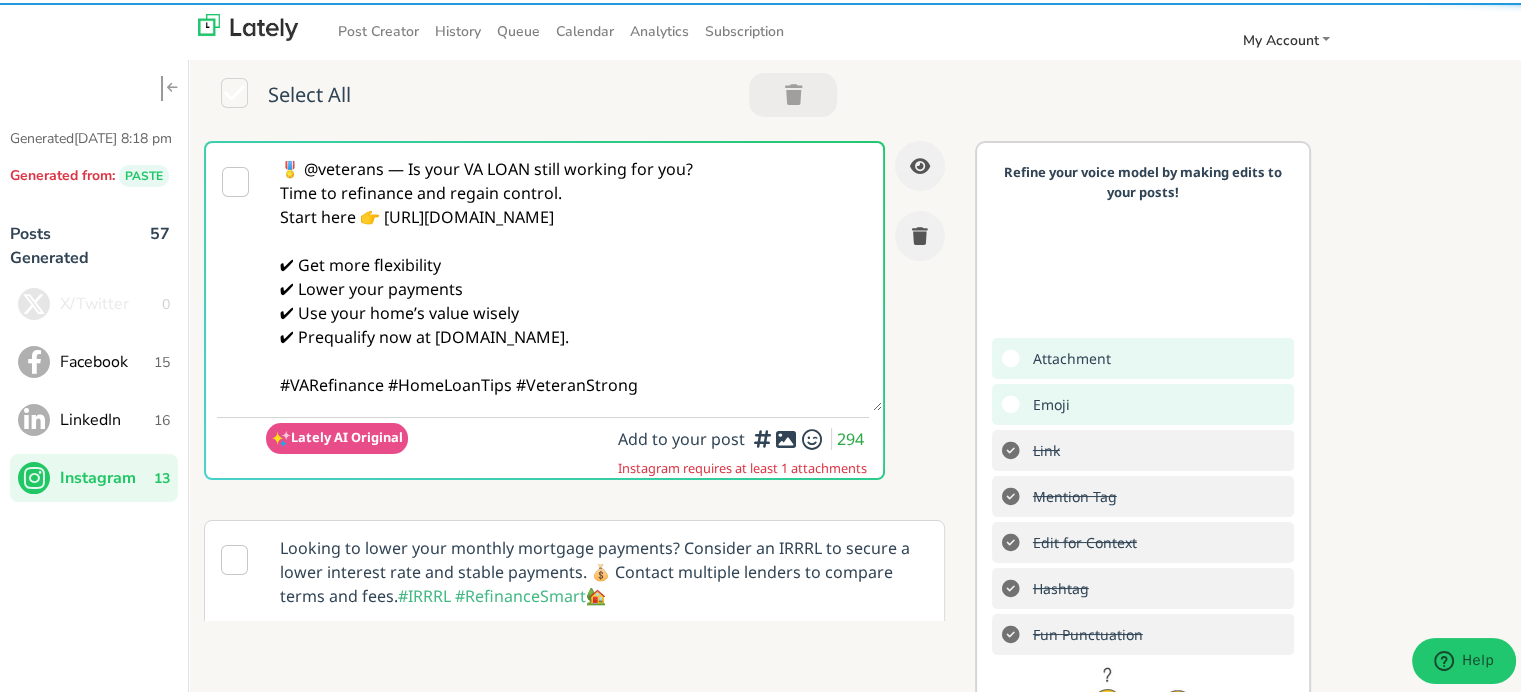 click on "LinkedIn" at bounding box center (107, 417) 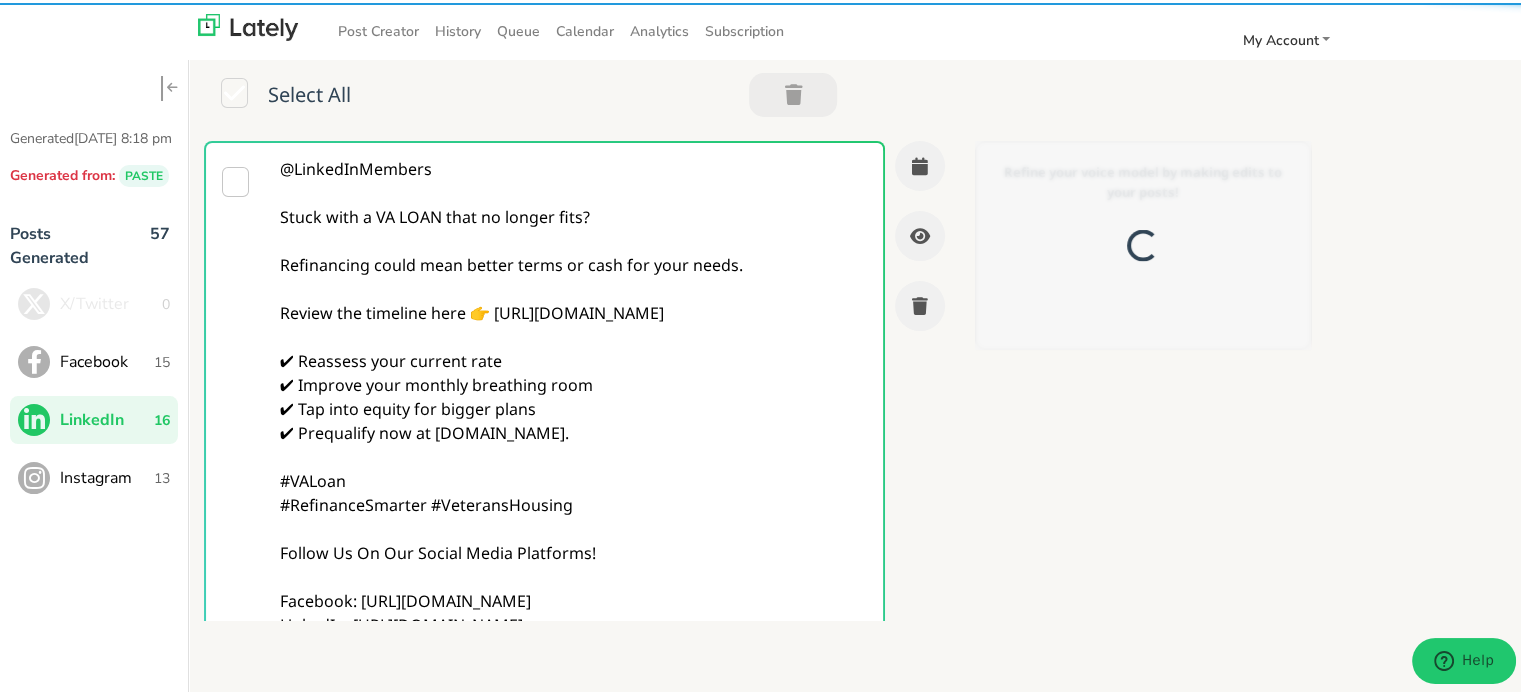 scroll, scrollTop: 0, scrollLeft: 0, axis: both 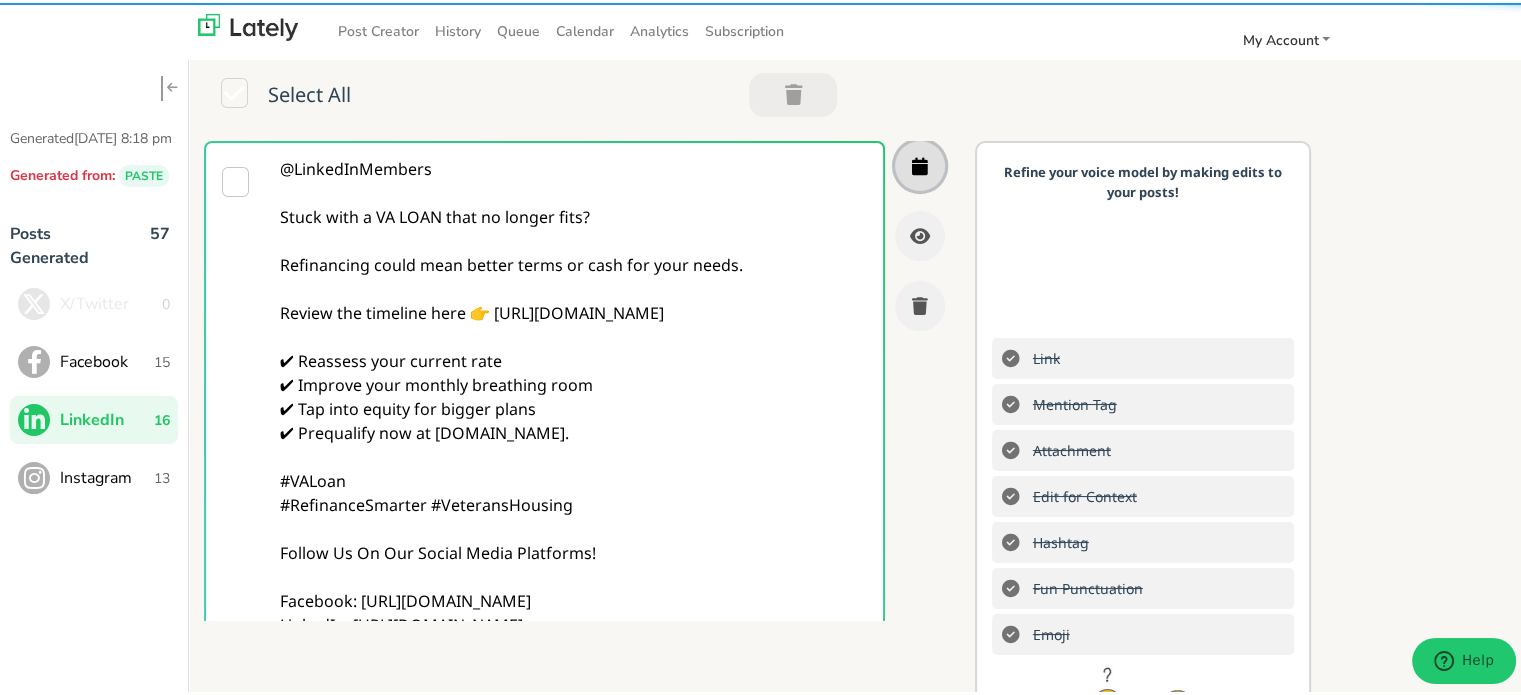 click at bounding box center [920, 163] 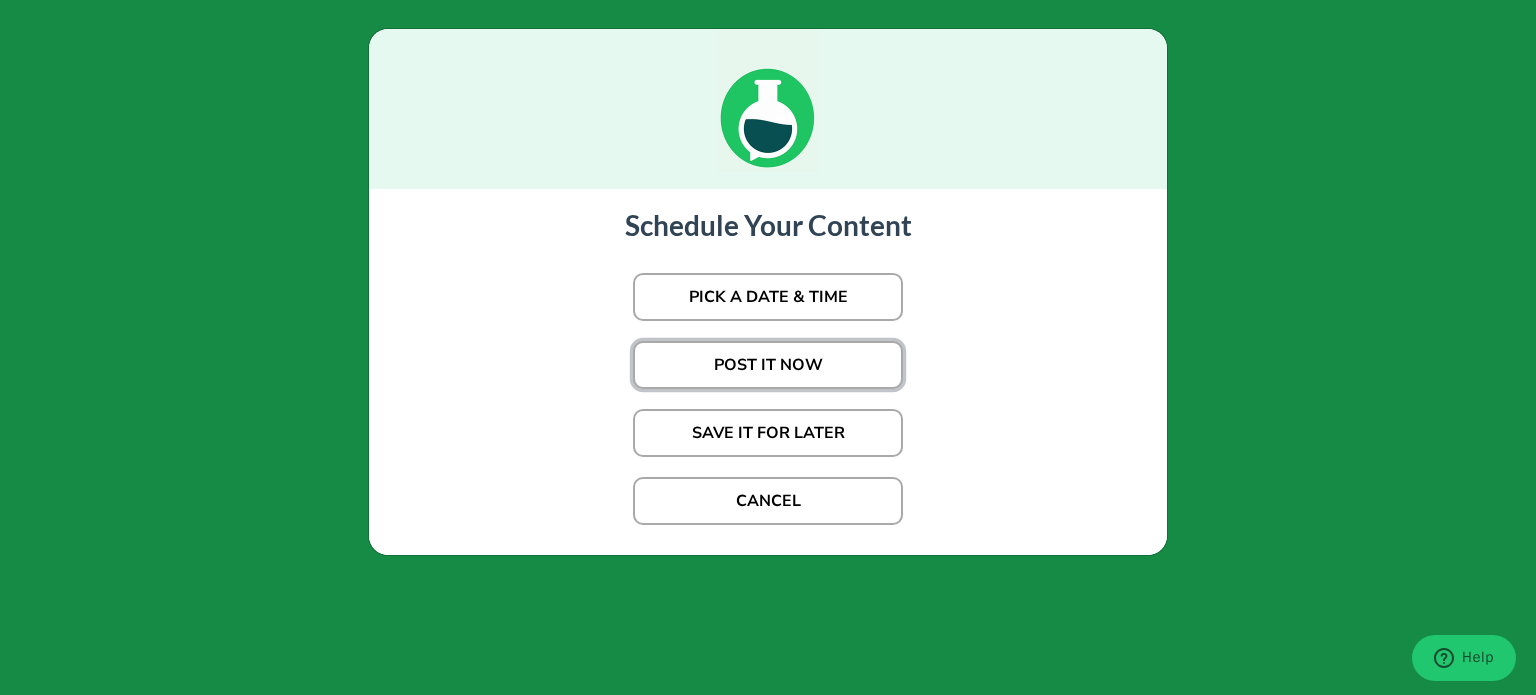 click on "POST IT NOW" at bounding box center [768, 365] 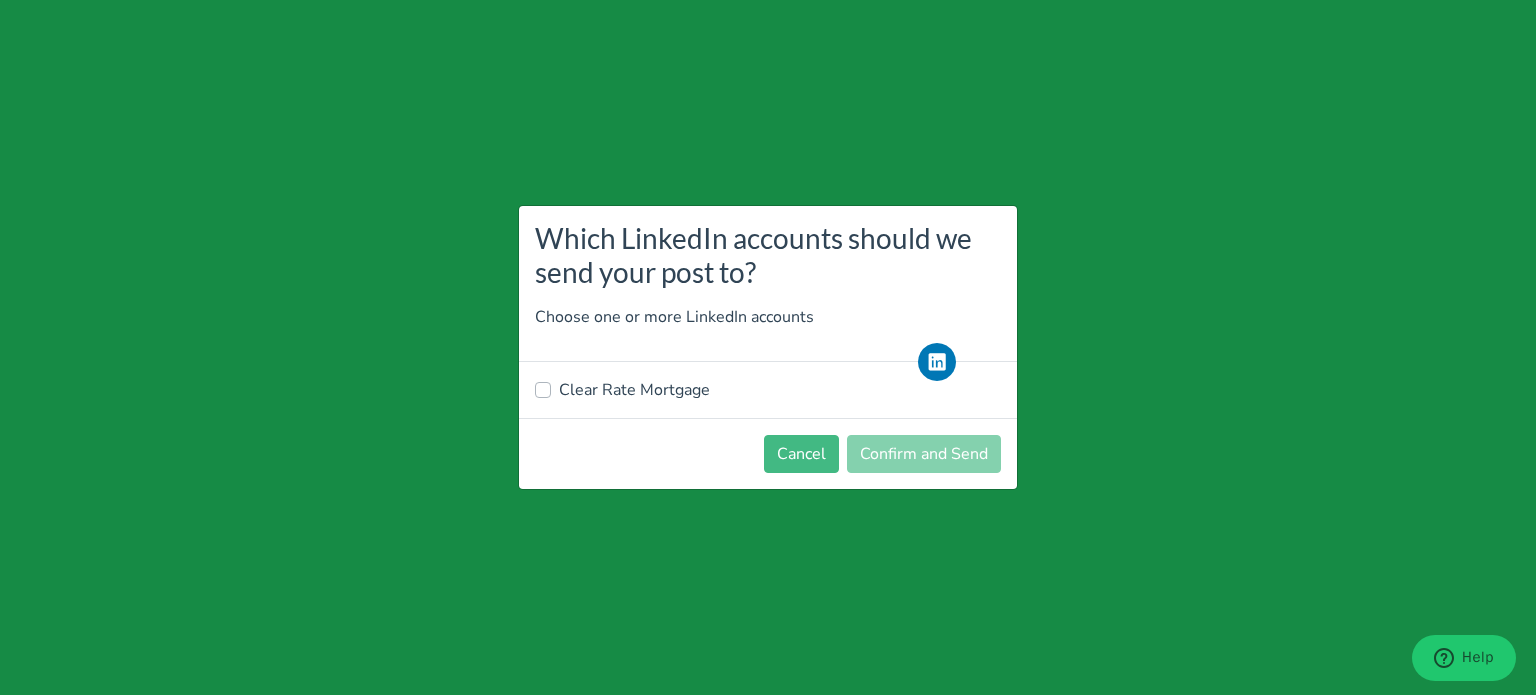 click on "Clear Rate Mortgage" at bounding box center [634, 390] 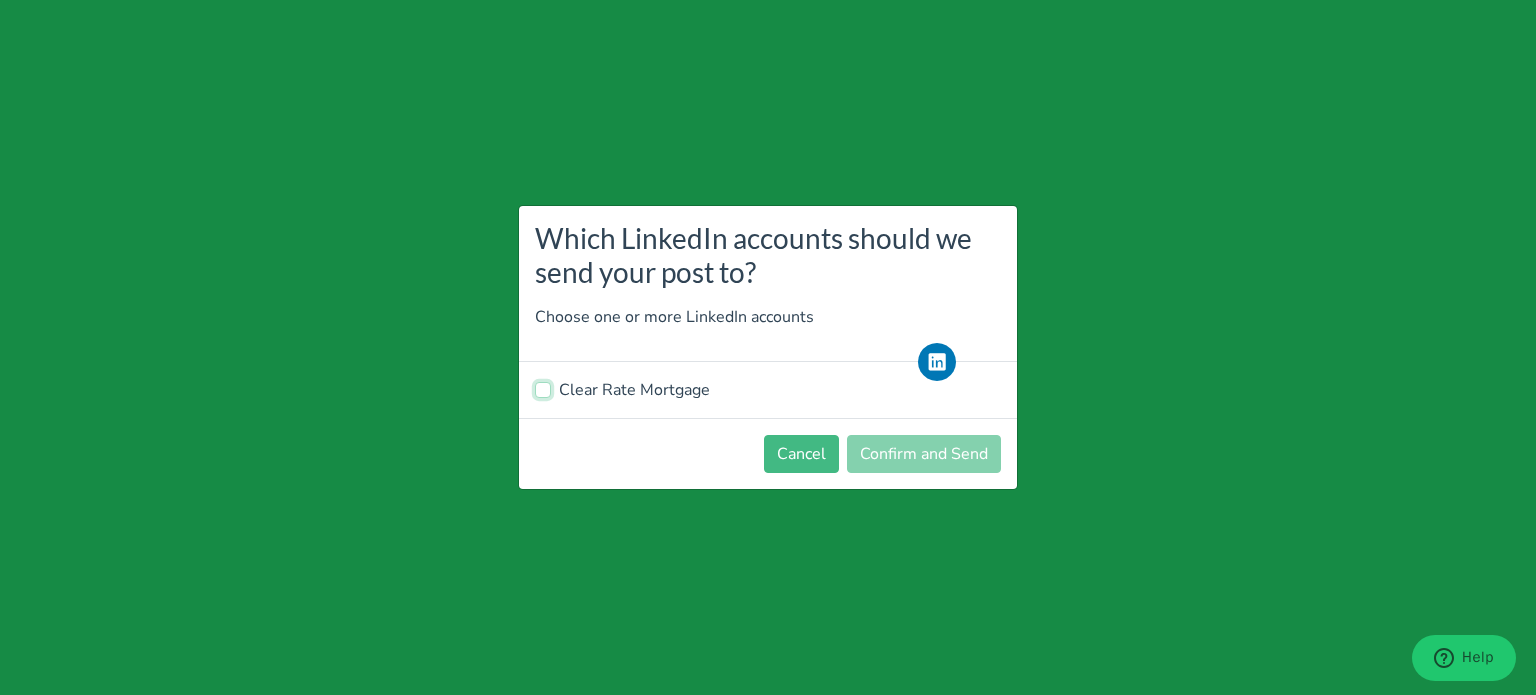click on "Clear Rate Mortgage" at bounding box center [543, 388] 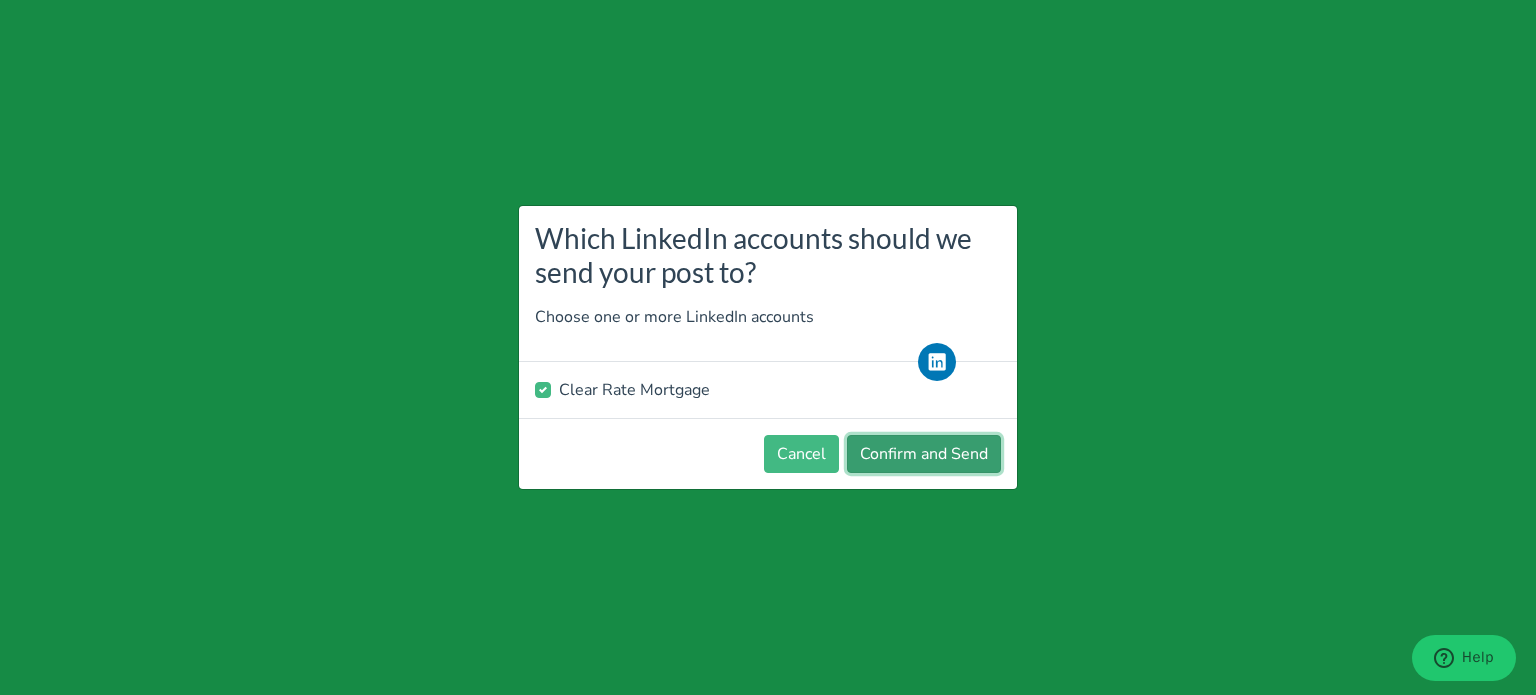 click on "Confirm and Send" at bounding box center (924, 454) 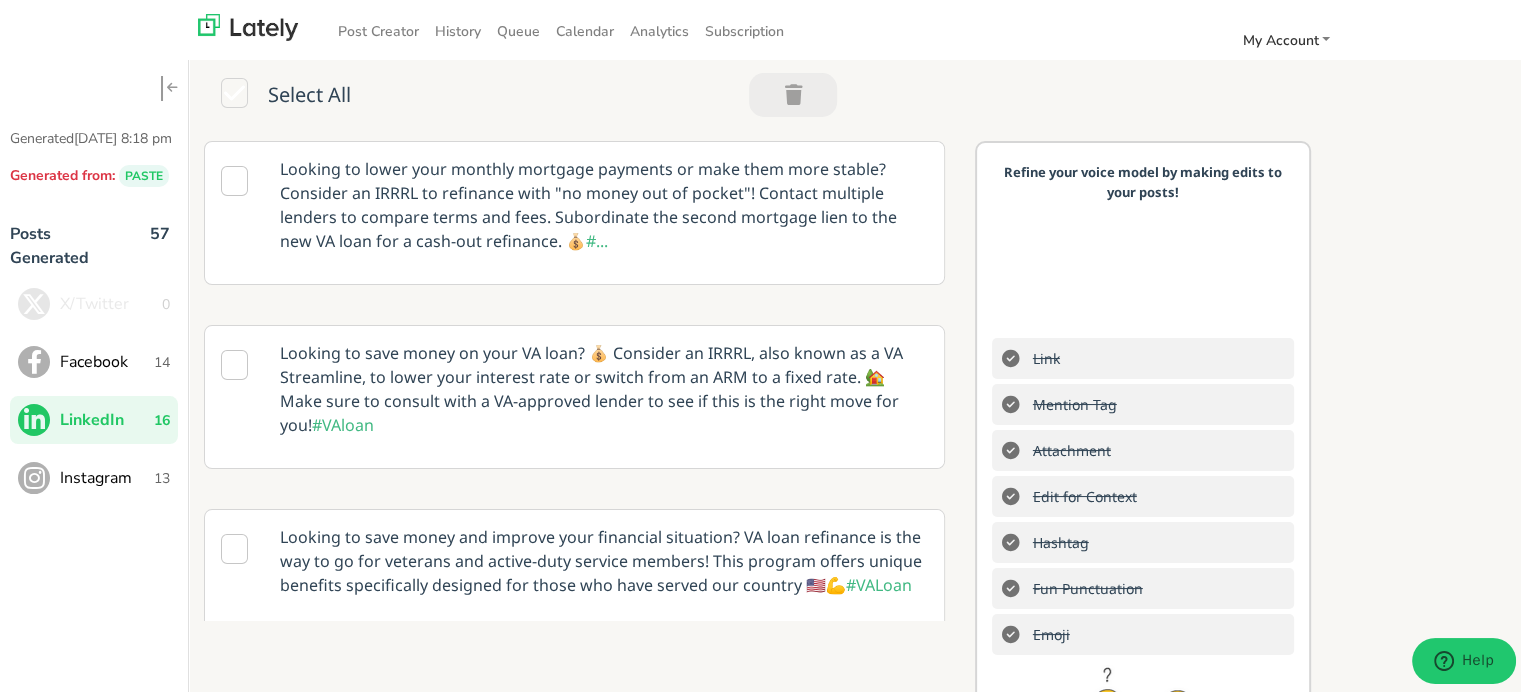 click on "Instagram" at bounding box center [107, 475] 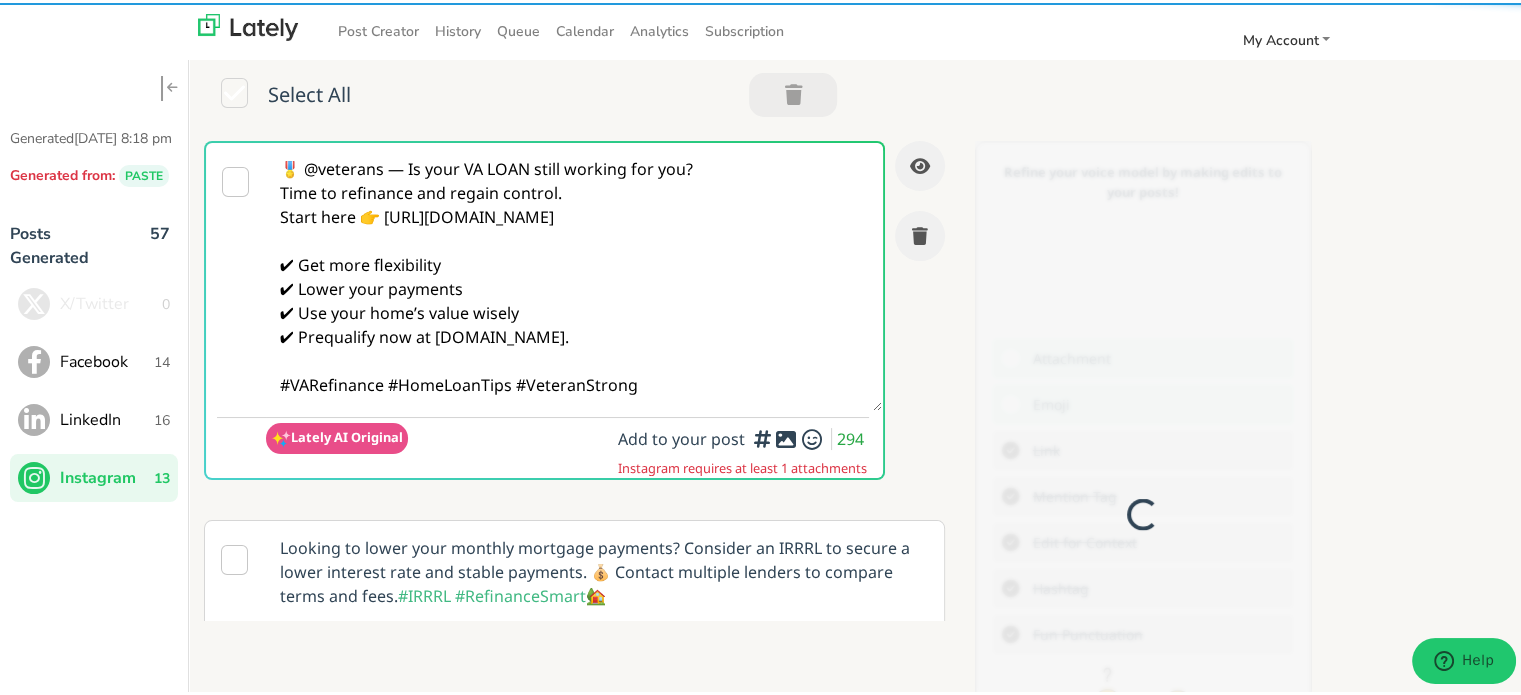 scroll, scrollTop: 1, scrollLeft: 0, axis: vertical 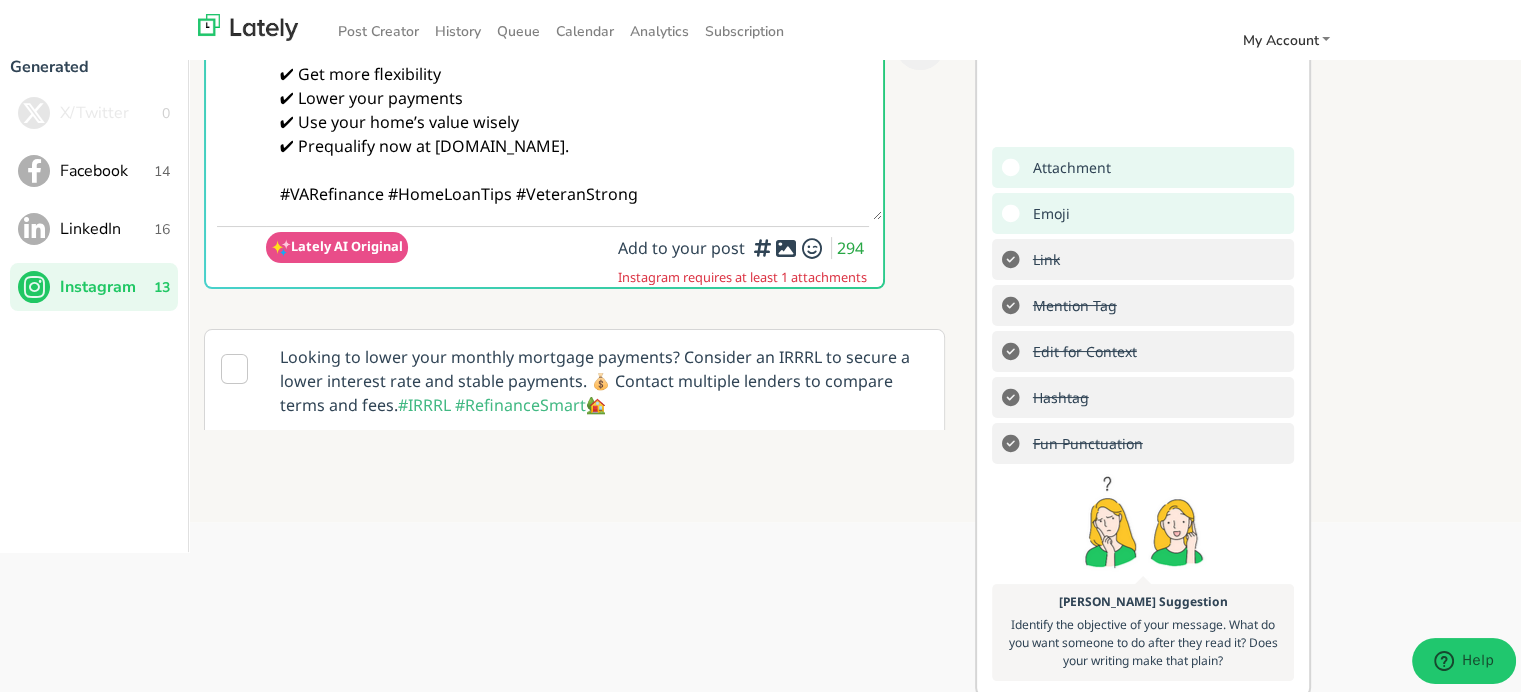 paste on "Follow Us On Our Social Media Platforms!
Facebook: https://www.facebook.com/clearratemortgage
LinkedIn: https://www.linkedin.com/company/clear-rate-mortgage/posts/?feedView=all
Instagram: https://www.instagram.com/clear.rate.mortgage/" 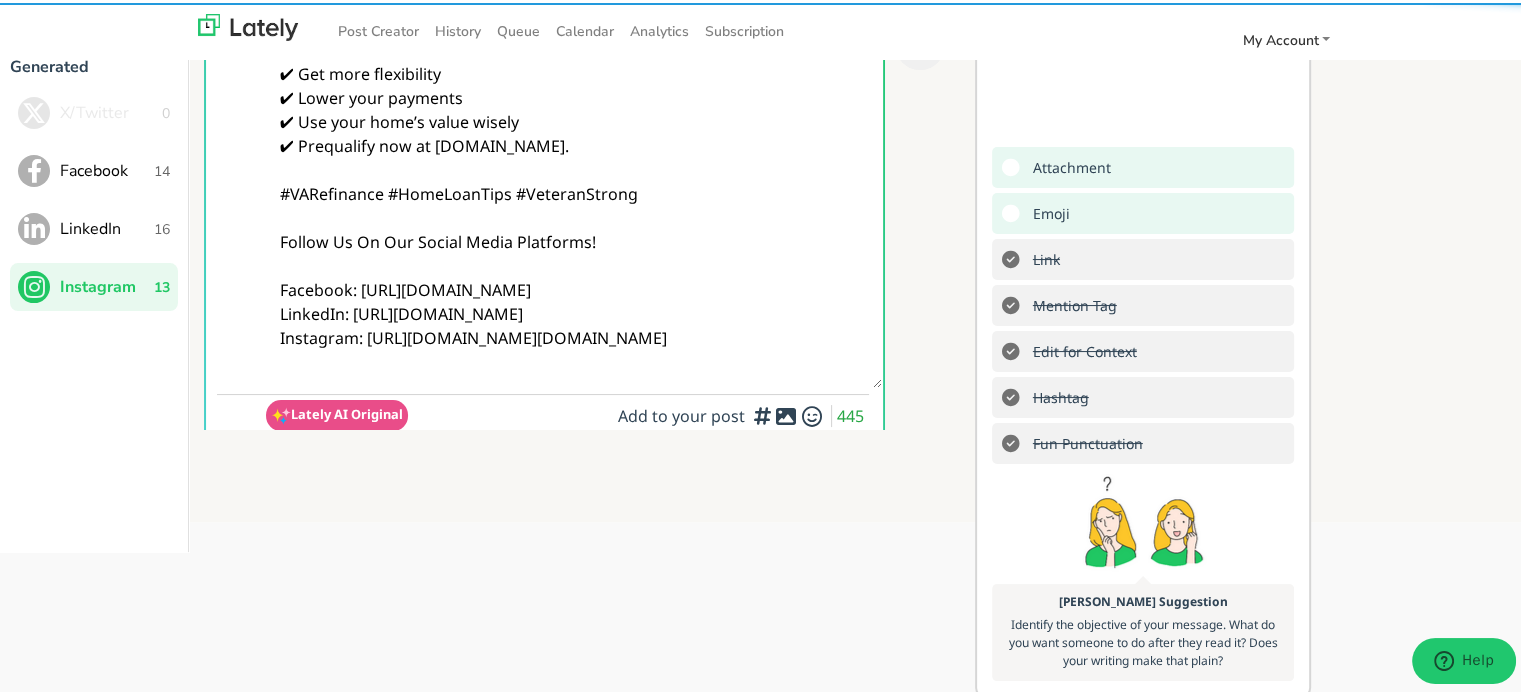 click on "🎖️ @veterans — Is your VA LOAN still working for you?
Time to refinance and regain control.
Start here 👉 https://www.clearratemortgage.com/timeline
✔ Get more flexibility
✔ Lower your payments
✔ Use your home’s value wisely
✔ Prequalify now at clearratemortgage.com.
#VARefinance #HomeLoanTips #VeteranStrong
Follow Us On Our Social Media Platforms!
Facebook: https://www.facebook.com/clearratemortgage
LinkedIn: https://www.linkedin.com/company/clear-rate-mortgage/posts/?feedView=all
Instagram: https://www.instagram.com/clear.rate.mortgage/" at bounding box center (574, 167) 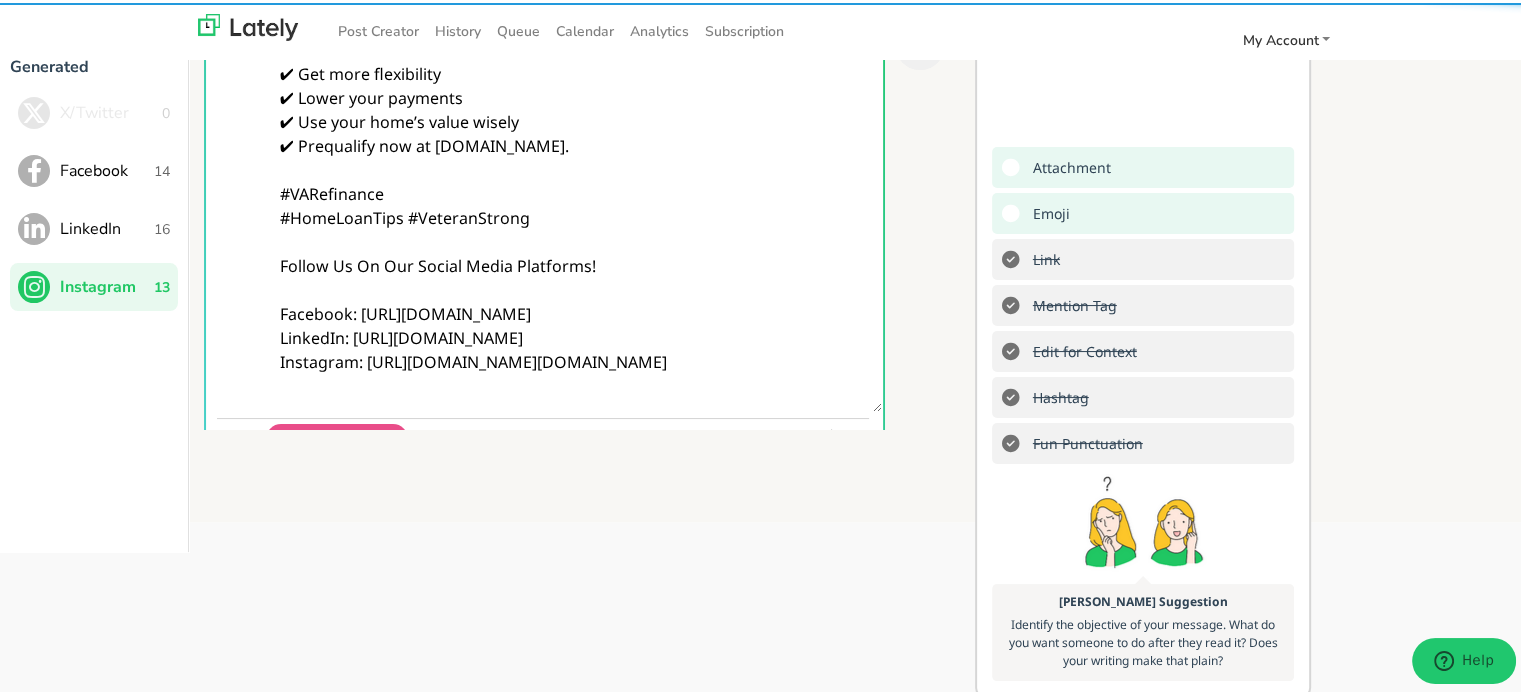 scroll, scrollTop: 0, scrollLeft: 0, axis: both 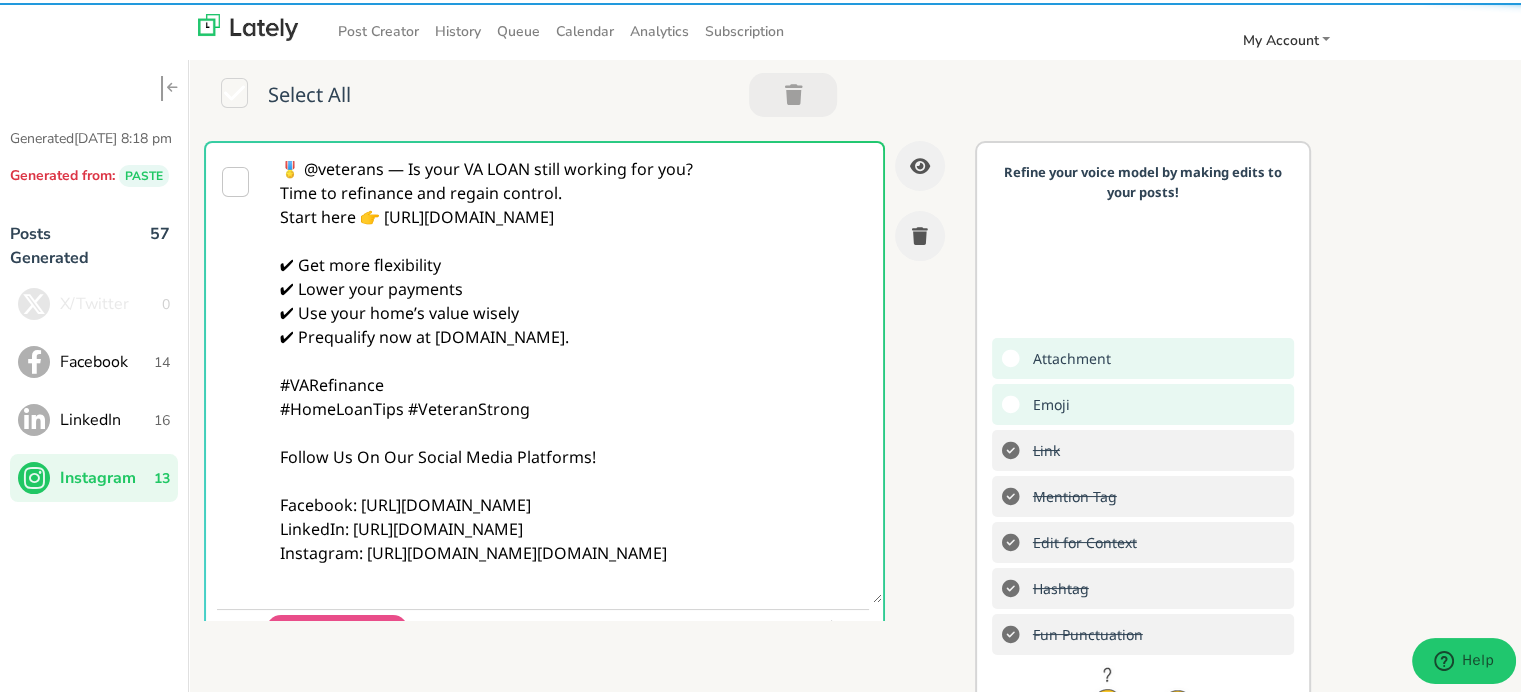 click on "🎖️ @veterans — Is your VA LOAN still working for you?
Time to refinance and regain control.
Start here 👉 https://www.clearratemortgage.com/timeline
✔ Get more flexibility
✔ Lower your payments
✔ Use your home’s value wisely
✔ Prequalify now at clearratemortgage.com.
#VARefinance
#HomeLoanTips #VeteranStrong
Follow Us On Our Social Media Platforms!
Facebook: https://www.facebook.com/clearratemortgage
LinkedIn: https://www.linkedin.com/company/clear-rate-mortgage/posts/?feedView=all
Instagram: https://www.instagram.com/clear.rate.mortgage/" at bounding box center (574, 370) 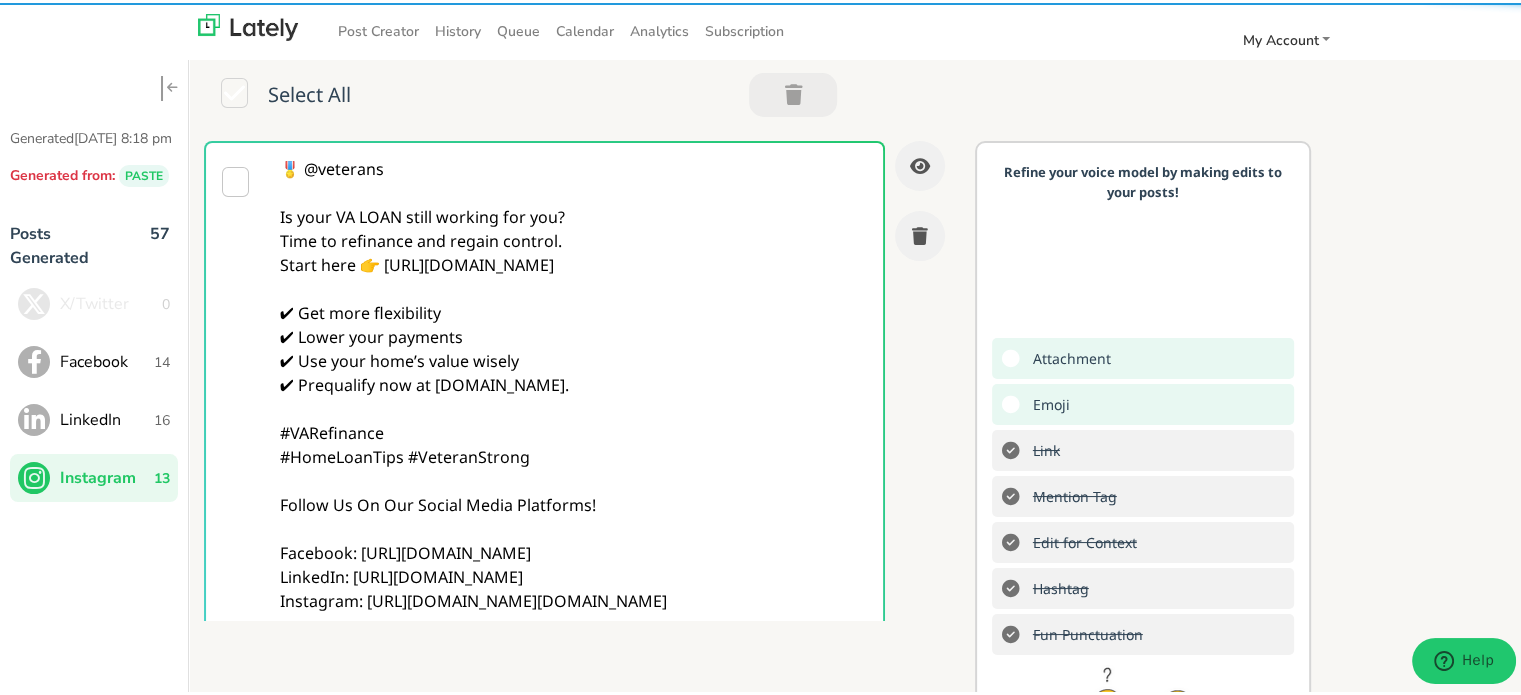 click on "🎖️ @veterans
Is your VA LOAN still working for you?
Time to refinance and regain control.
Start here 👉 https://www.clearratemortgage.com/timeline
✔ Get more flexibility
✔ Lower your payments
✔ Use your home’s value wisely
✔ Prequalify now at clearratemortgage.com.
#VARefinance
#HomeLoanTips #VeteranStrong
Follow Us On Our Social Media Platforms!
Facebook: https://www.facebook.com/clearratemortgage
LinkedIn: https://www.linkedin.com/company/clear-rate-mortgage/posts/?feedView=all
Instagram: https://www.instagram.com/clear.rate.mortgage/" at bounding box center [574, 394] 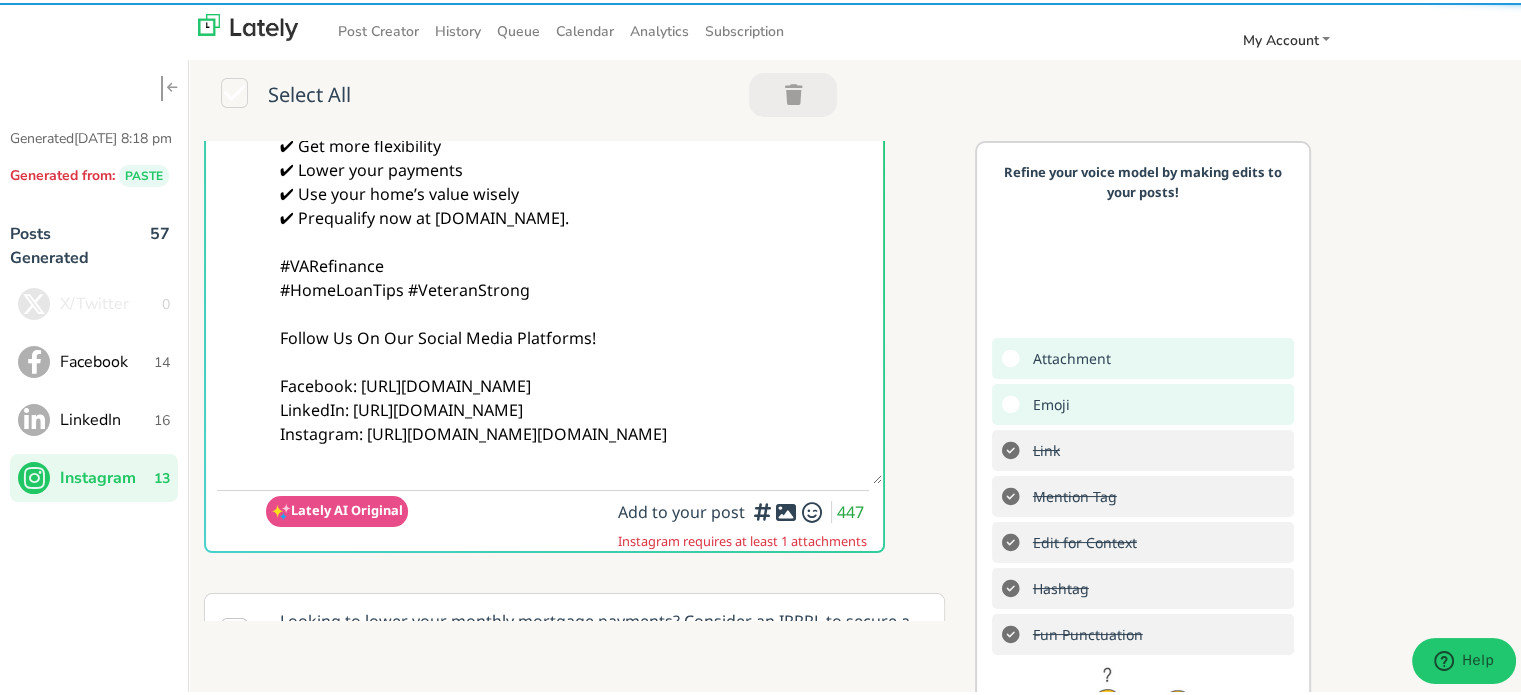 scroll, scrollTop: 200, scrollLeft: 0, axis: vertical 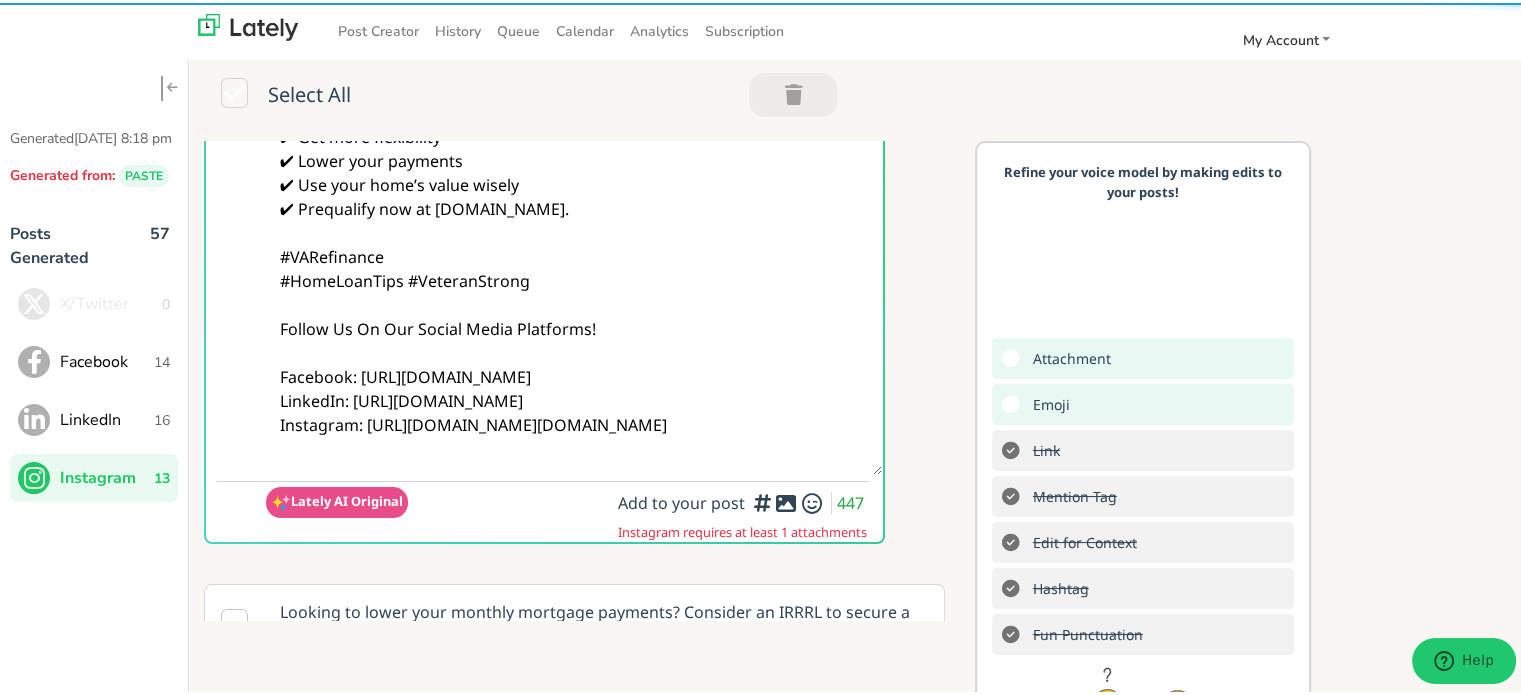 type on "🎖️ @veterans
Is your VA LOAN still working for you?
Time to refinance and regain control.
Start here 👉 https://www.clearratemortgage.com/timeline
✔ Get more flexibility
✔ Lower your payments
✔ Use your home’s value wisely
✔ Prequalify now at clearratemortgage.com.
#VARefinance
#HomeLoanTips #VeteranStrong
Follow Us On Our Social Media Platforms!
Facebook: https://www.facebook.com/clearratemortgage
LinkedIn: https://www.linkedin.com/company/clear-rate-mortgage/posts/?feedView=all
Instagram: https://www.instagram.com/clear.rate.mortgage/" 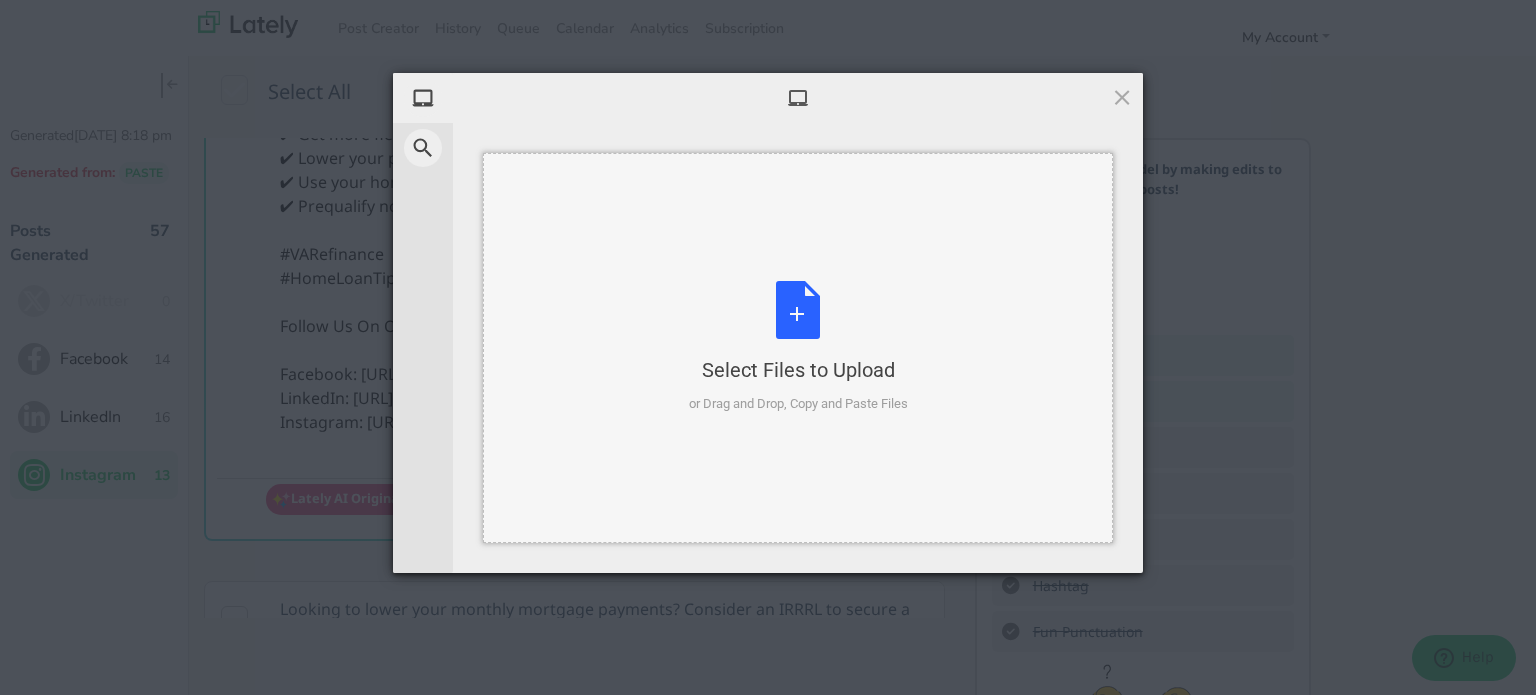 click on "Select Files to Upload
or Drag and Drop, Copy and Paste Files" at bounding box center (798, 347) 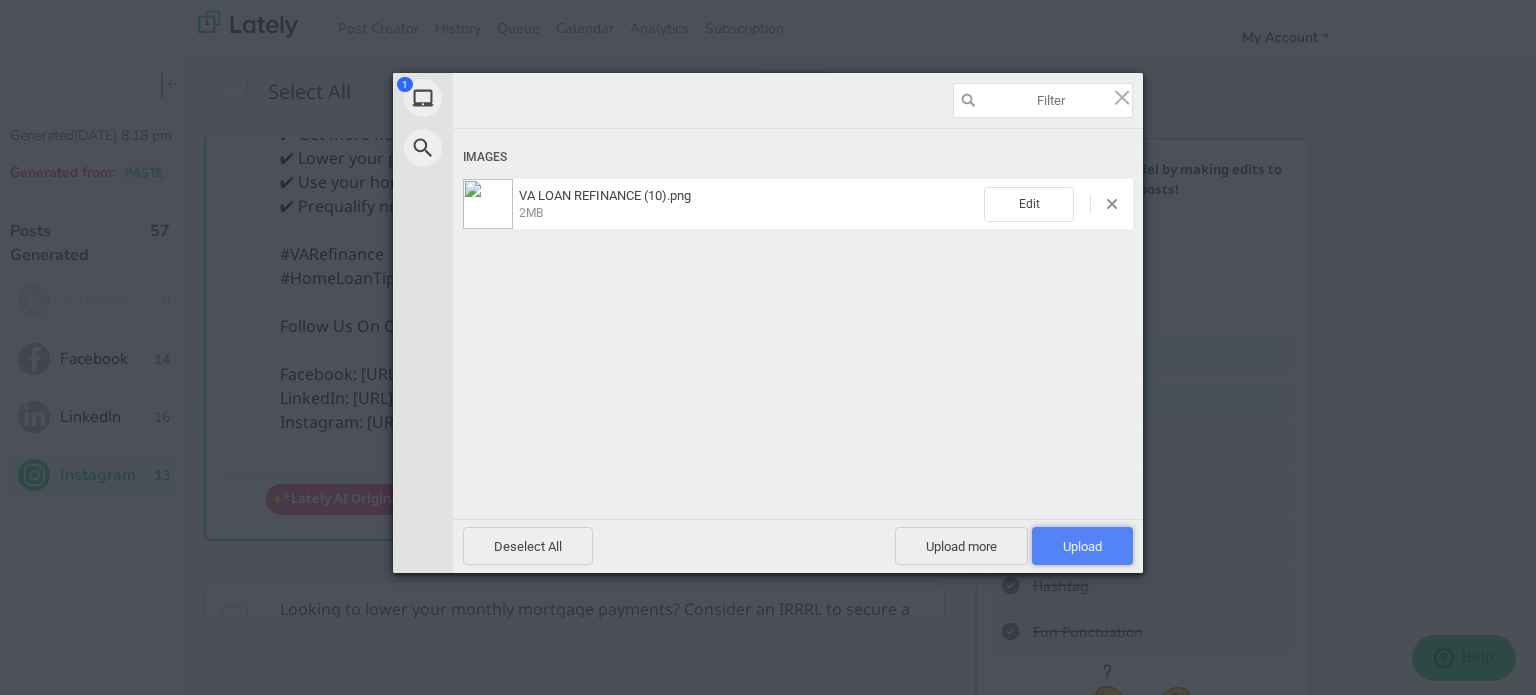 click on "Upload
1" at bounding box center [1082, 546] 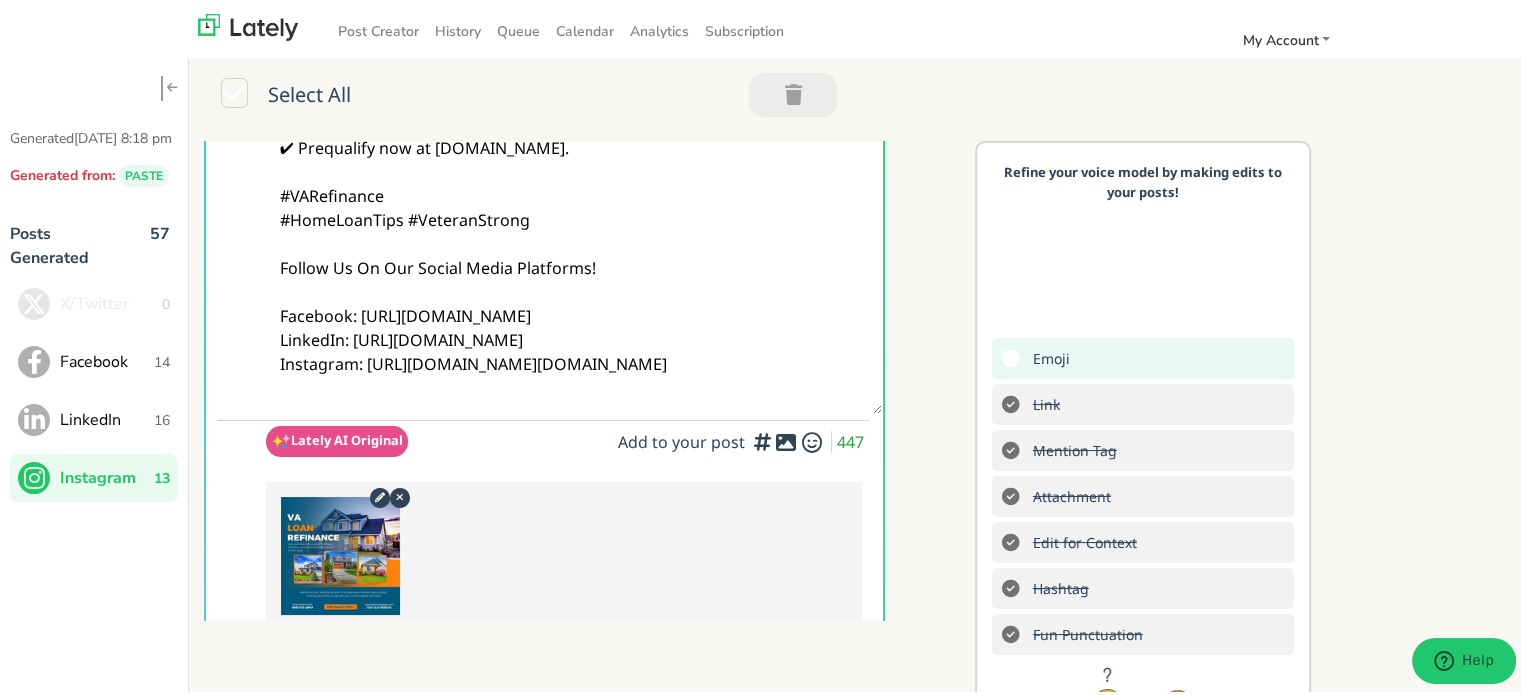 scroll, scrollTop: 0, scrollLeft: 0, axis: both 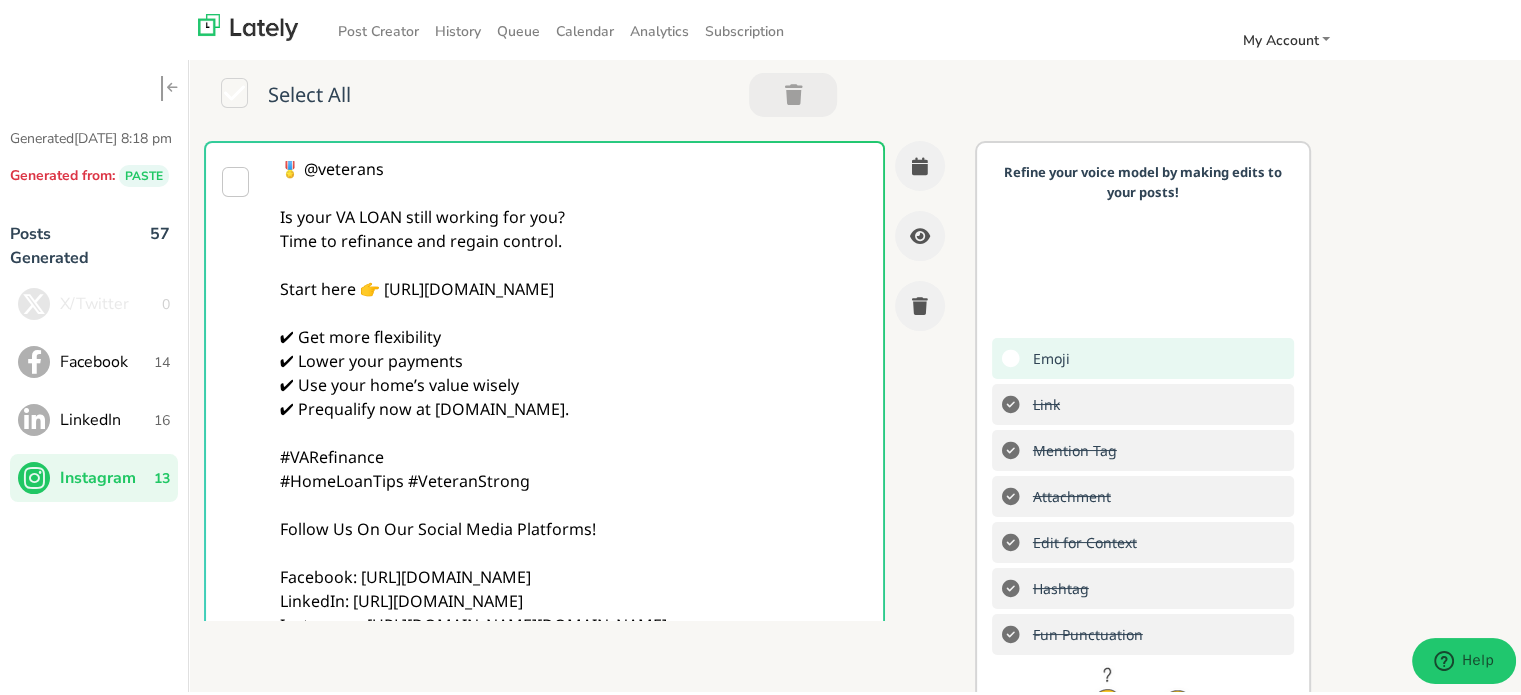 click on "🎖️ @veterans
Is your VA LOAN still working for you?
Time to refinance and regain control.
Start here 👉 https://www.clearratemortgage.com/timeline
✔ Get more flexibility
✔ Lower your payments
✔ Use your home’s value wisely
✔ Prequalify now at clearratemortgage.com.
#VARefinance
#HomeLoanTips #VeteranStrong
Follow Us On Our Social Media Platforms!
Facebook: https://www.facebook.com/clearratemortgage
LinkedIn: https://www.linkedin.com/company/clear-rate-mortgage/posts/?feedView=all
Instagram: https://www.instagram.com/clear.rate.mortgage/" at bounding box center (574, 406) 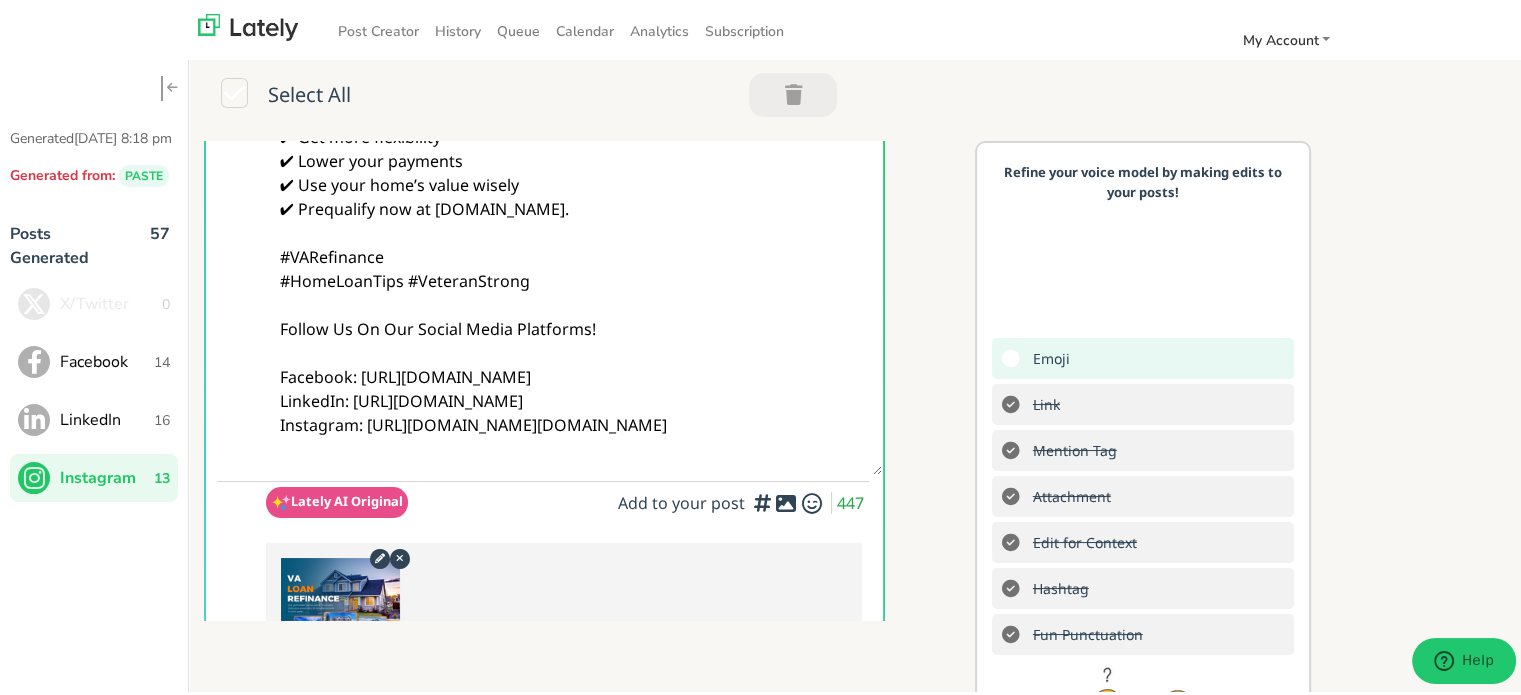 scroll, scrollTop: 0, scrollLeft: 0, axis: both 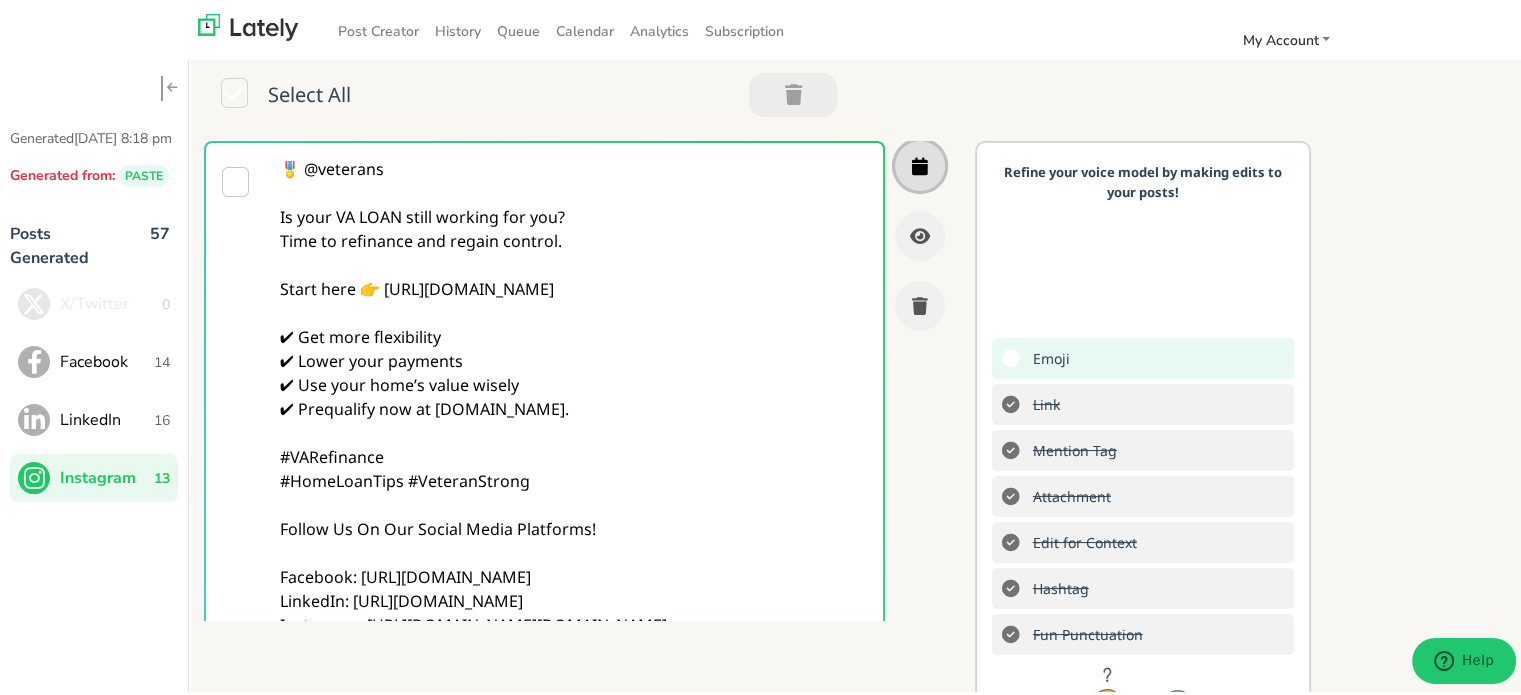 click at bounding box center [920, 163] 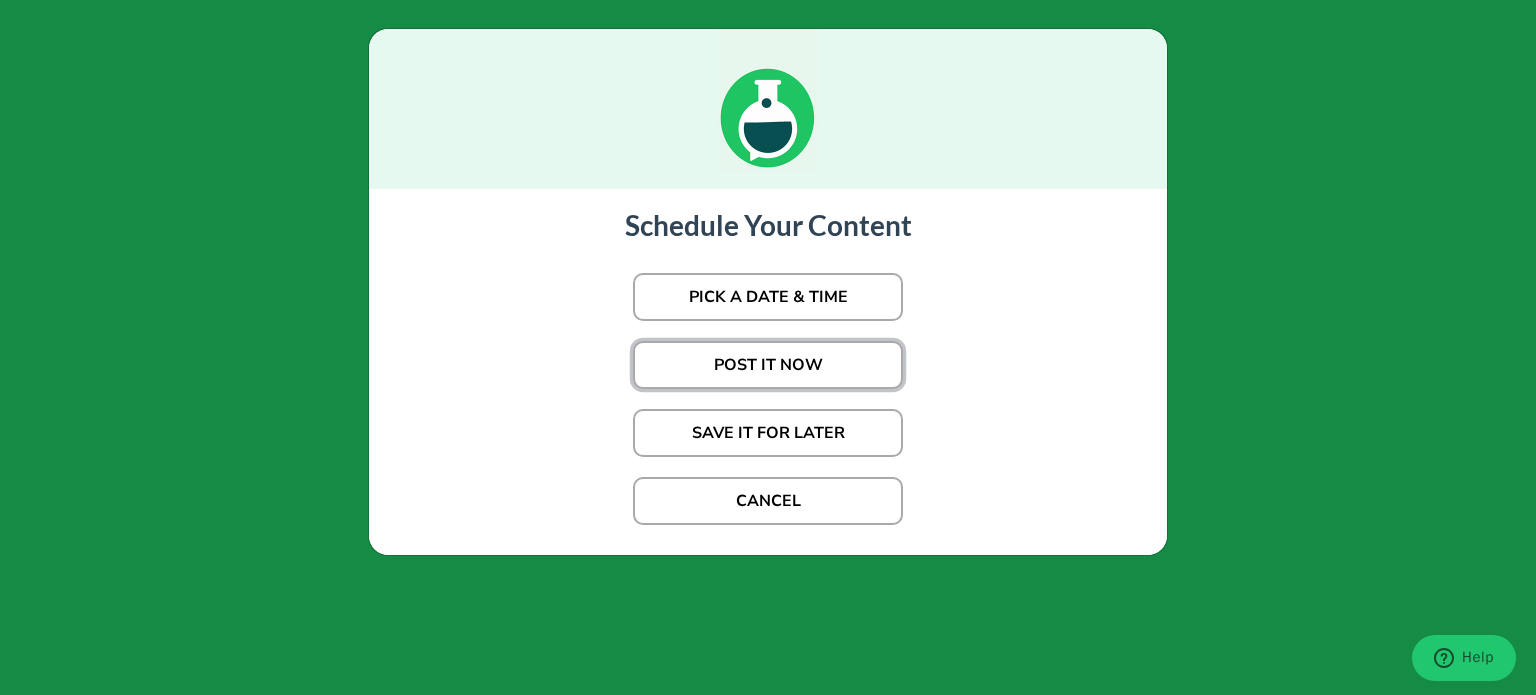 click on "POST IT NOW" at bounding box center (768, 365) 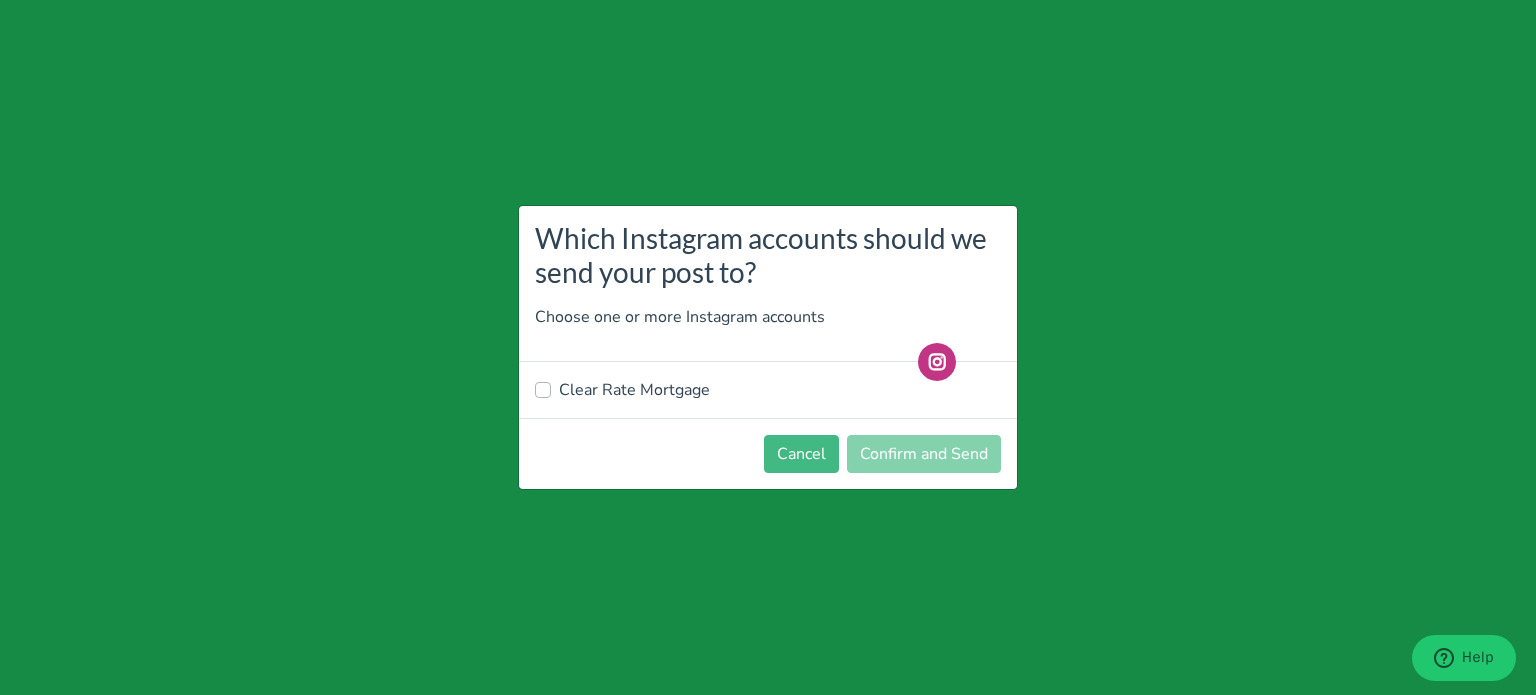 click on "Clear Rate Mortgage" at bounding box center (634, 390) 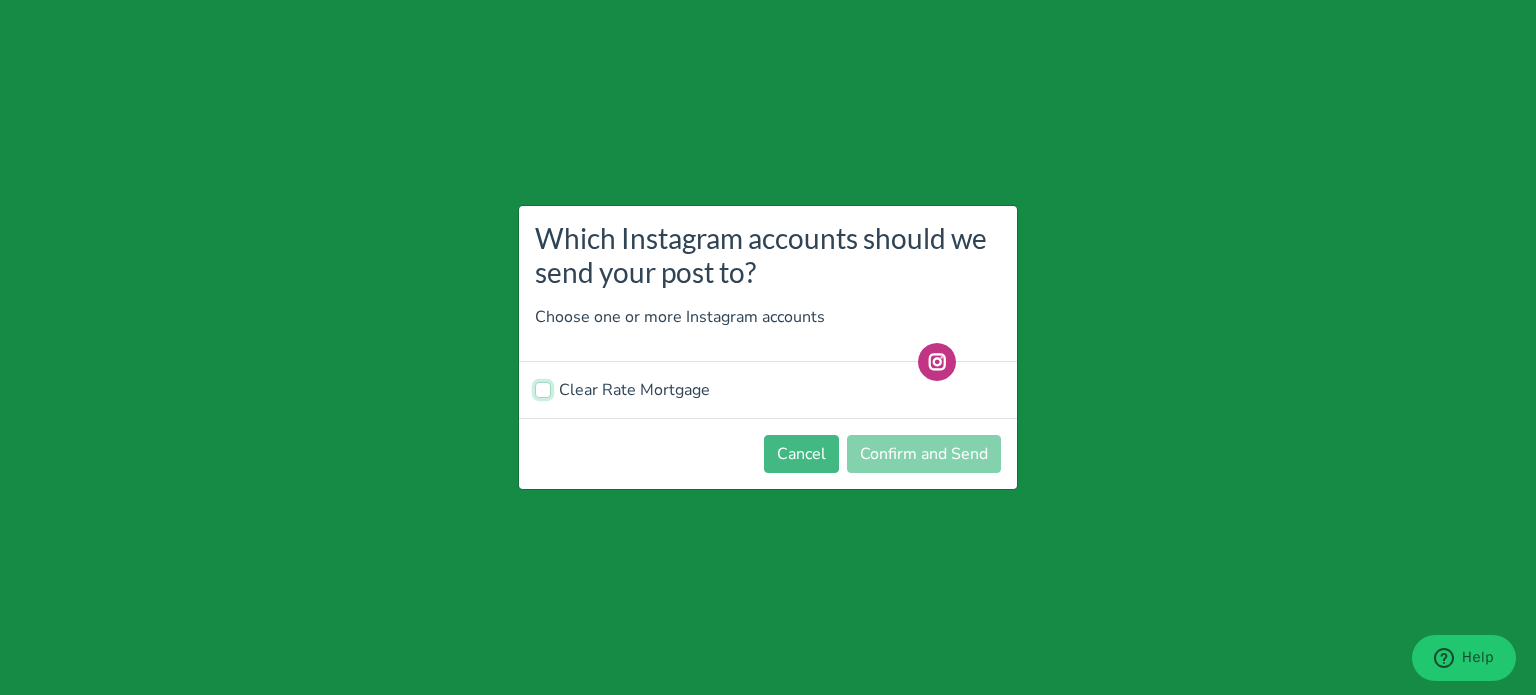 click on "Clear Rate Mortgage" at bounding box center (543, 388) 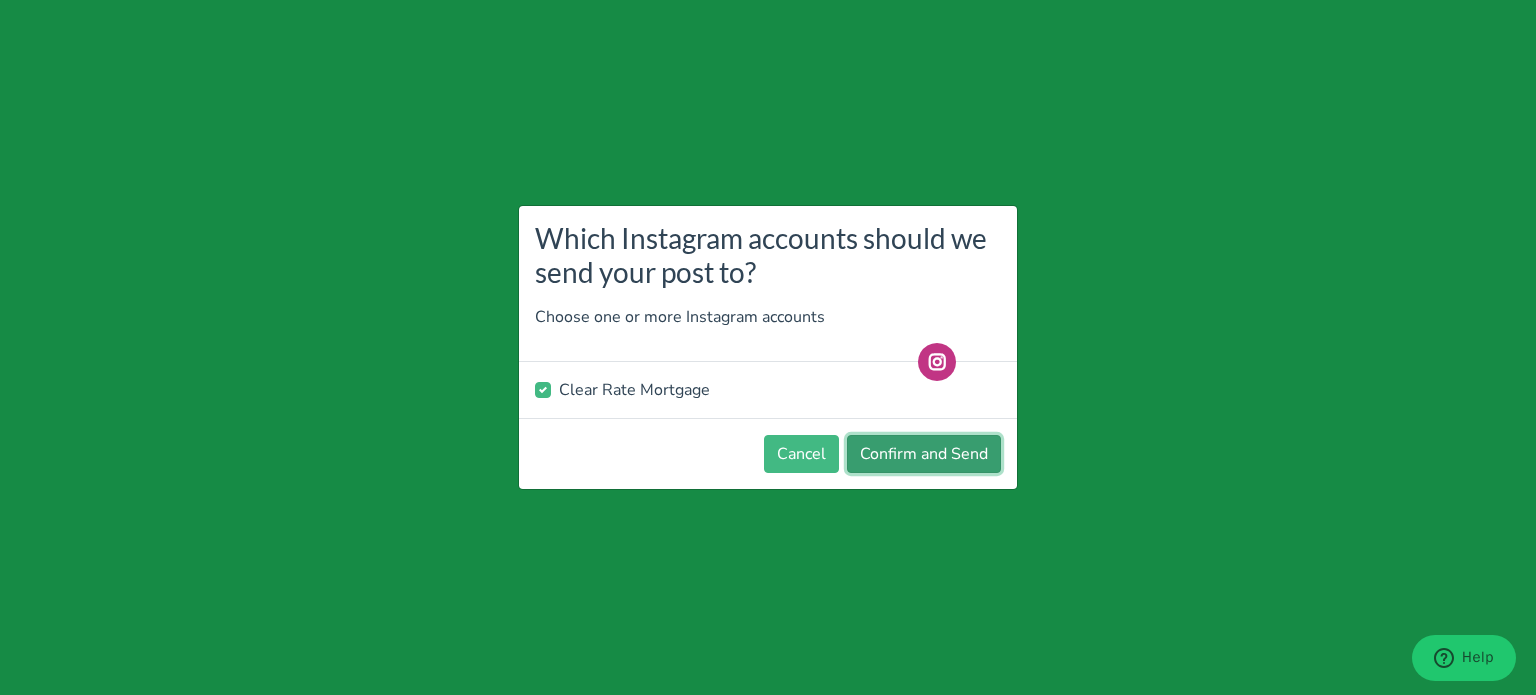 click on "Confirm and Send" at bounding box center [924, 454] 